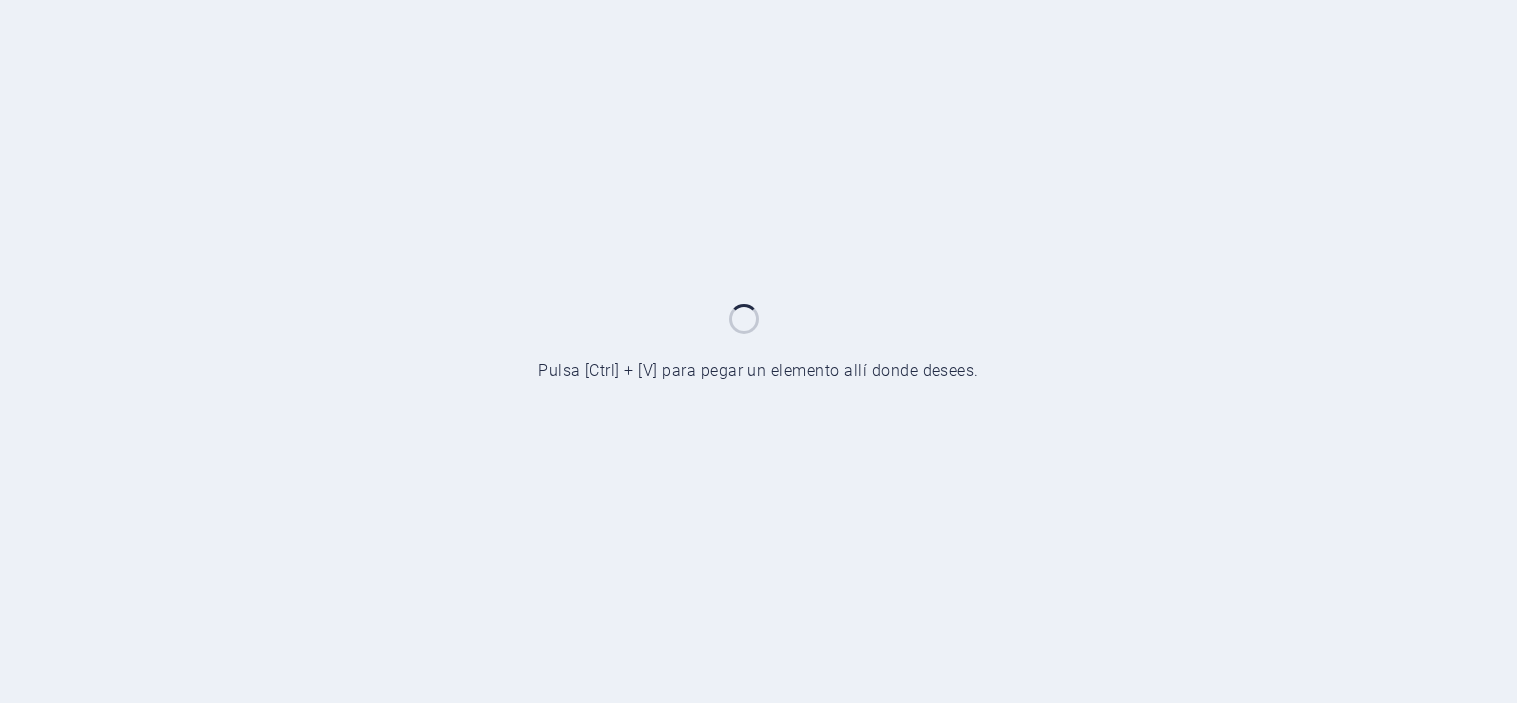 scroll, scrollTop: 0, scrollLeft: 0, axis: both 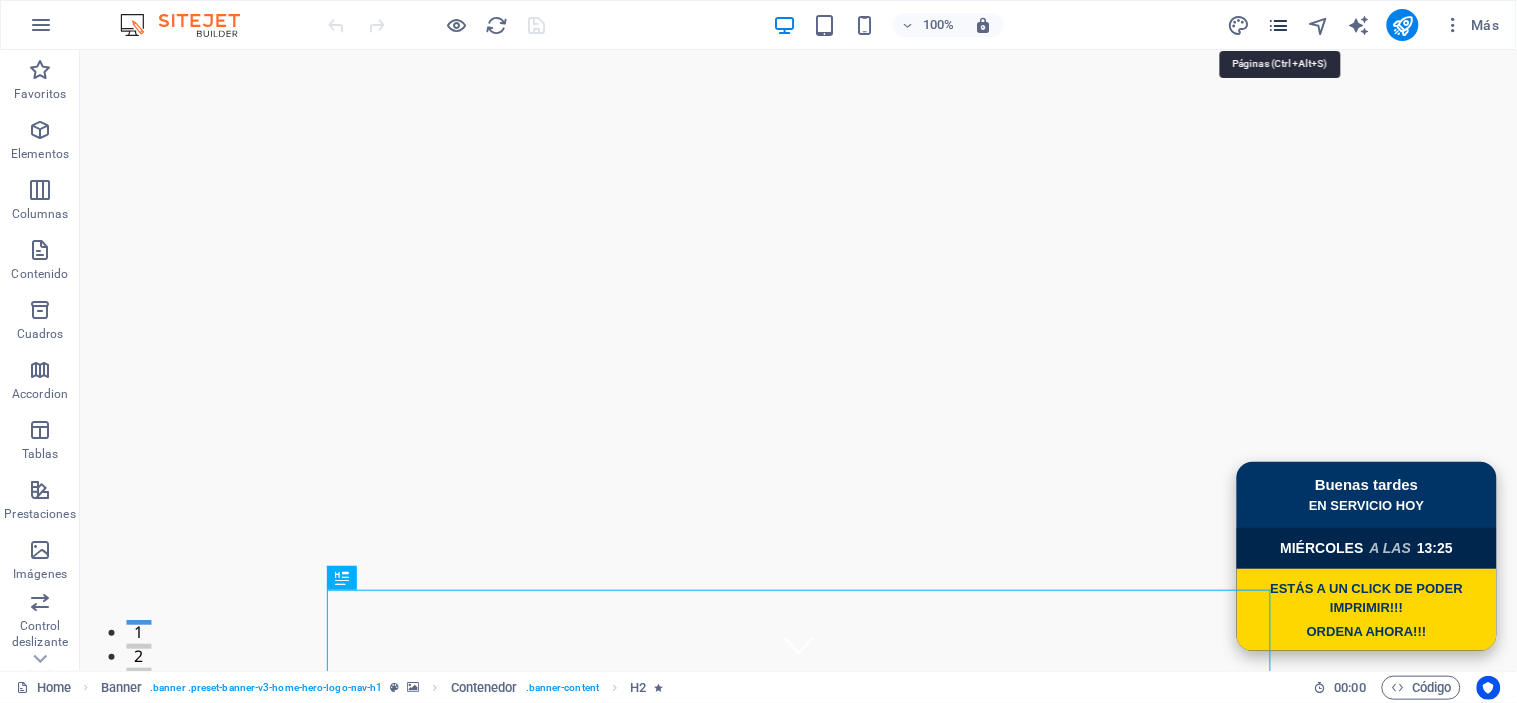 click at bounding box center [1279, 25] 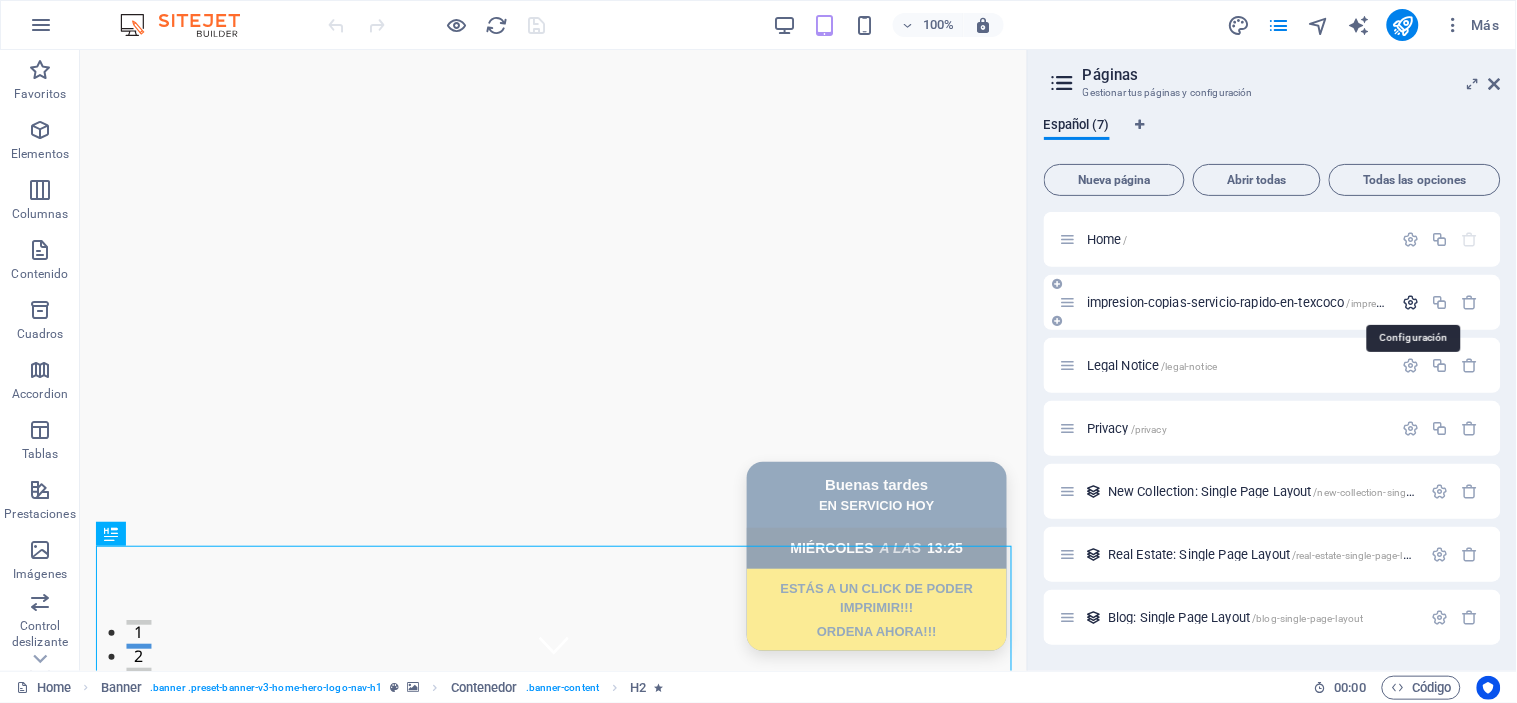 click at bounding box center (1411, 302) 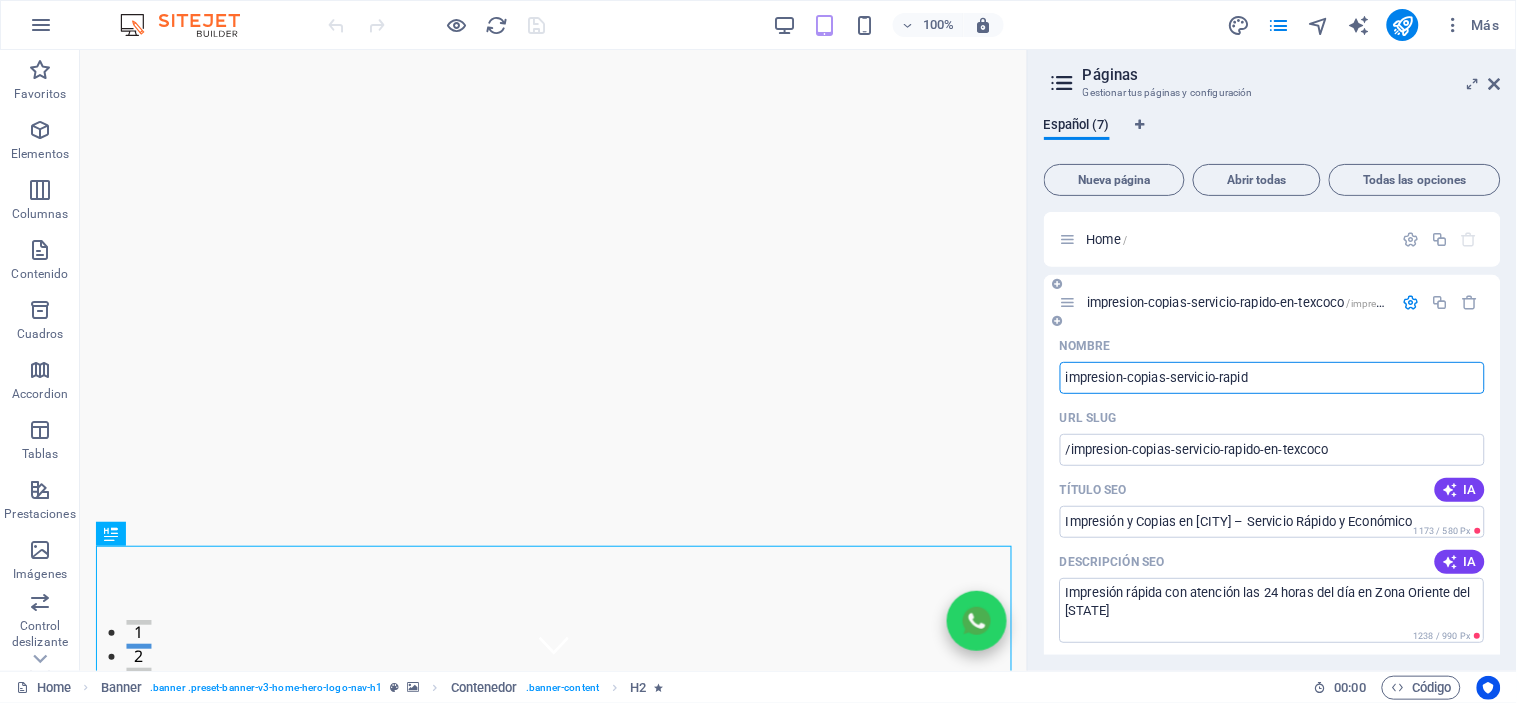 type on "impresion-copias-servicio-rapi" 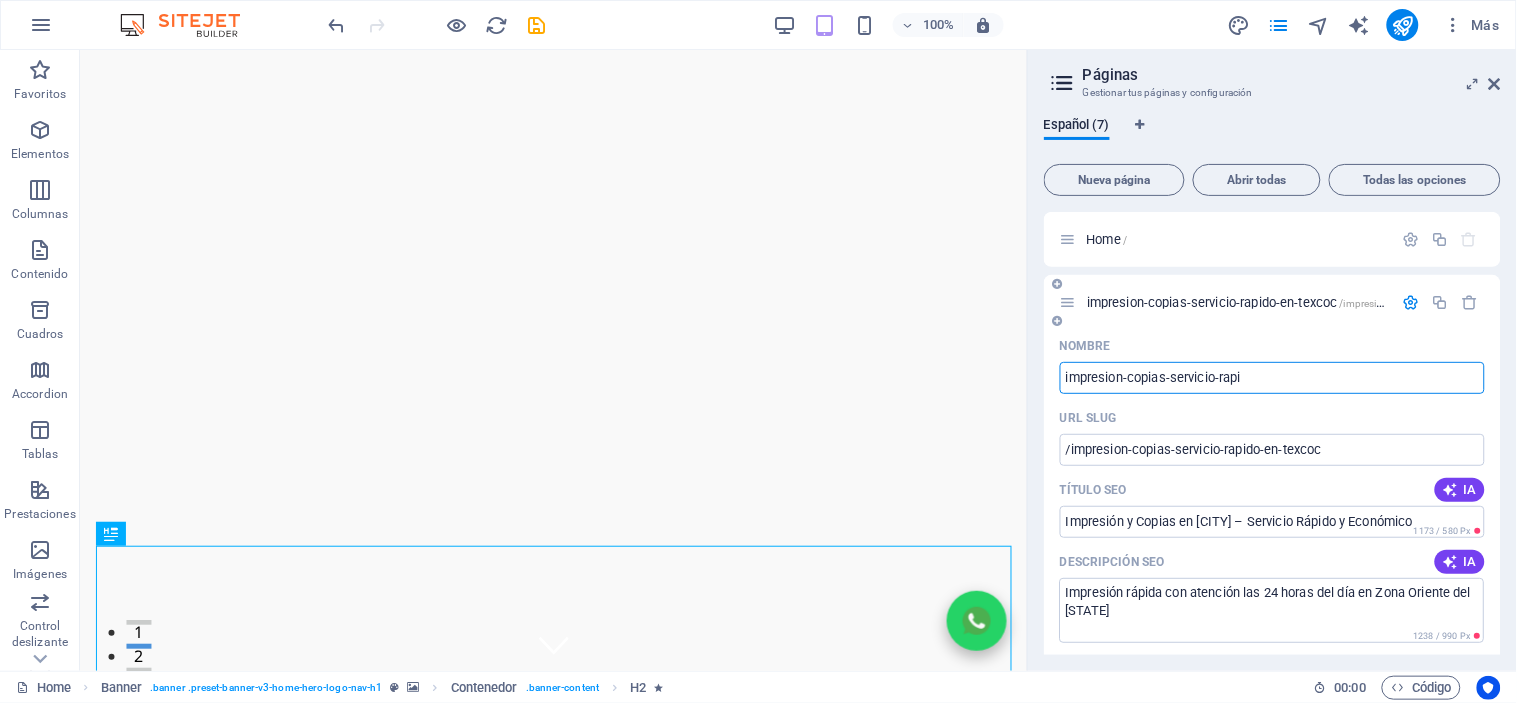 type on "/impresion-copias-servicio-rapido-en-texcoc" 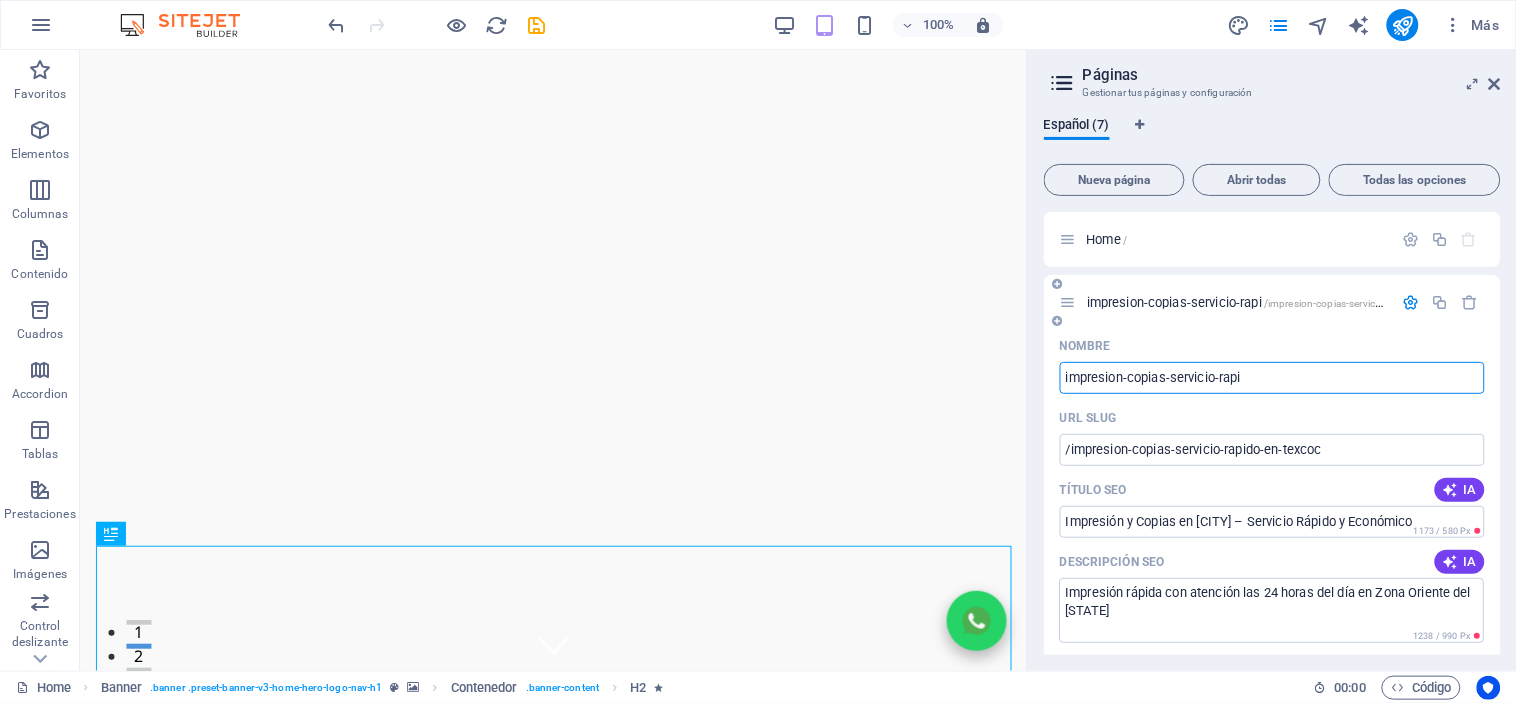 type on "impresion-copias-servicio-rapi" 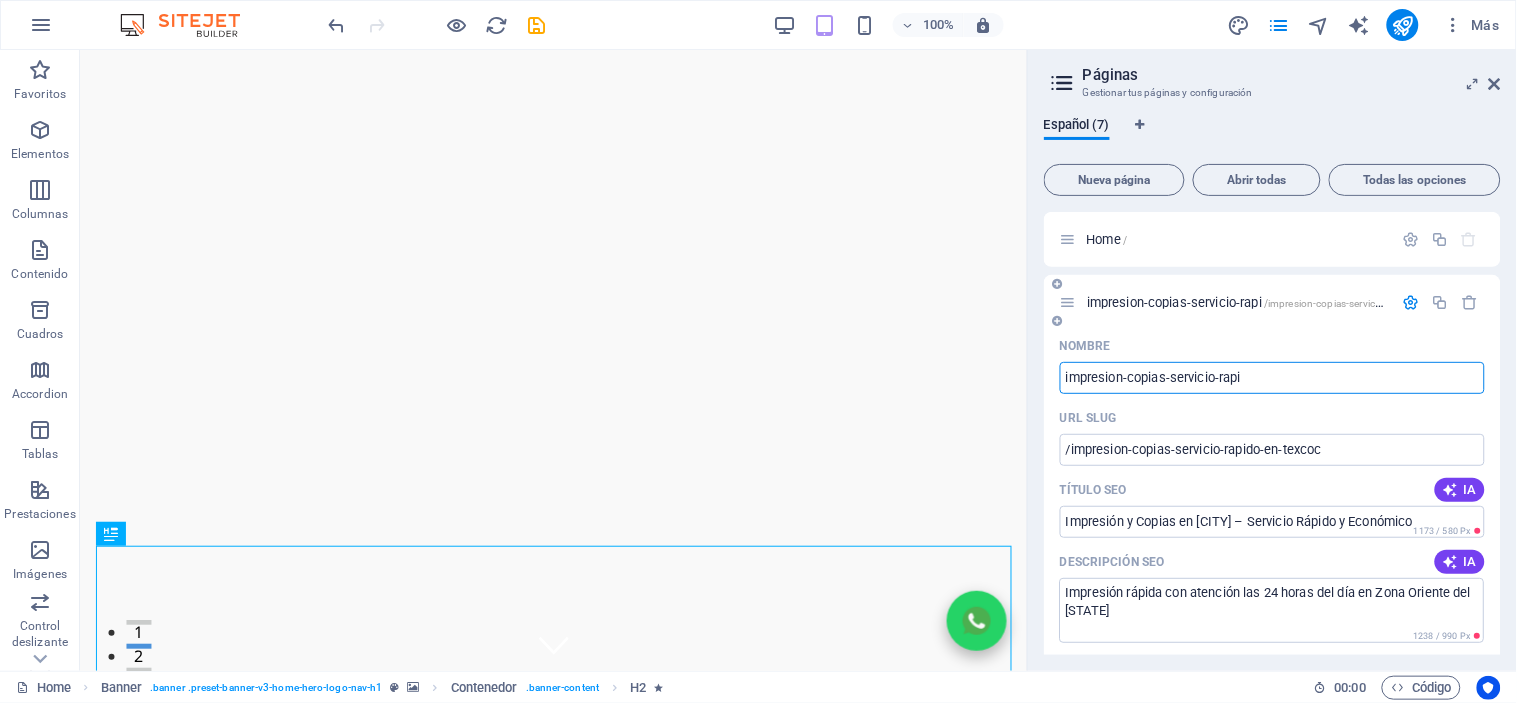 type on "/impresion-copias-servicio-rapi" 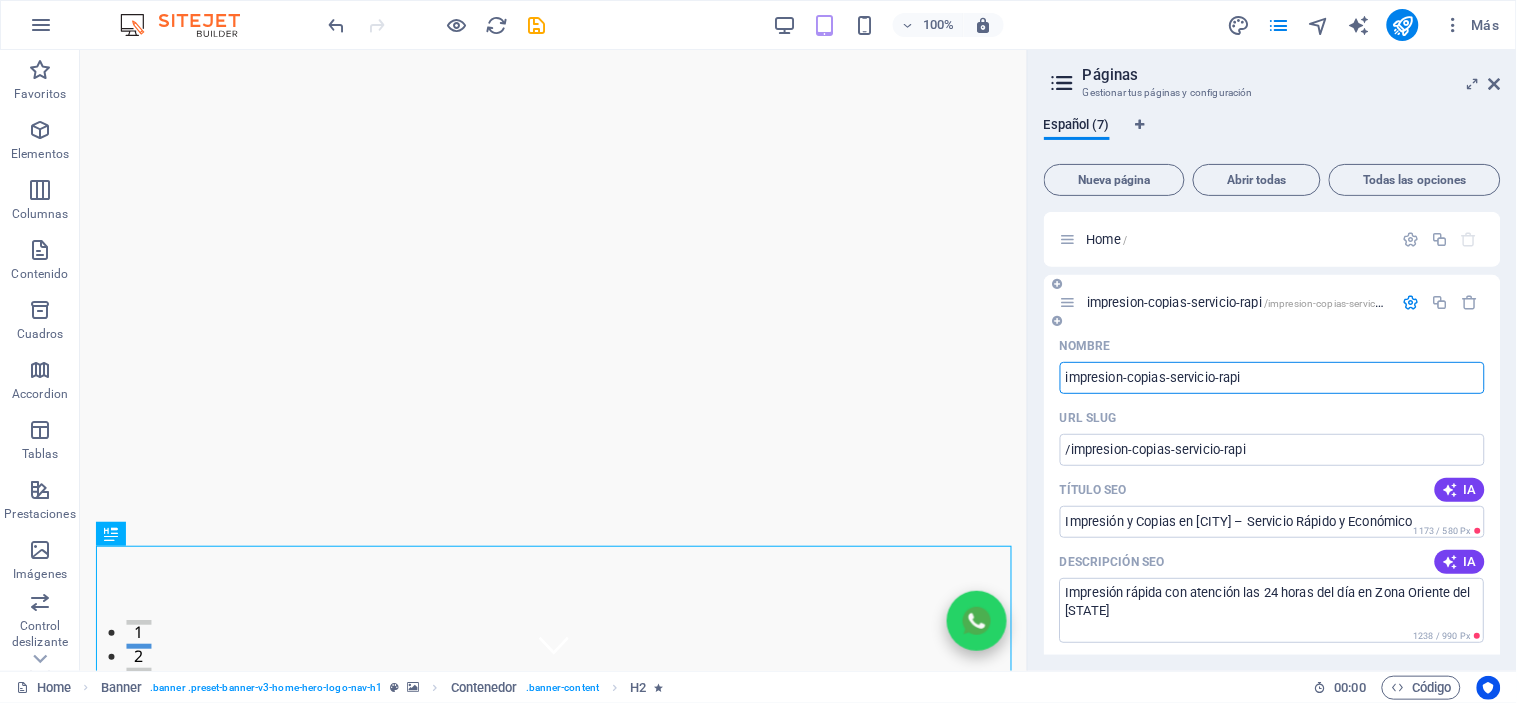 drag, startPoint x: 1372, startPoint y: 388, endPoint x: 1045, endPoint y: 395, distance: 327.07492 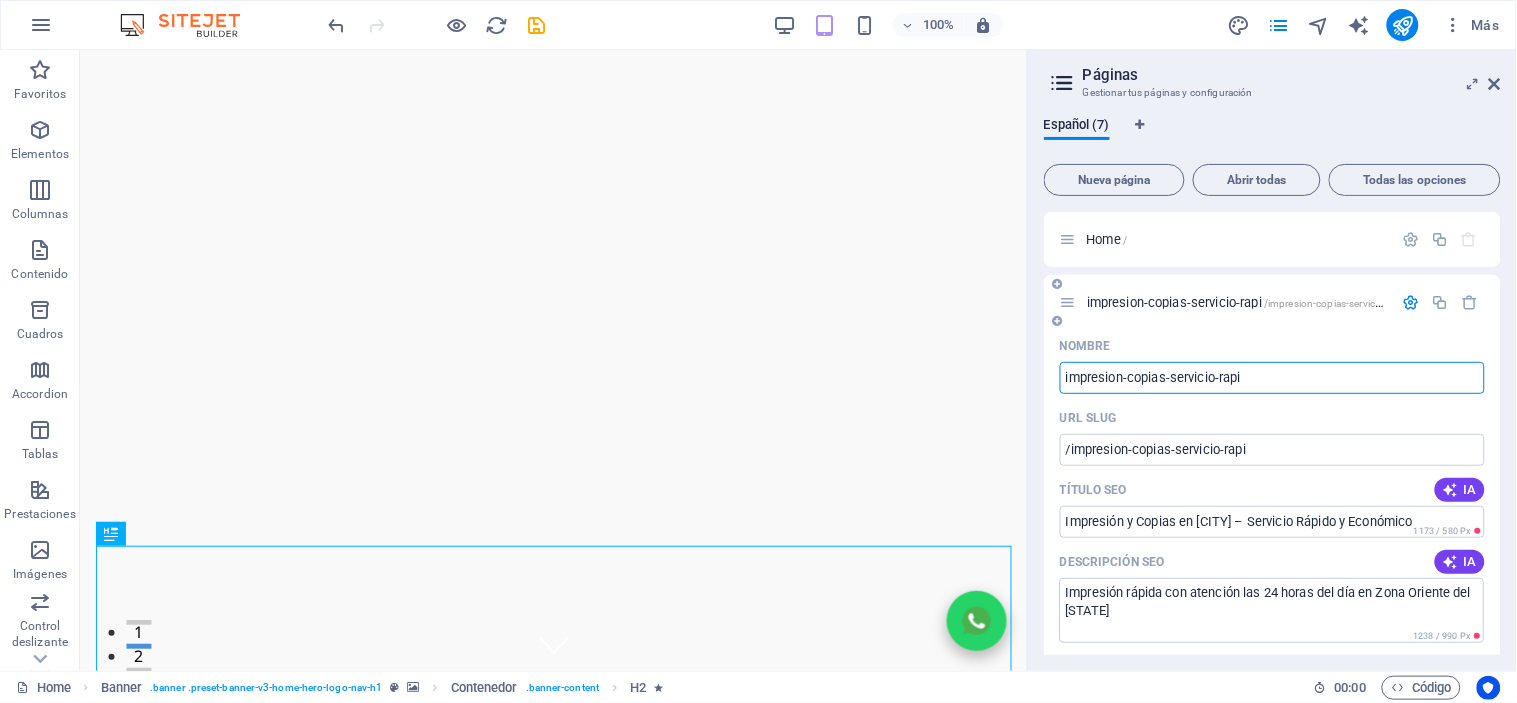 click on "Nombre impresion-copias-servicio-rapi ​ URL SLUG /impresion-copias-servicio-rapi ​ Título SEO IA impresión y Copias en Texcoco – Servicio Rápido y Económico ​ 1173 / 580 Px Descripción SEO IA ¿Buscas dónde imprimir o sacar copias en Texcoco? En INNOVA te atendemos en mostrador, sin filas, sin cita y con entrega inmediata. Aprovecha descuentos por volumen y servicio al instante. ​ 1238 / 990 Px Palabras clave SEO IA ​ Configuración Menú Noindex Vista previa Móvil Escritorio www.example.com ... impresion-copias-servicio-rapi impresión y Copias en Texcoco – Servicio Rápido y Económico - INNOVA Tienda de Impresión | ... ¿Buscas dónde imprimir o sacar copias en Texcoco? En INNOVA te atendemos en mostrador, sin filas, sin cita y con entrega inmediata. Aprovecha descuentos por volumen y servicio al instante. Etiquetas meta ​ Vista previa de imagen (Open Graph) Más opciones" at bounding box center (1272, 754) 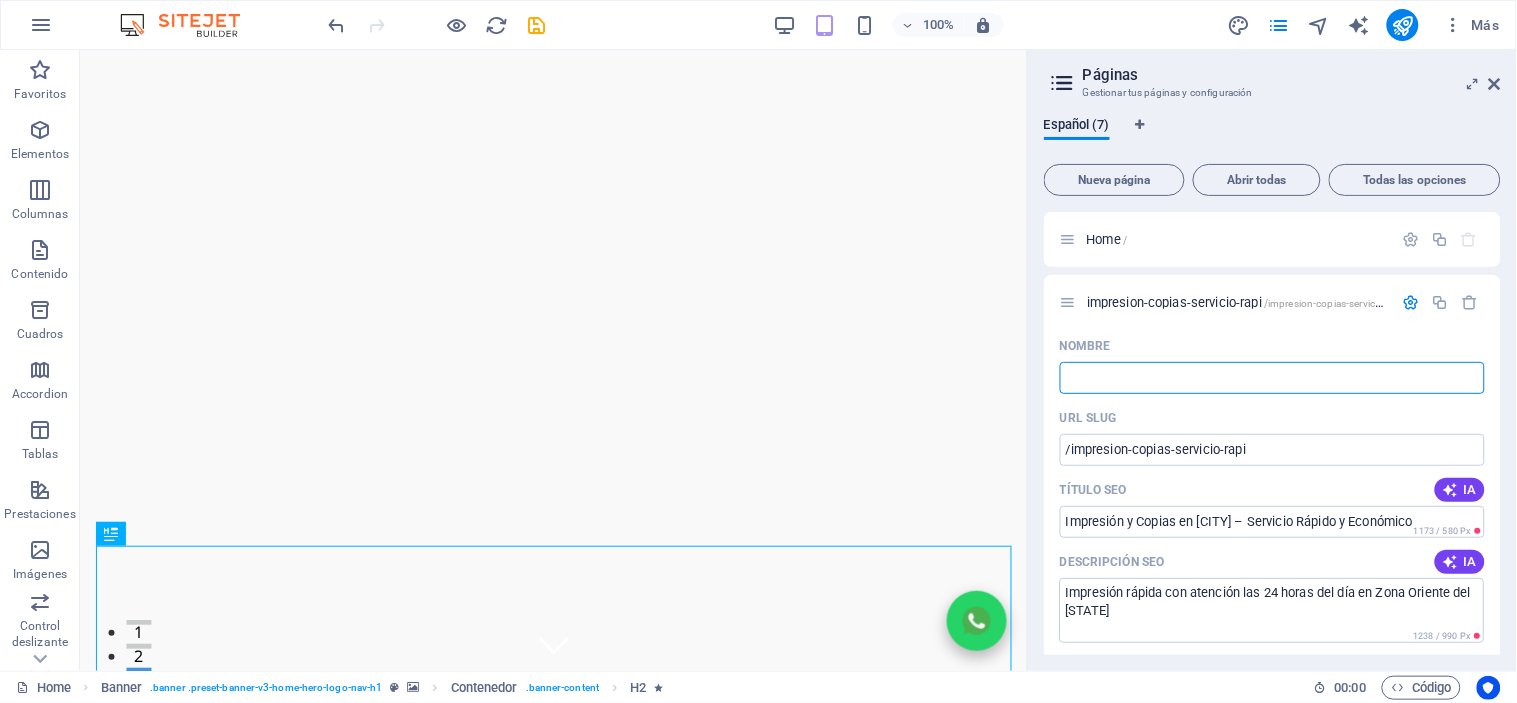 type 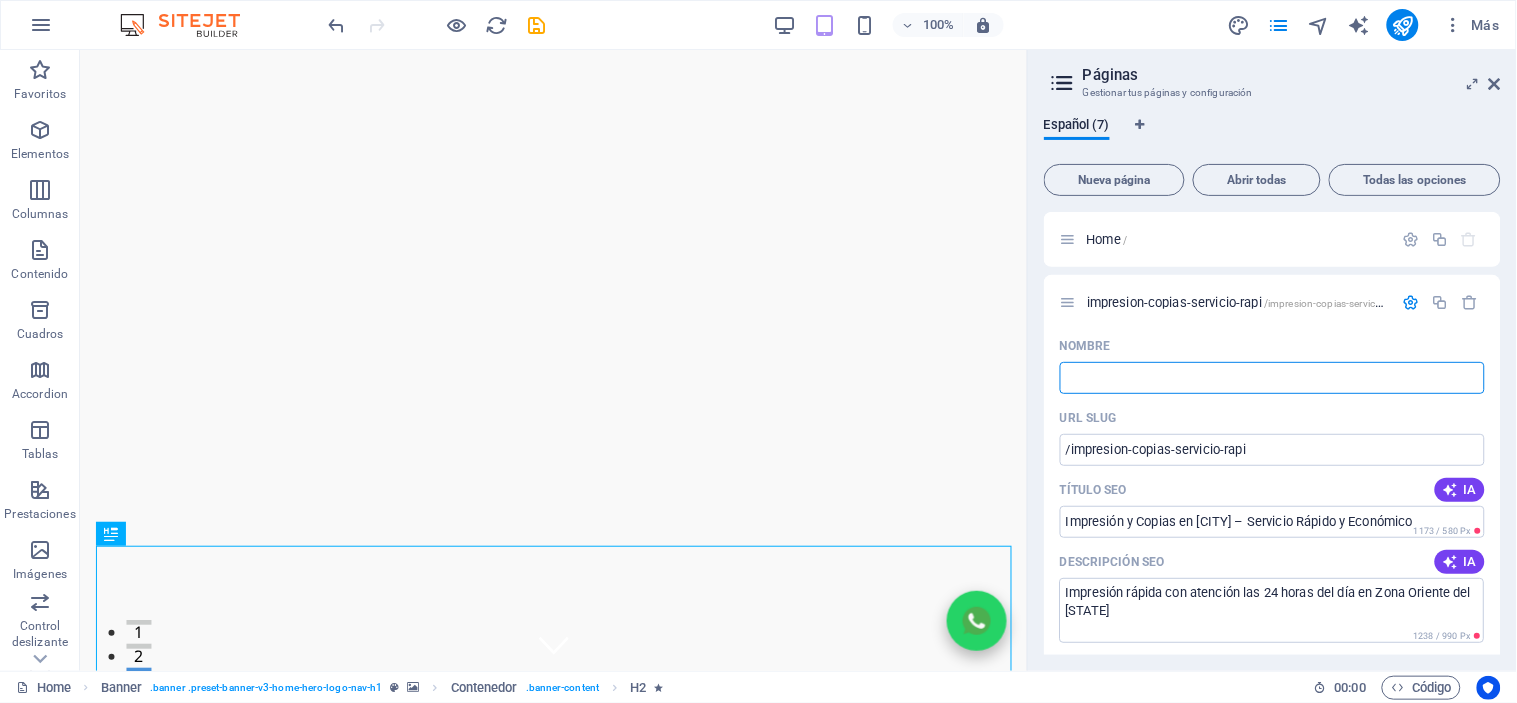 type on "/" 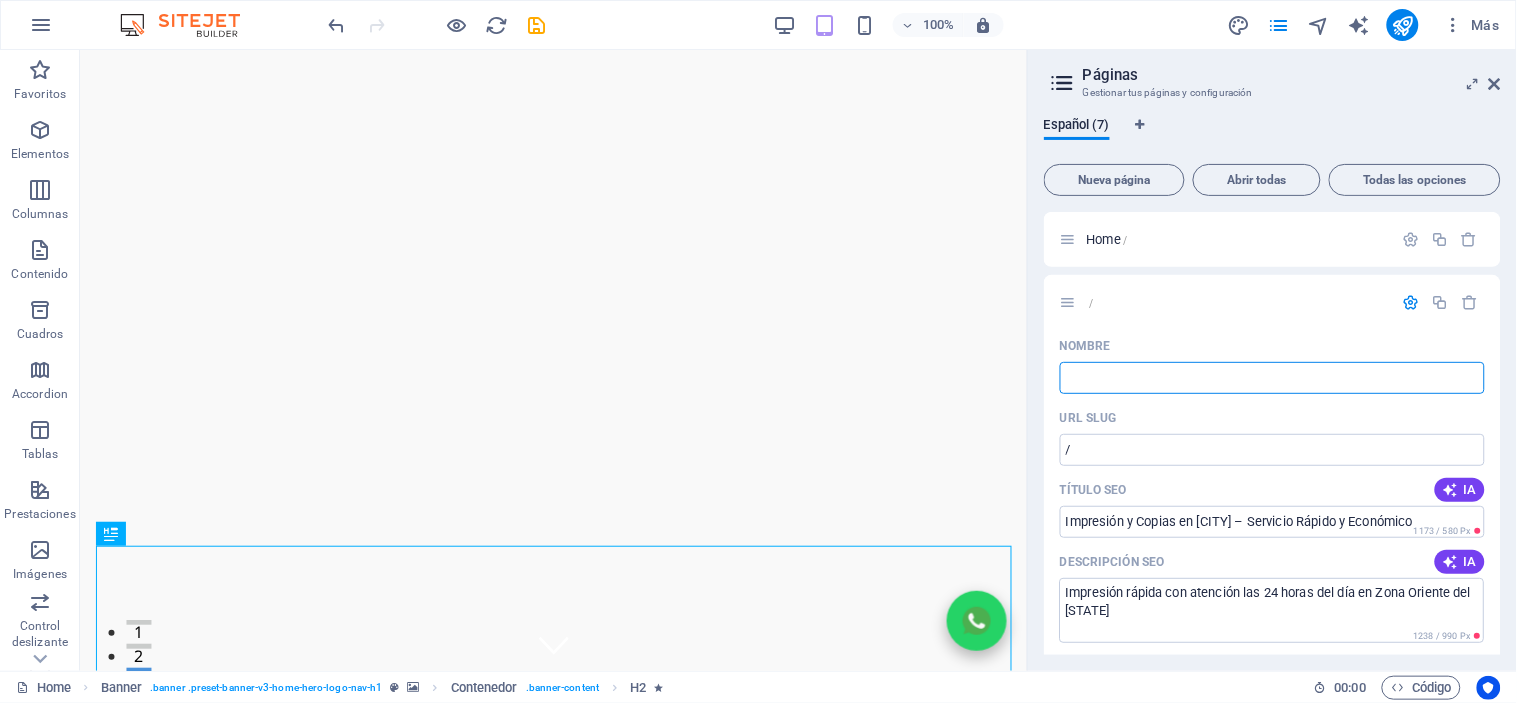 paste on "https://innovaimpresion.com/" 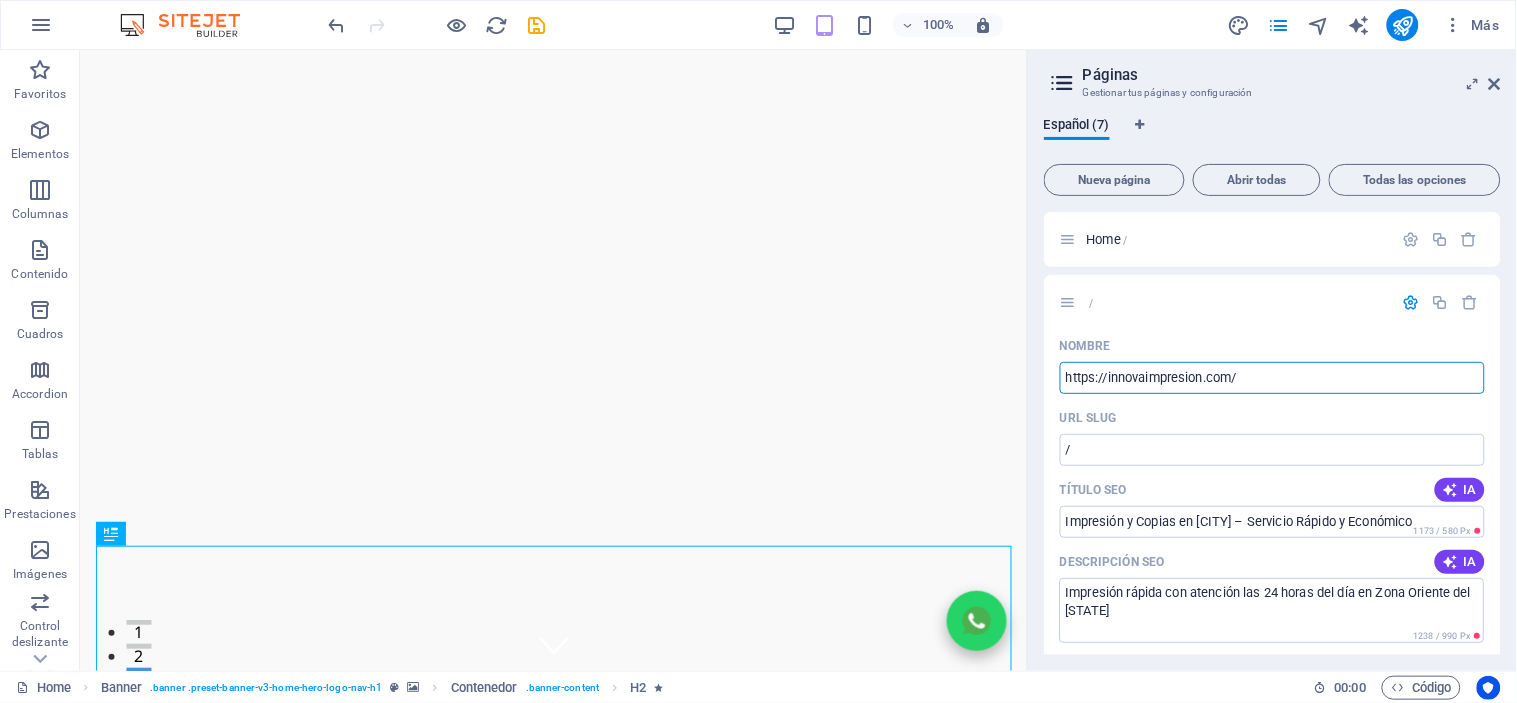 type on "https://innovaimpresion.com/" 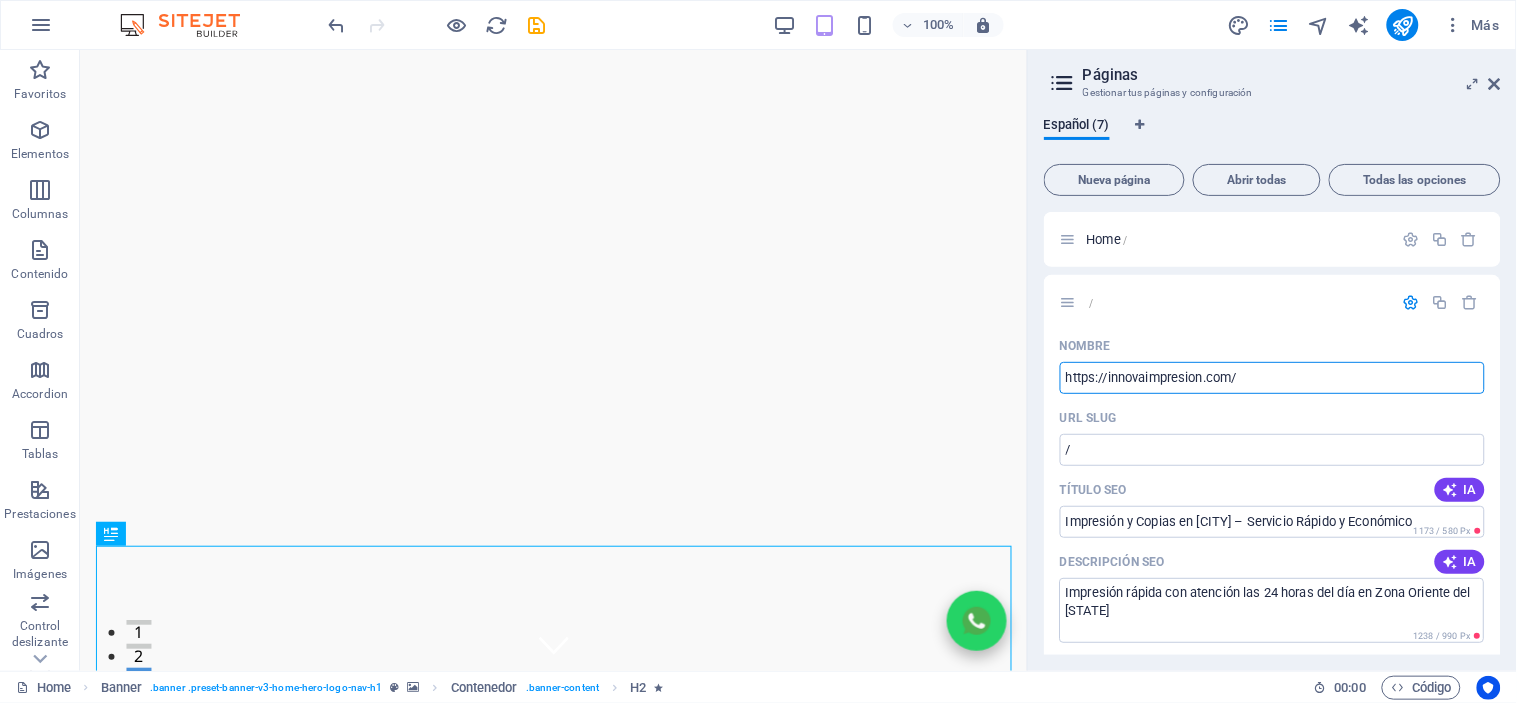 type on "/https-innovaimpresion-com" 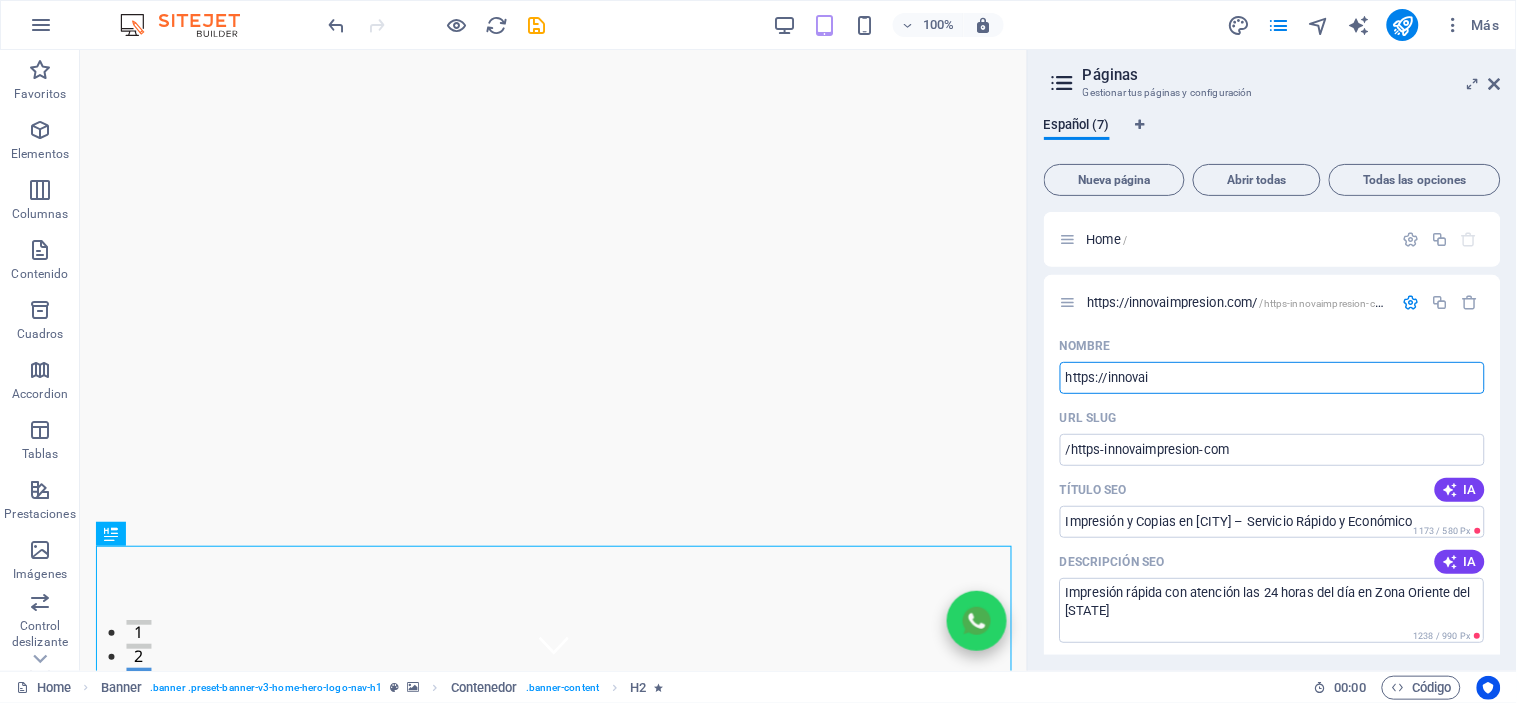 type on "https://innova" 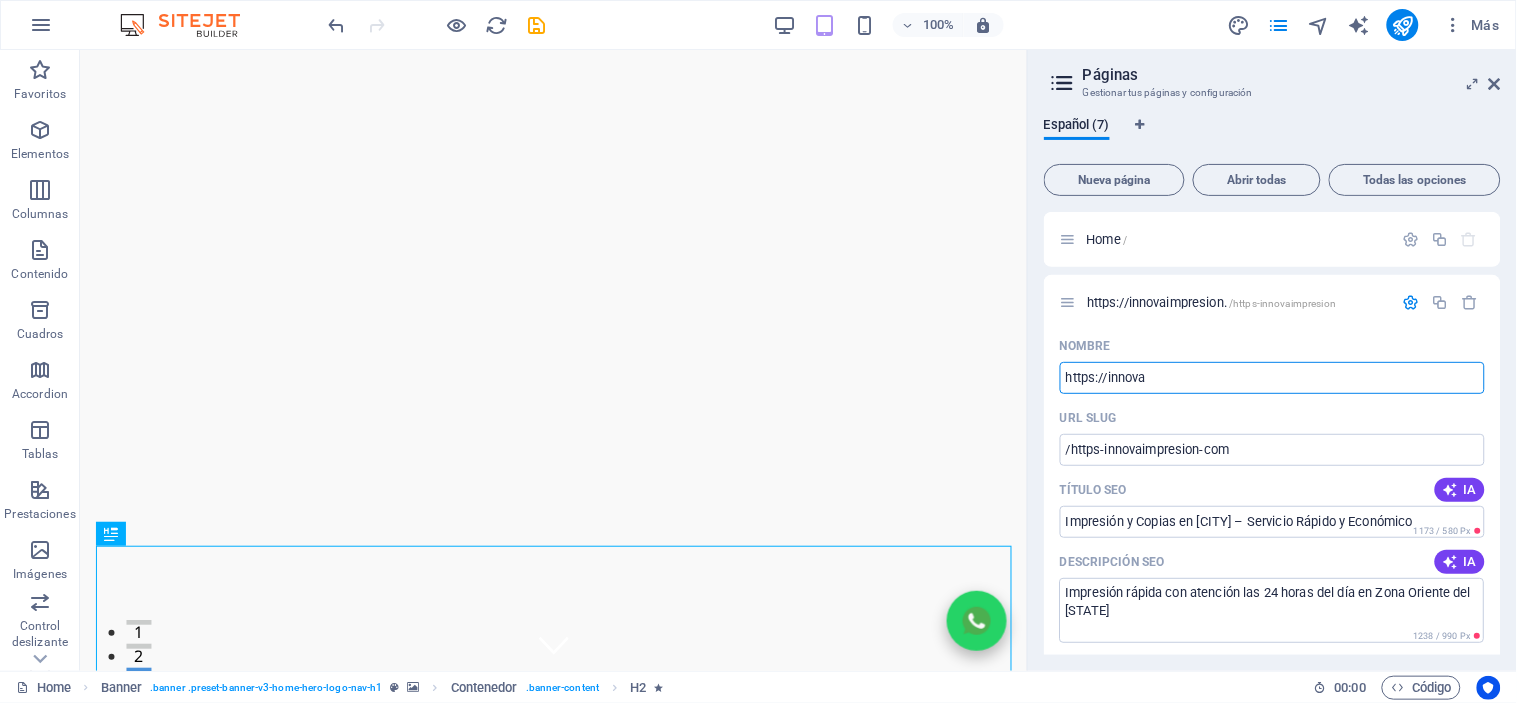 type on "/https-innovaimpresion" 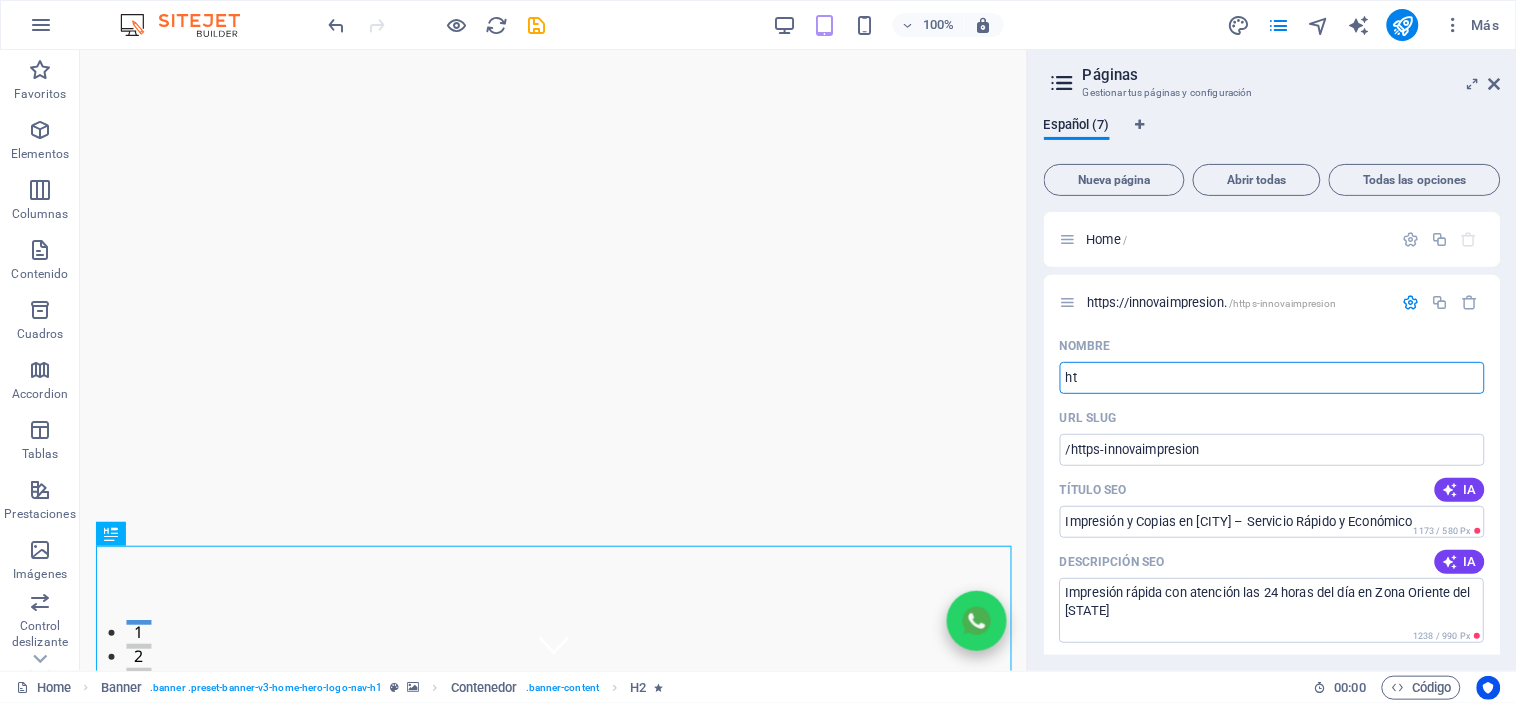 type on "h" 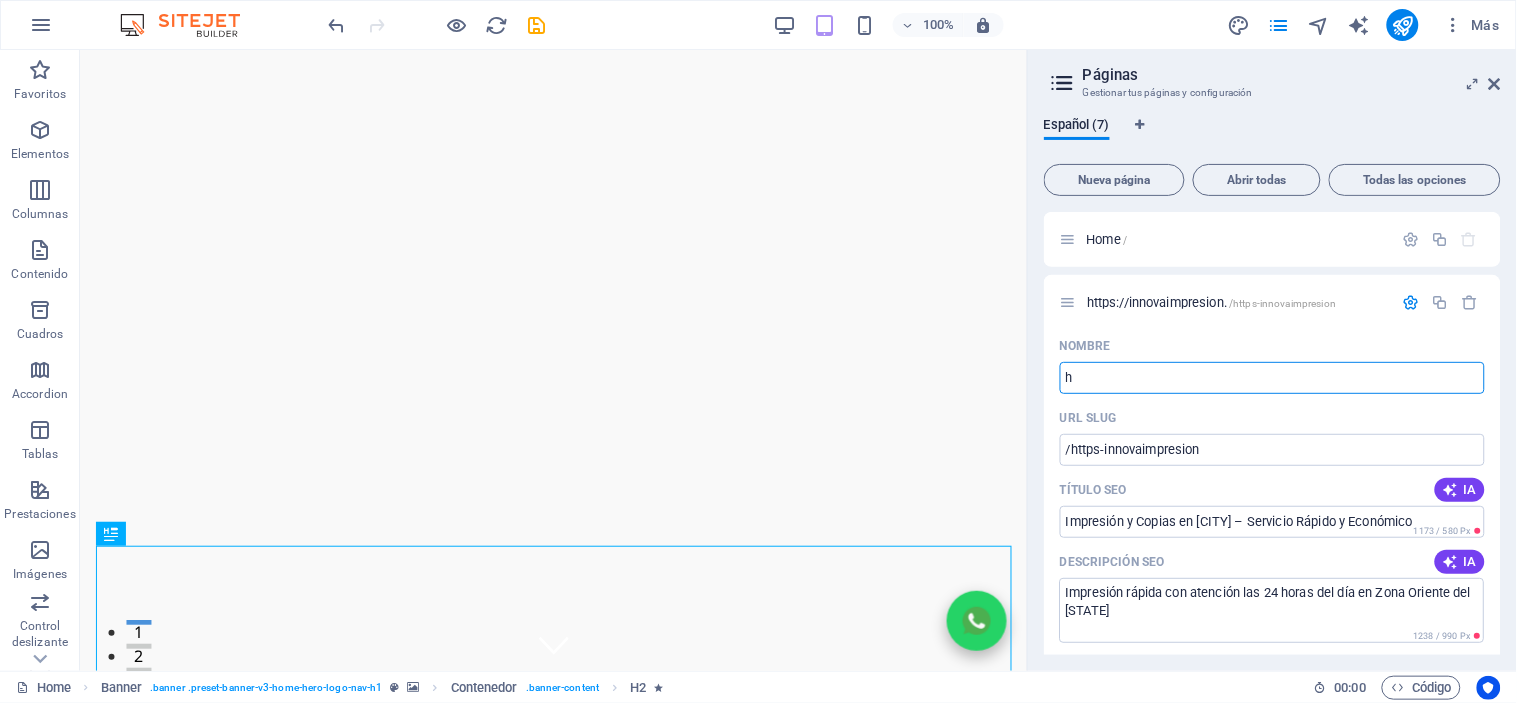 type 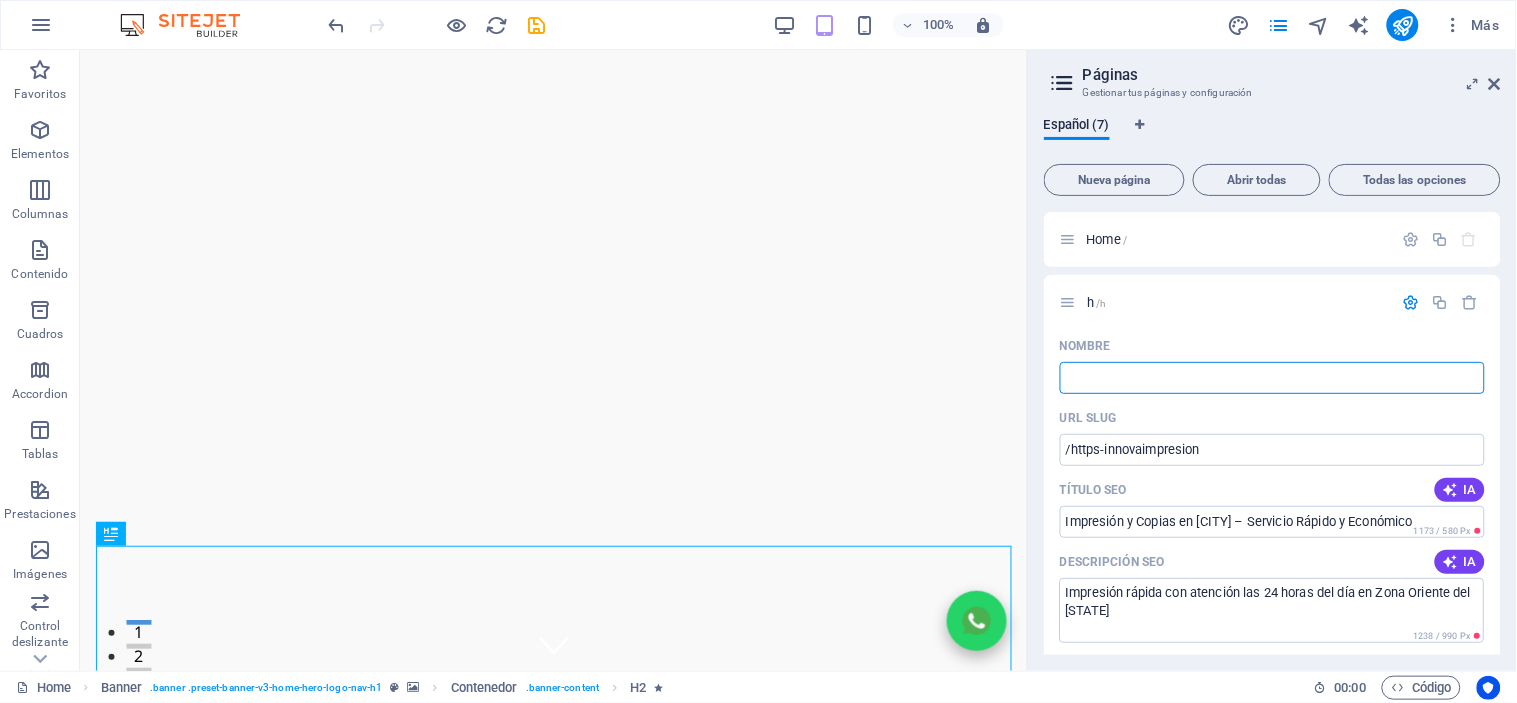 type on "/h" 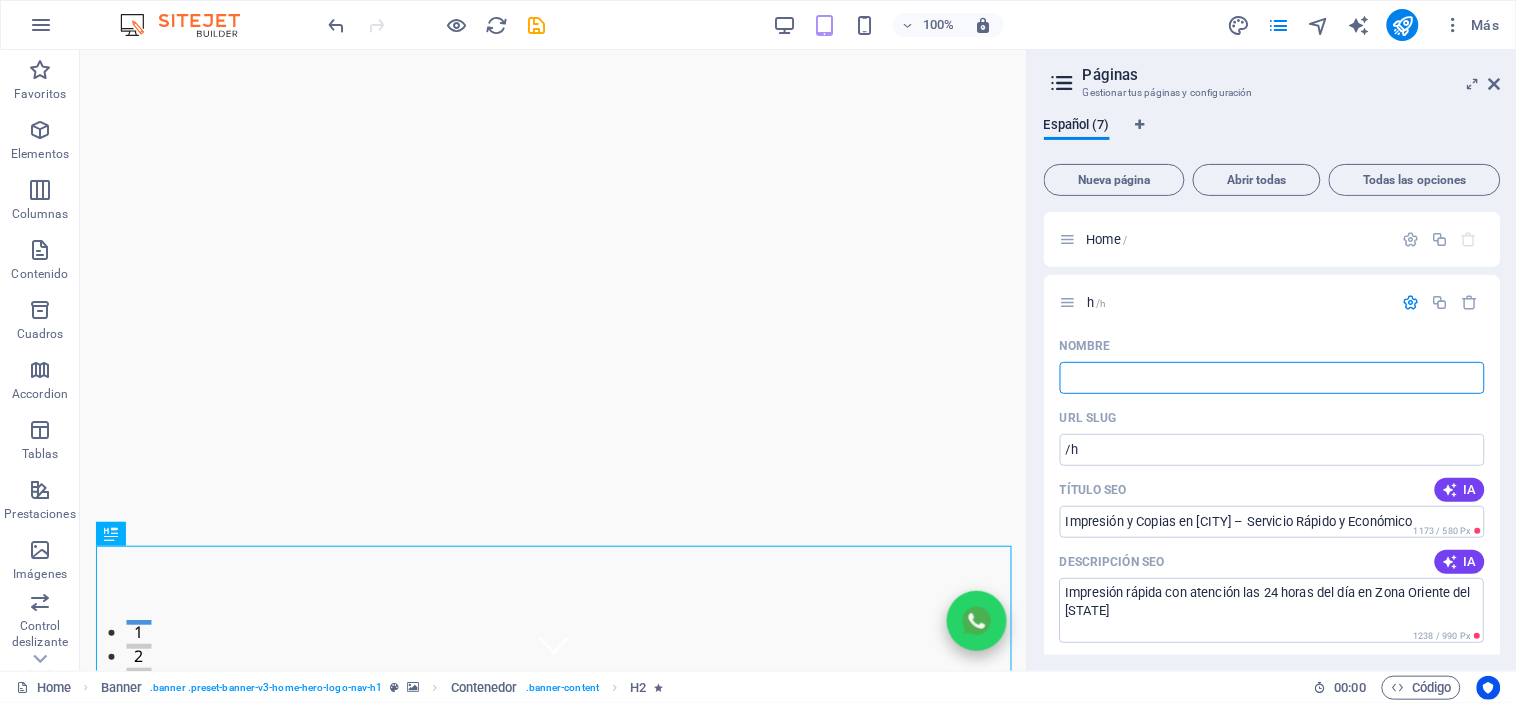 type 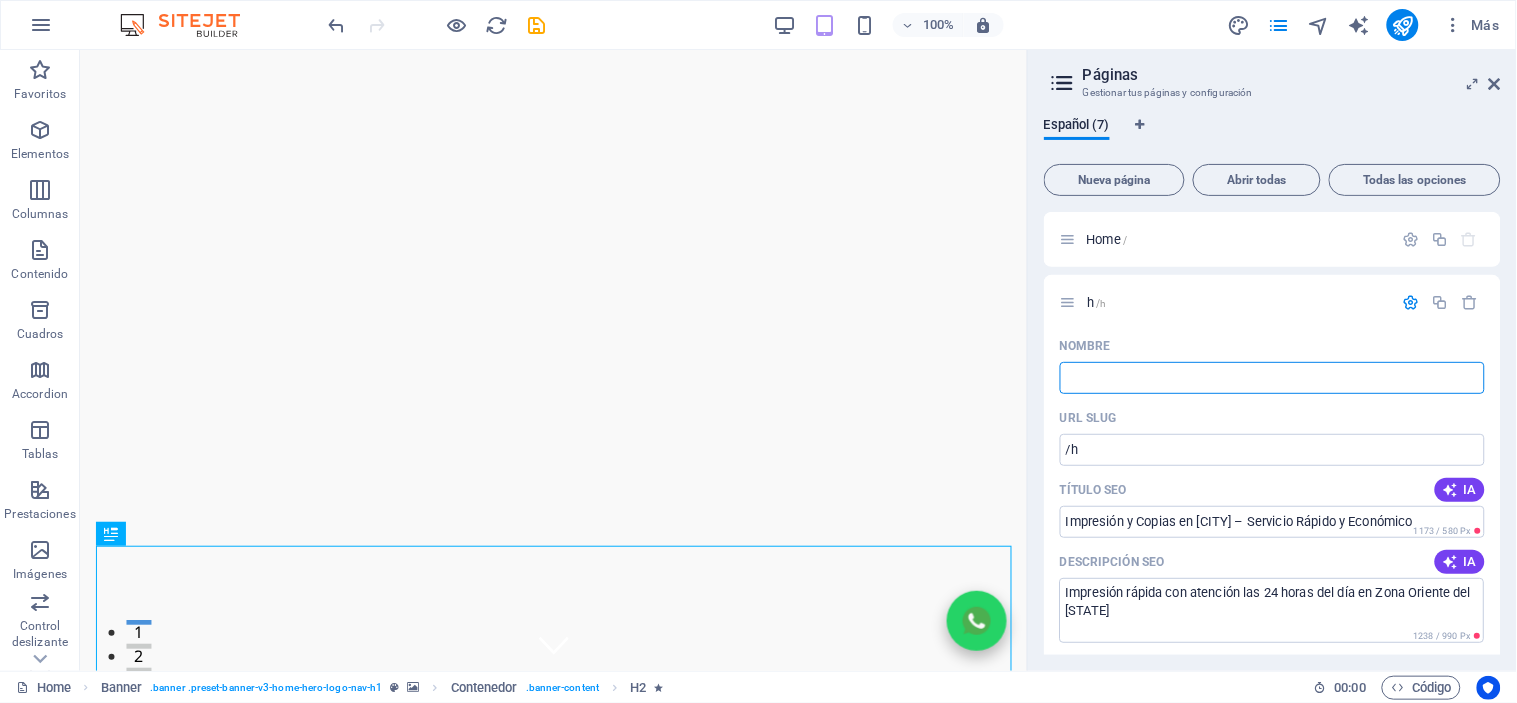 type on "/" 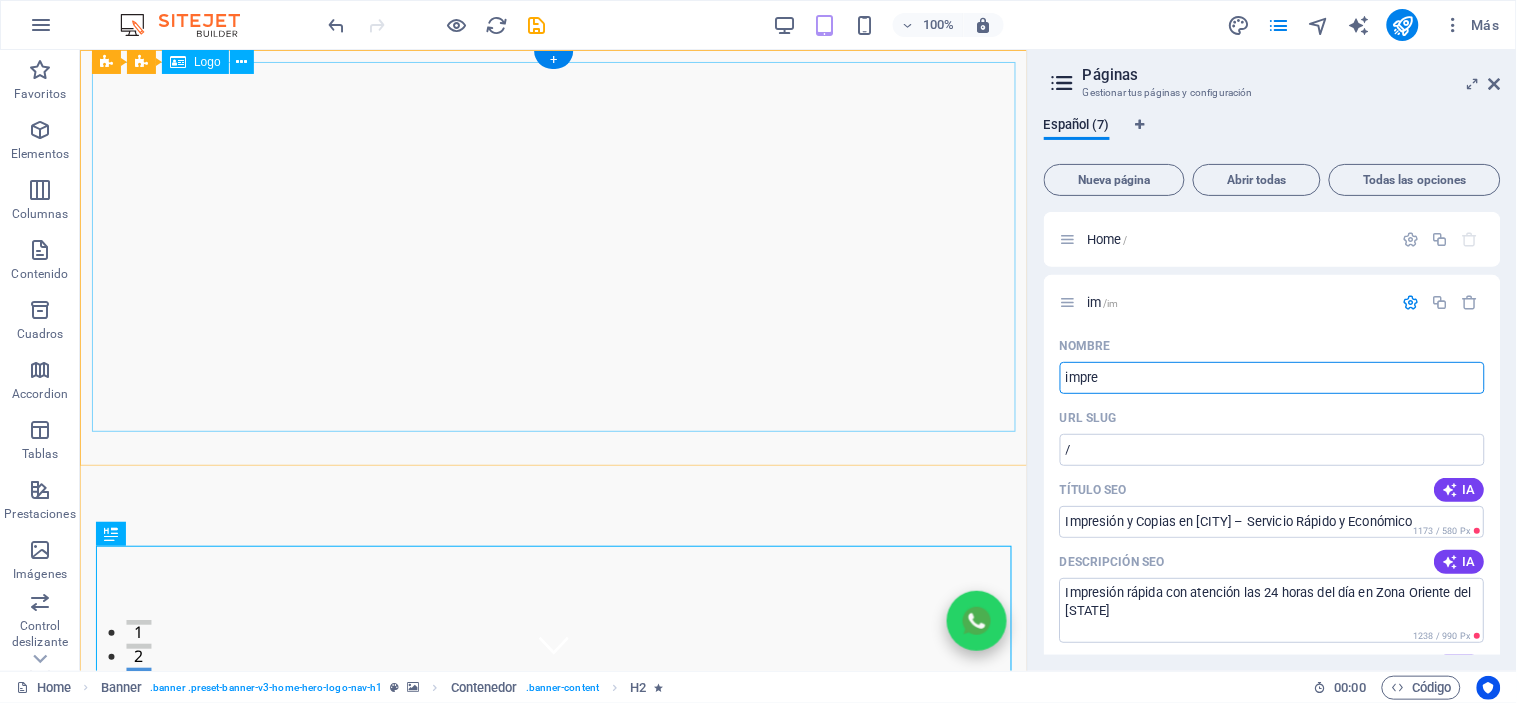 type on "impres" 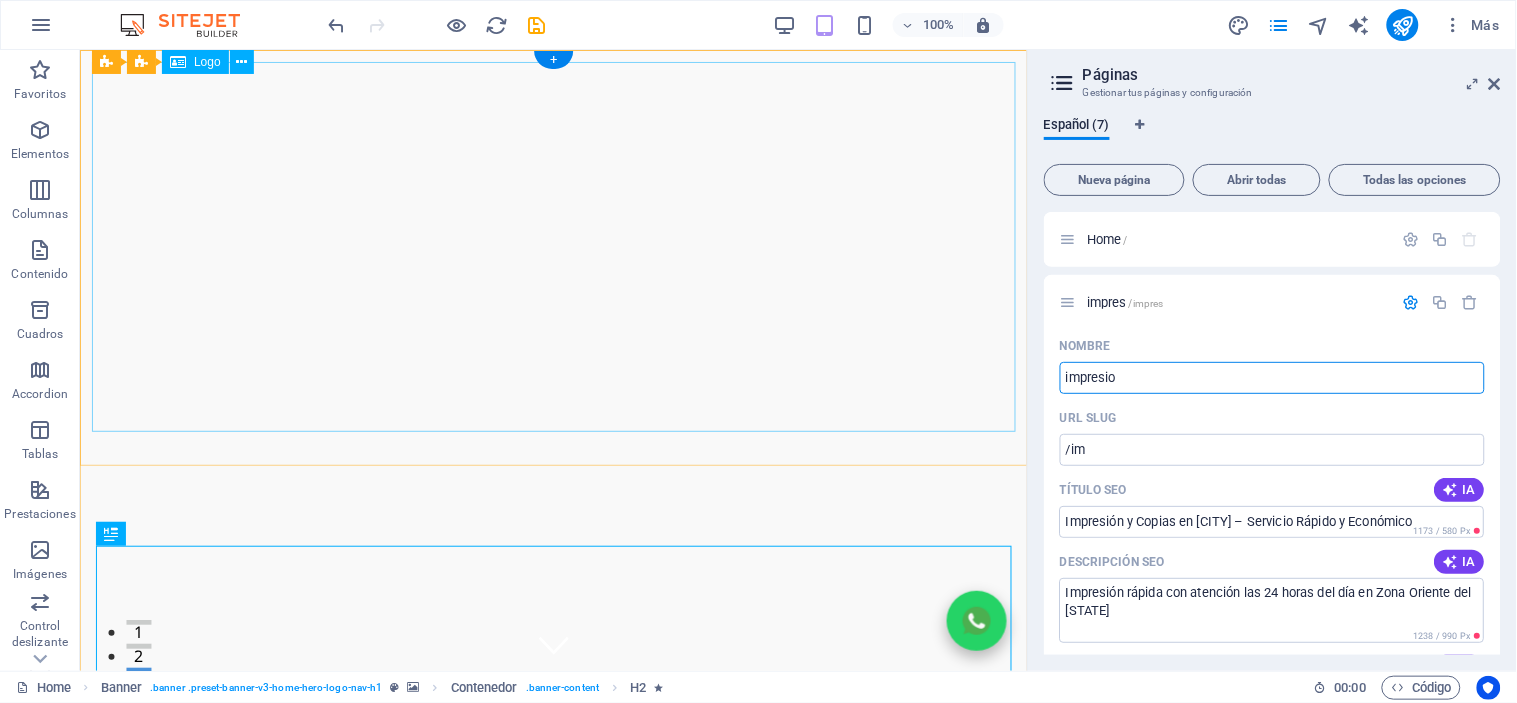 type on "impresion" 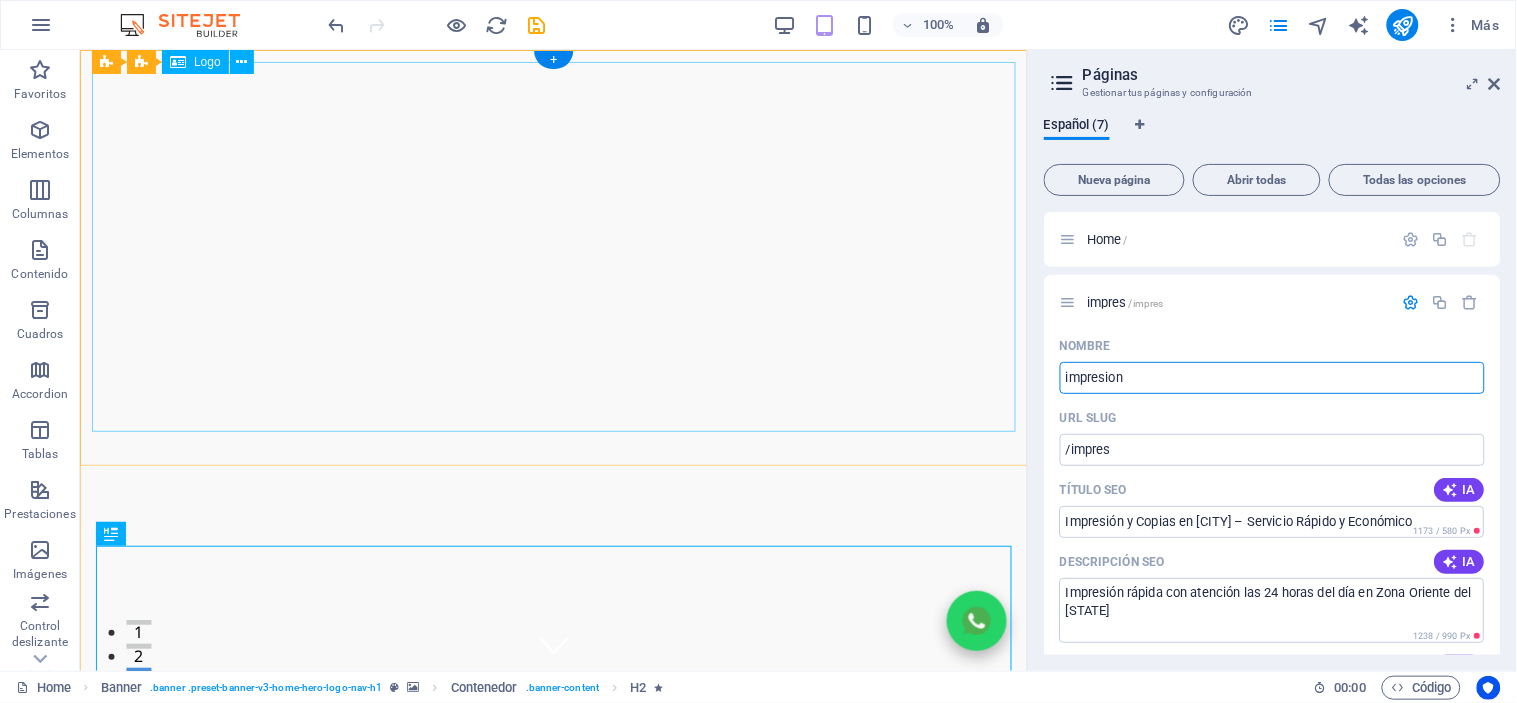 type on "impresion" 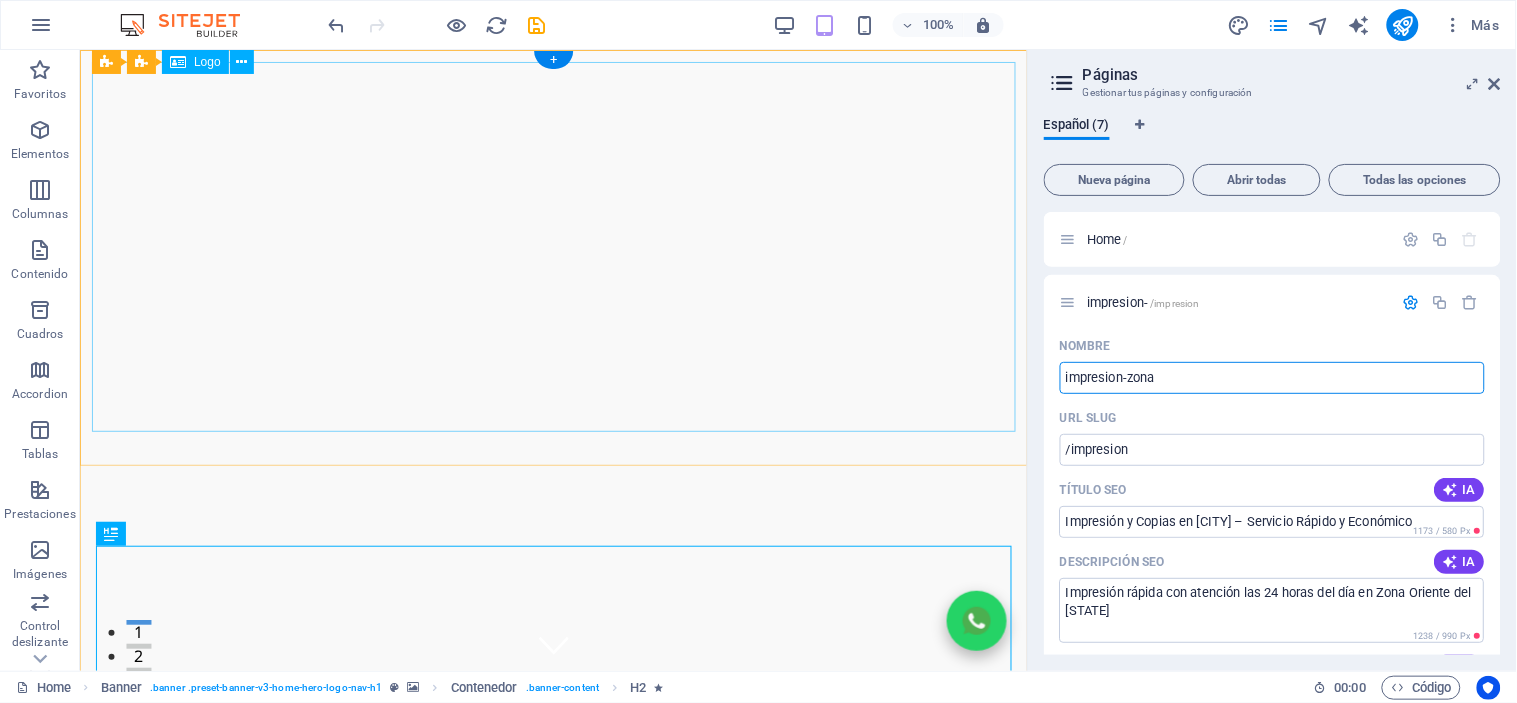 type on "impresion-zona" 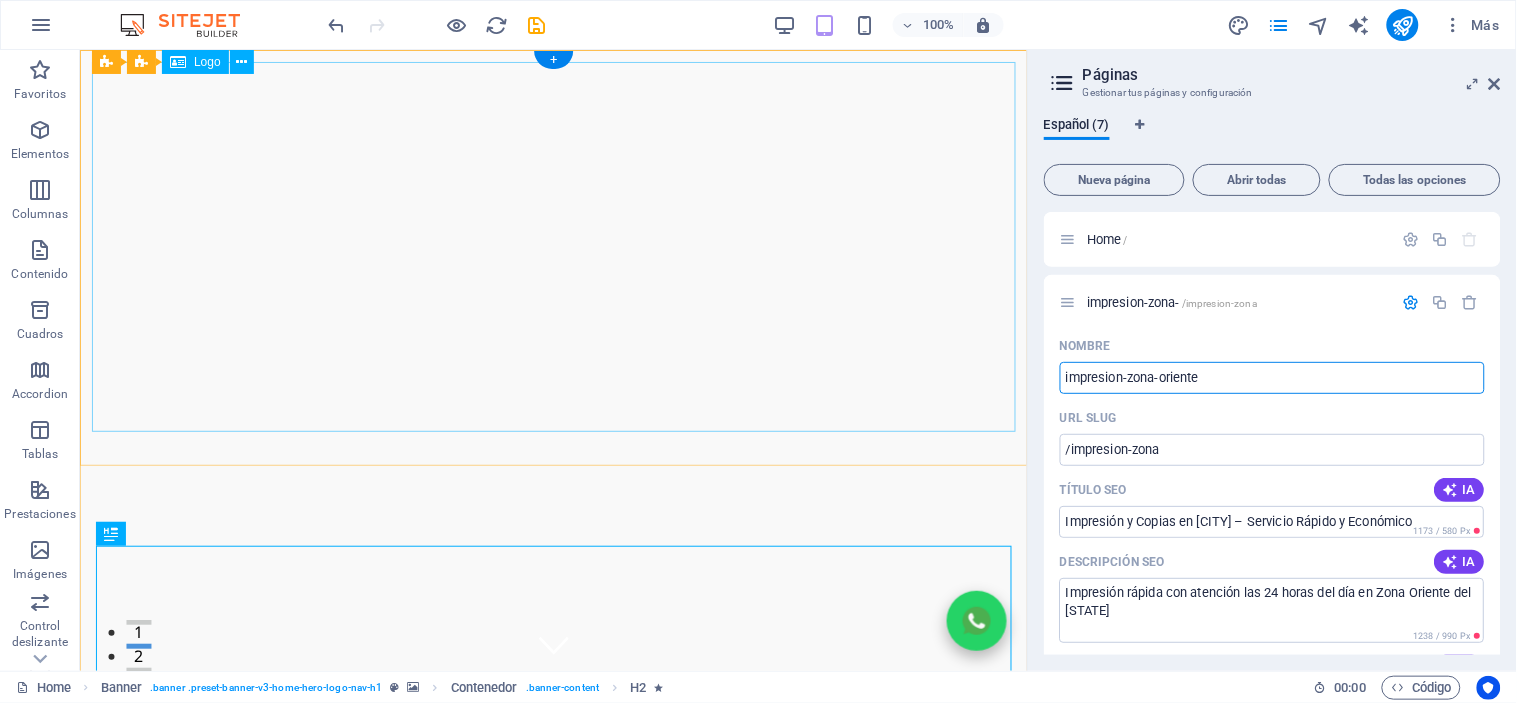 type on "impresion-zona-oriente" 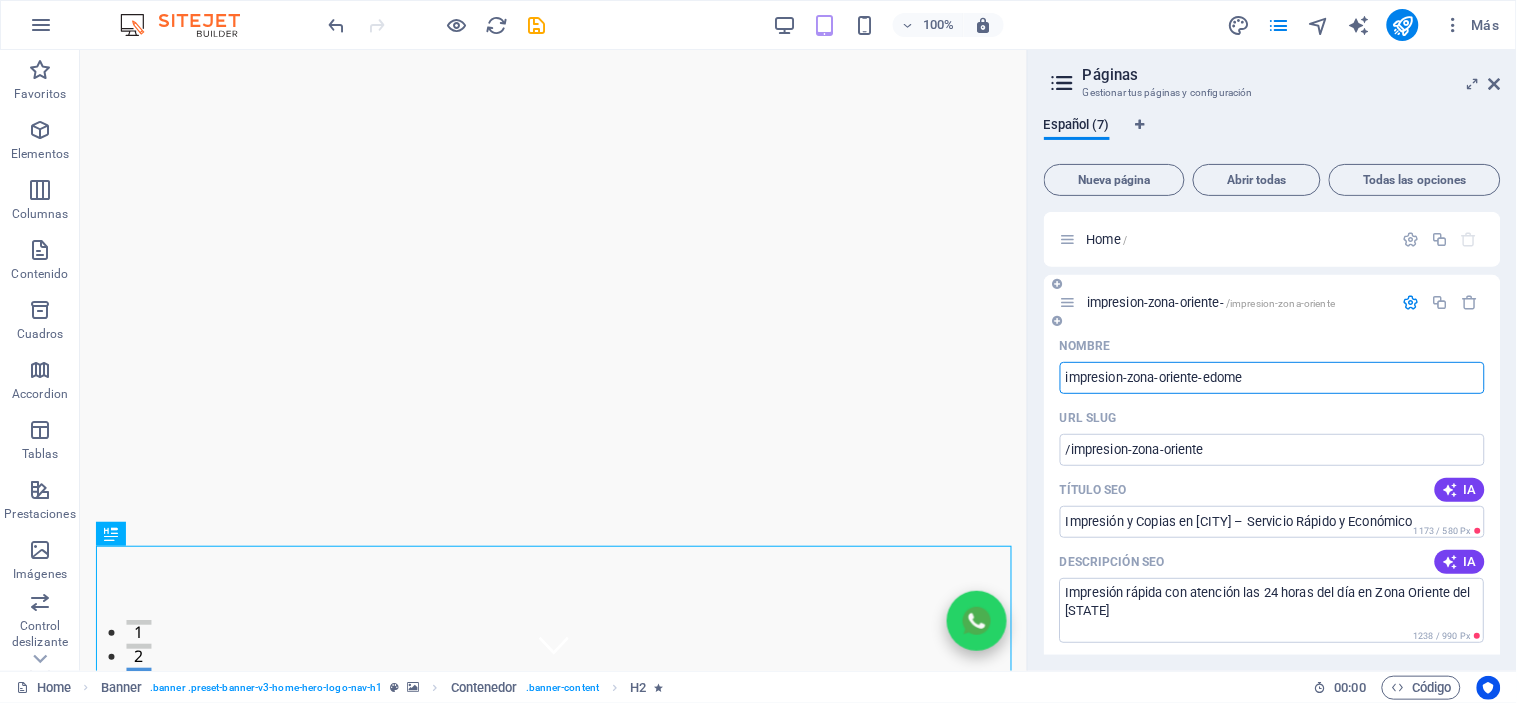 type on "impresion-zona-oriente-edomez" 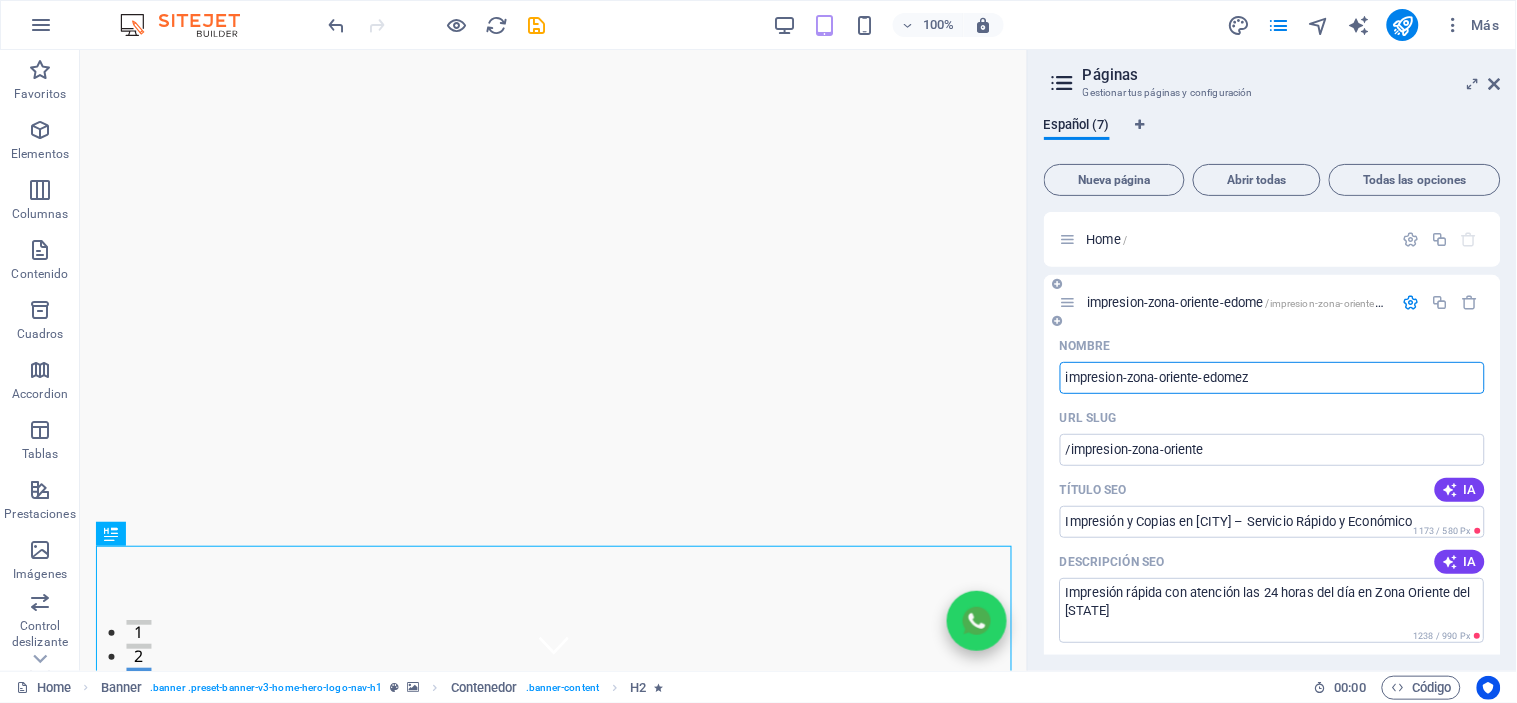 type on "/impresion-zona-oriente-edome" 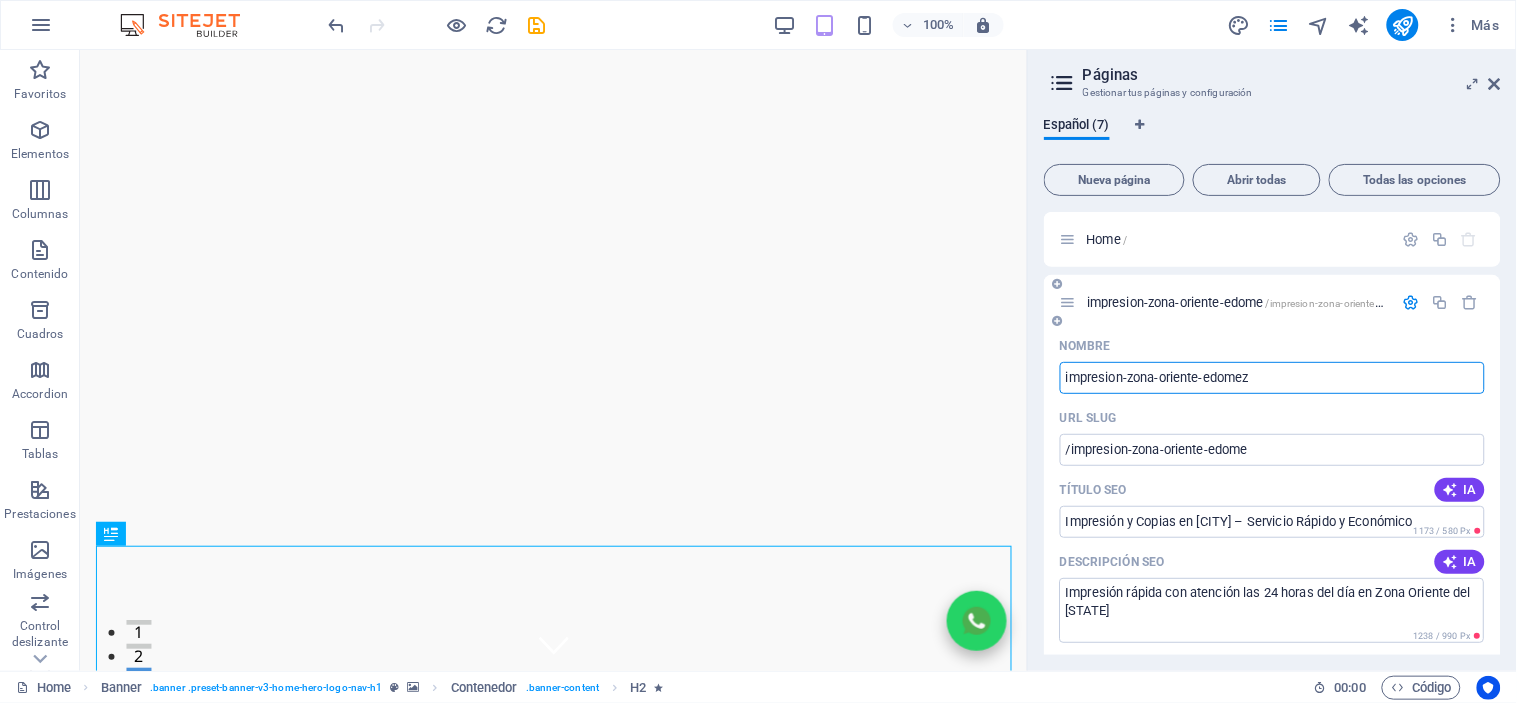 type on "impresion-zona-oriente-edome" 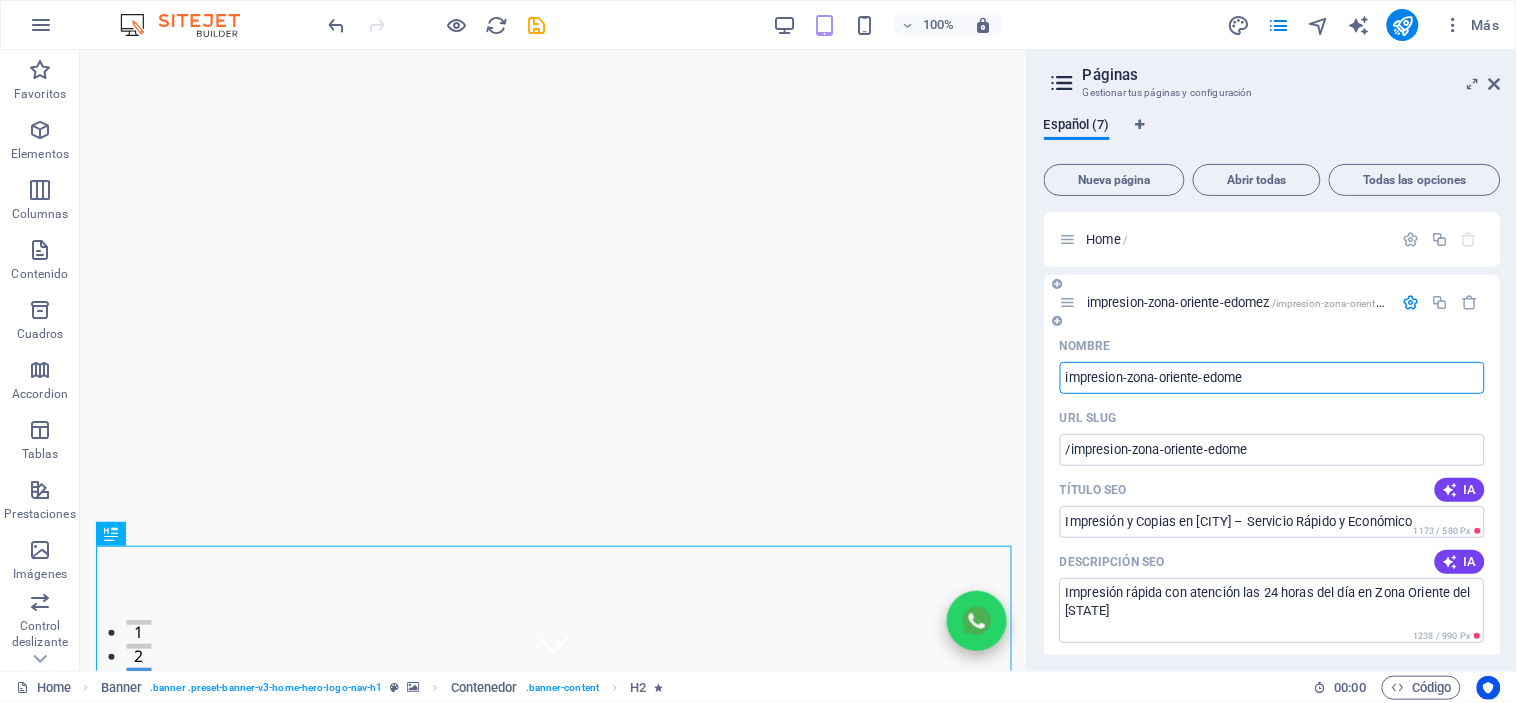 type on "/impresion-zona-oriente-edomez" 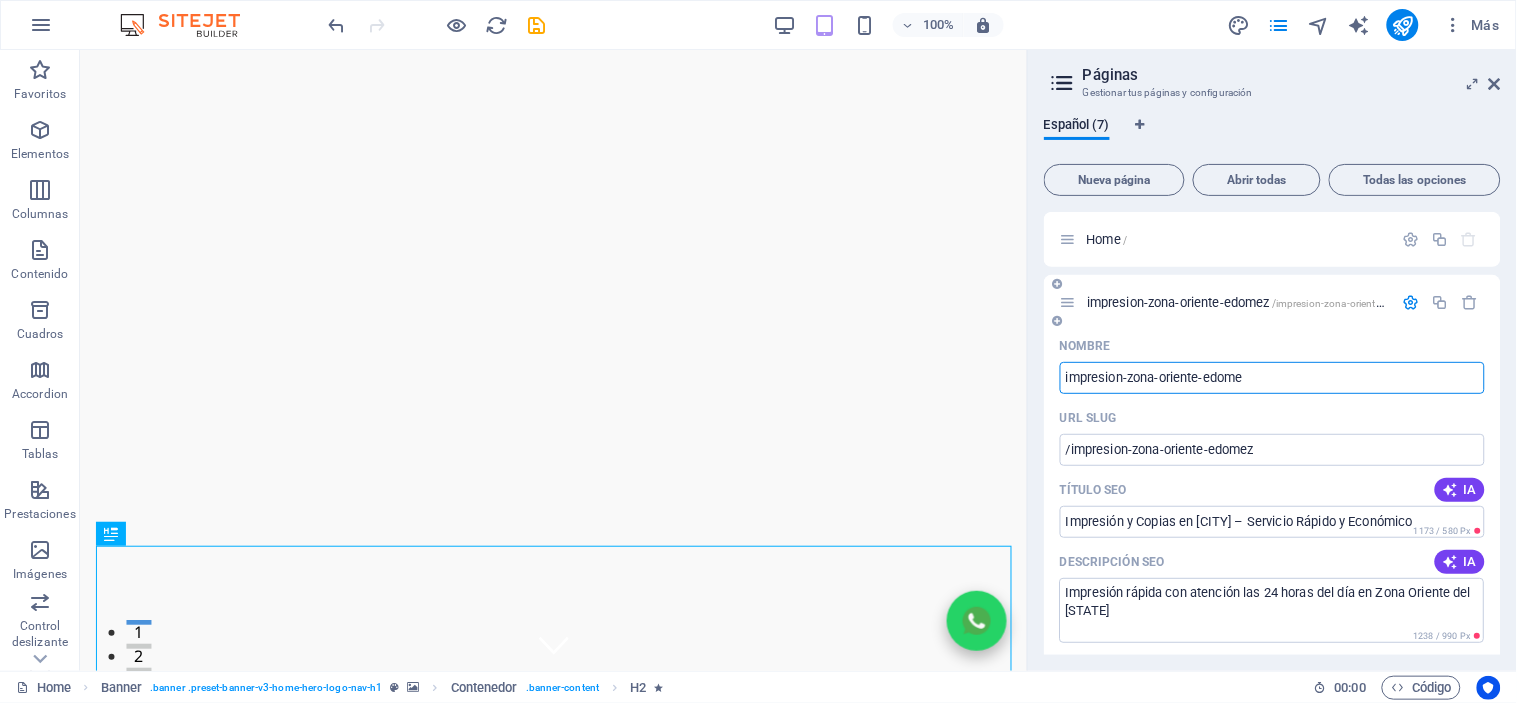 type on "impresion-zona-oriente-edome" 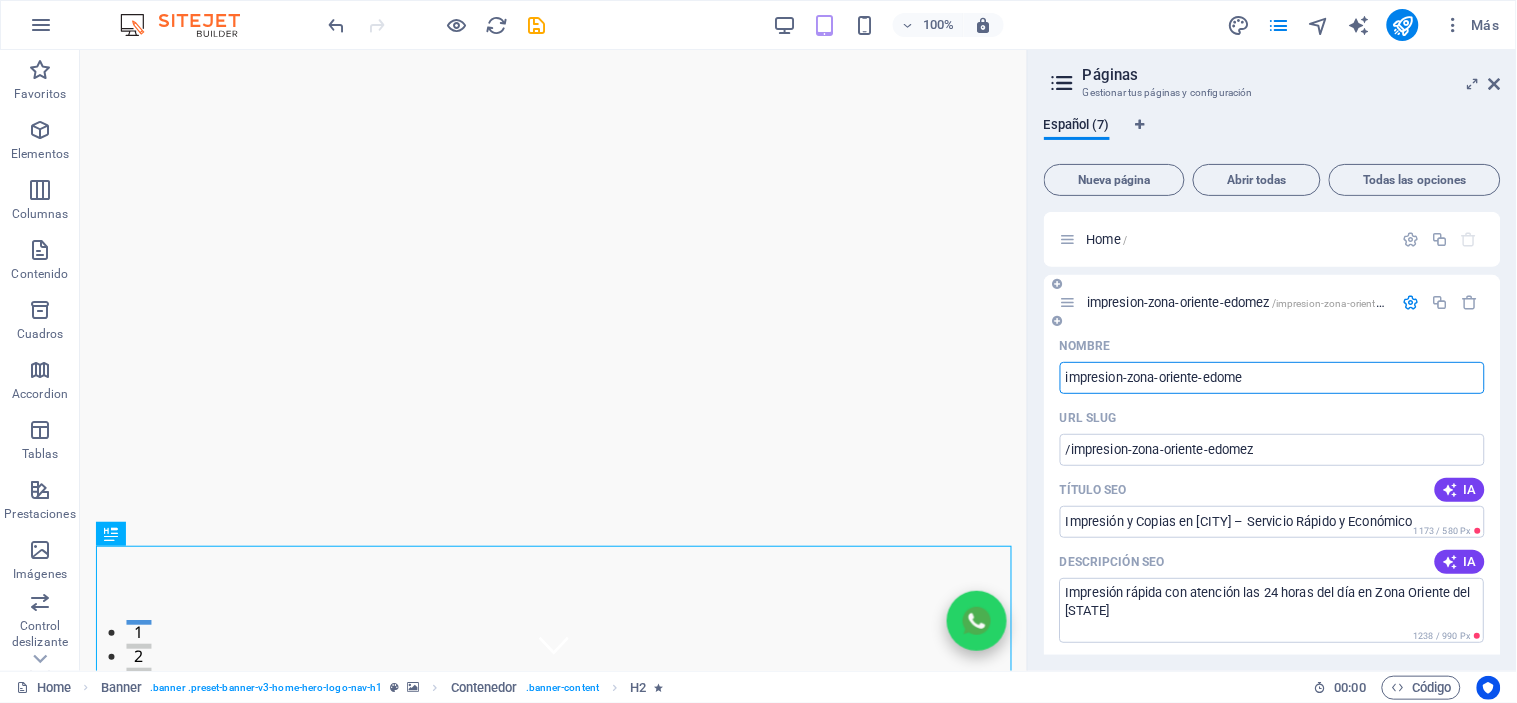type on "/impresion-zona-oriente-edome" 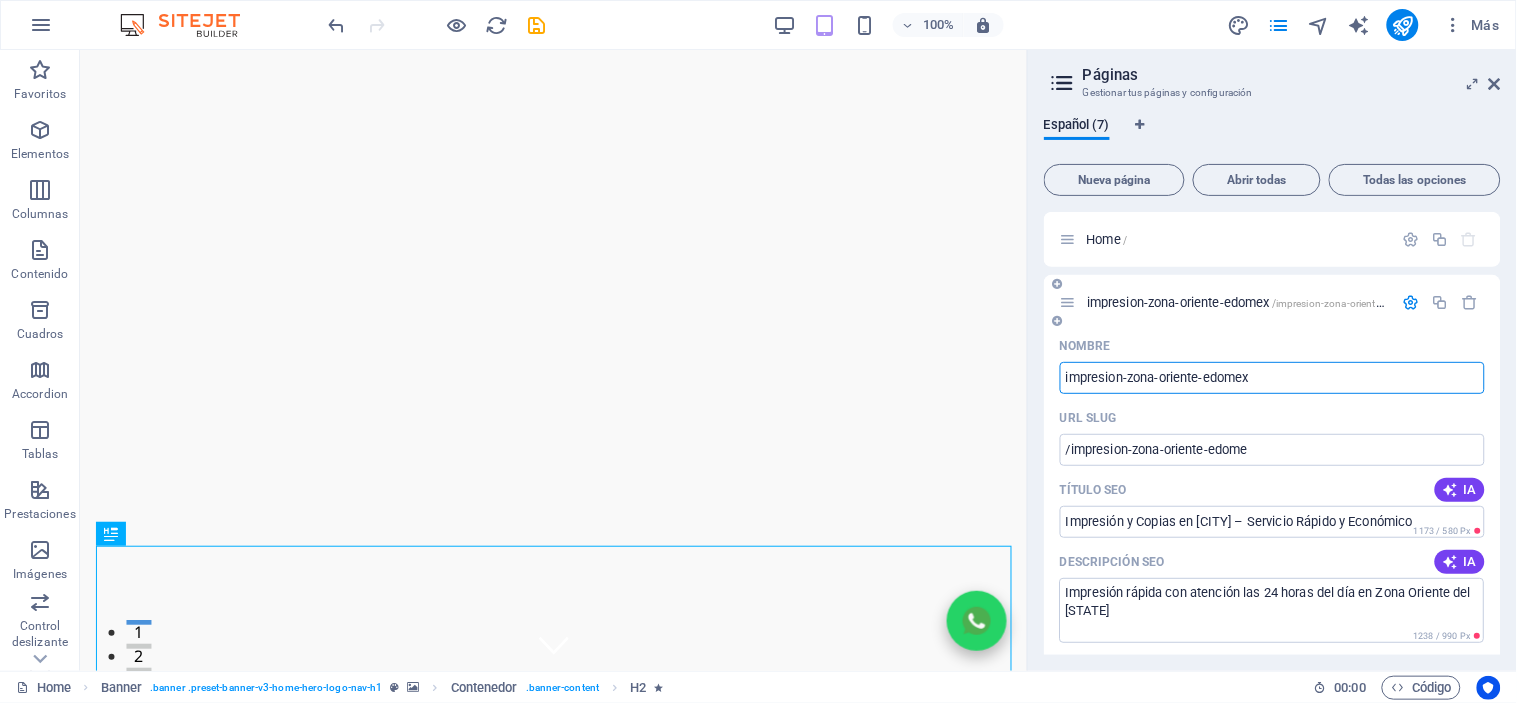 type on "impresion-zona-oriente-edomex" 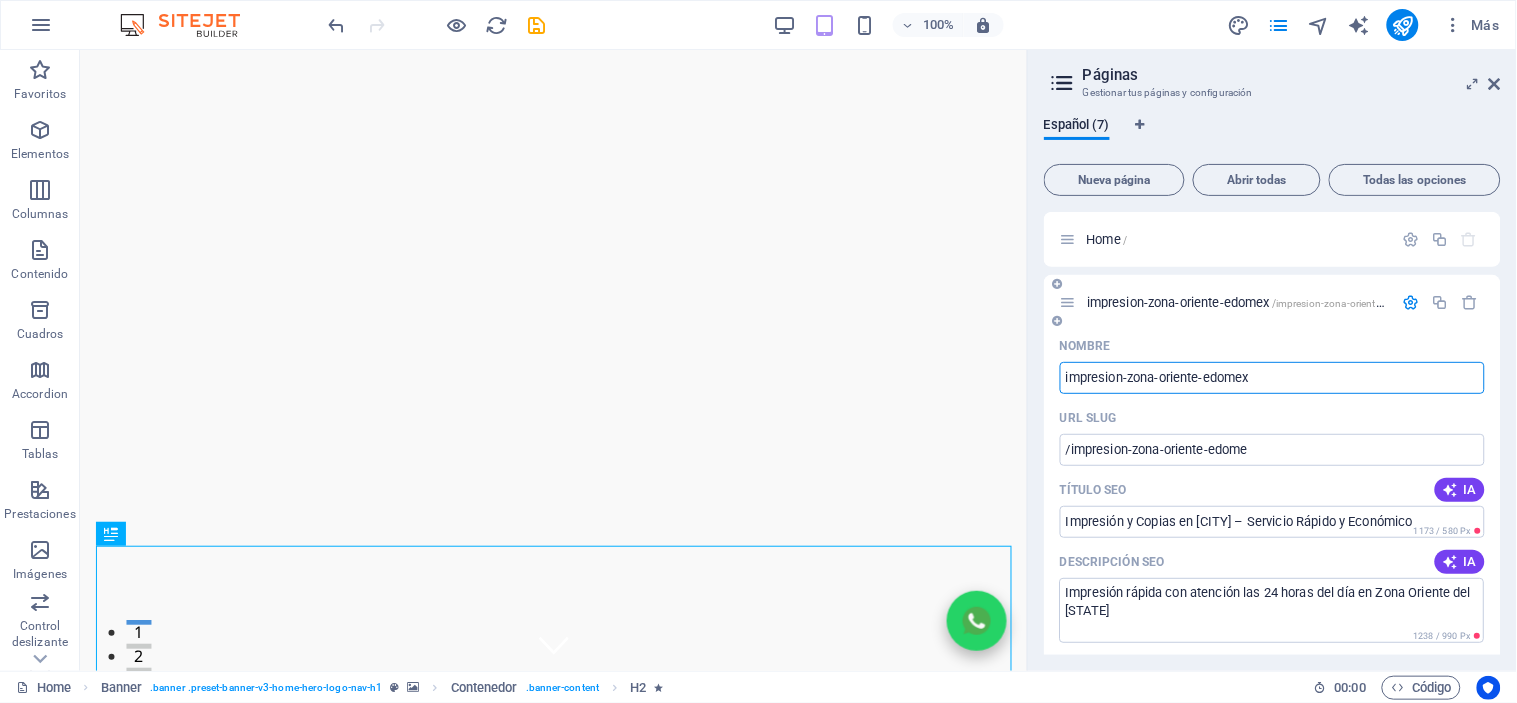 type on "/impresion-zona-oriente-edomex" 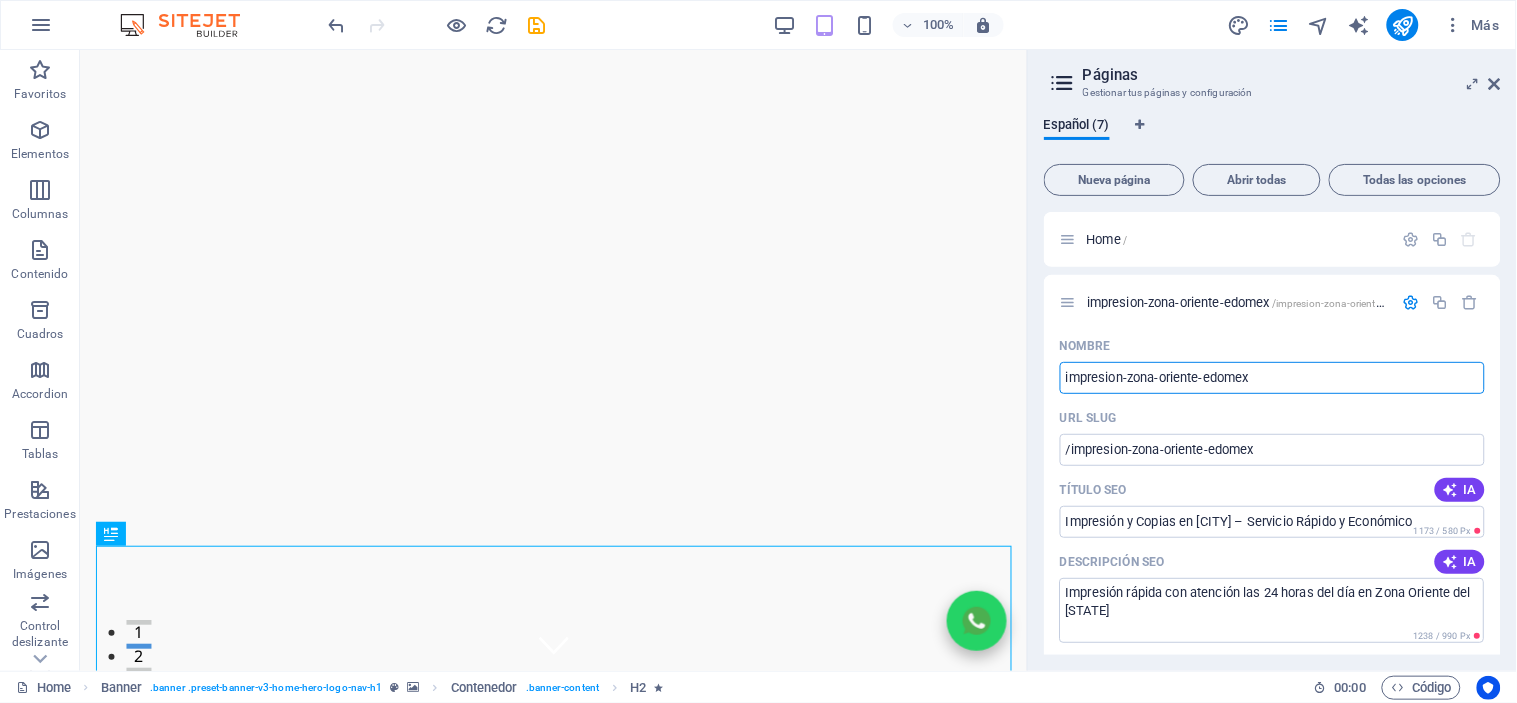 type on "impresion-zona-oriente-edomex" 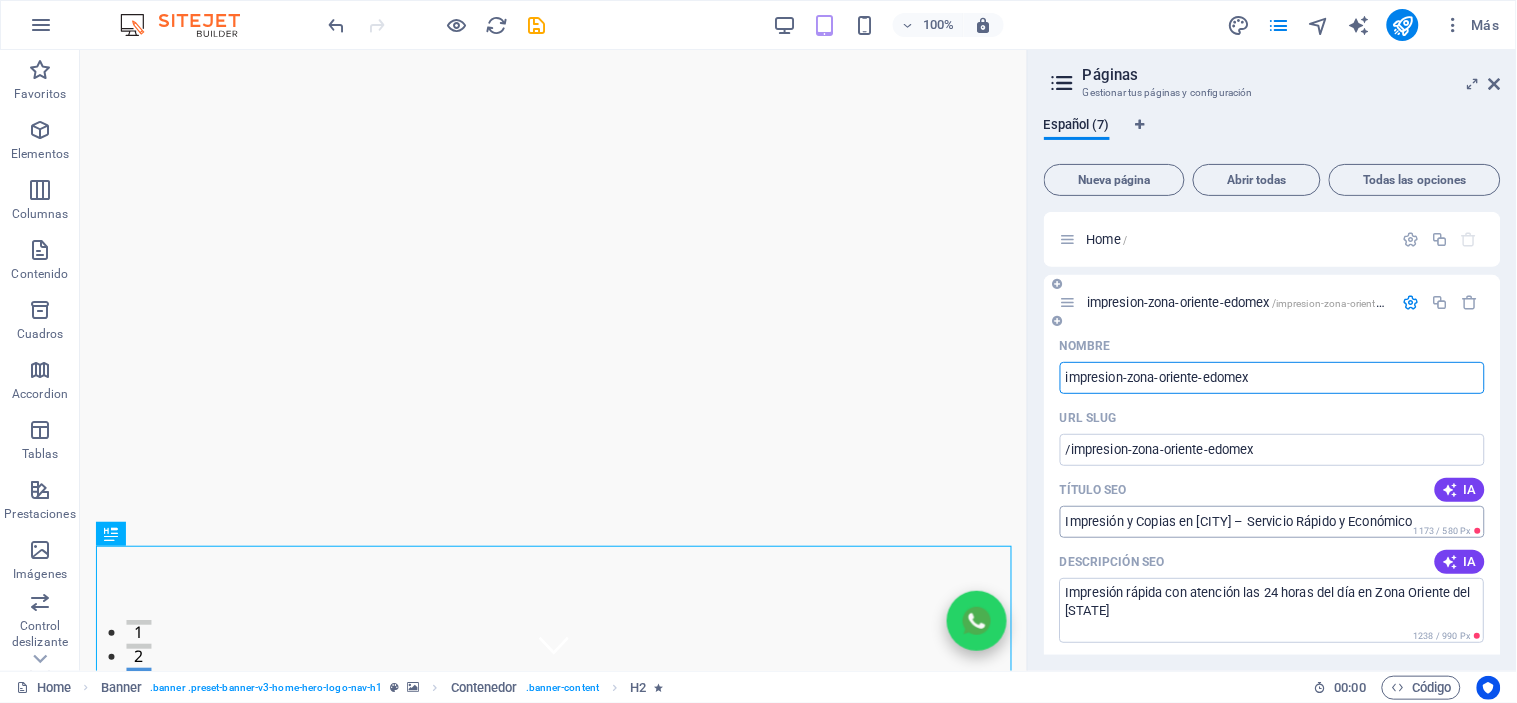 click on "impresión y Copias en Texcoco – Servicio Rápido y Económico" at bounding box center [1272, 522] 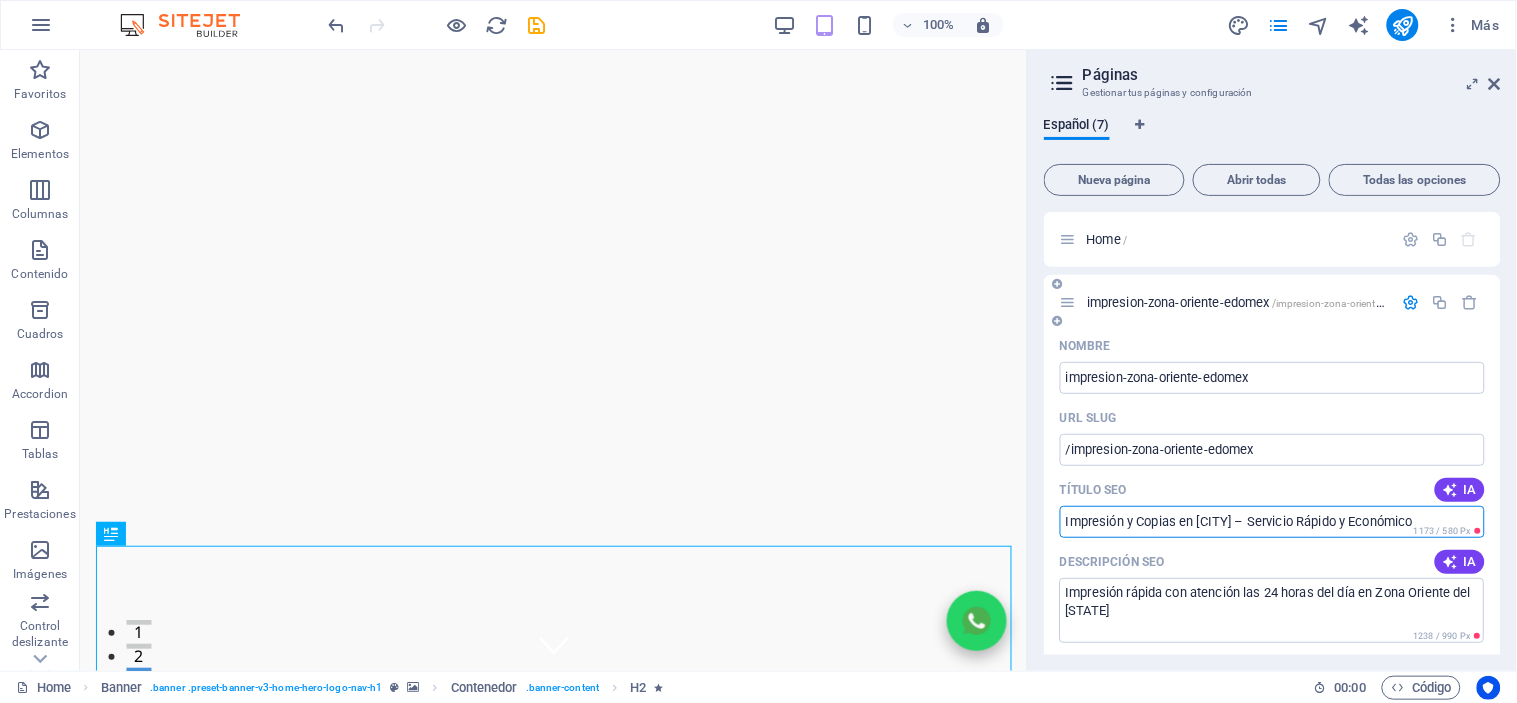 click on "impresión y Copias en Texcoco – Servicio Rápido y Económico" at bounding box center (1272, 522) 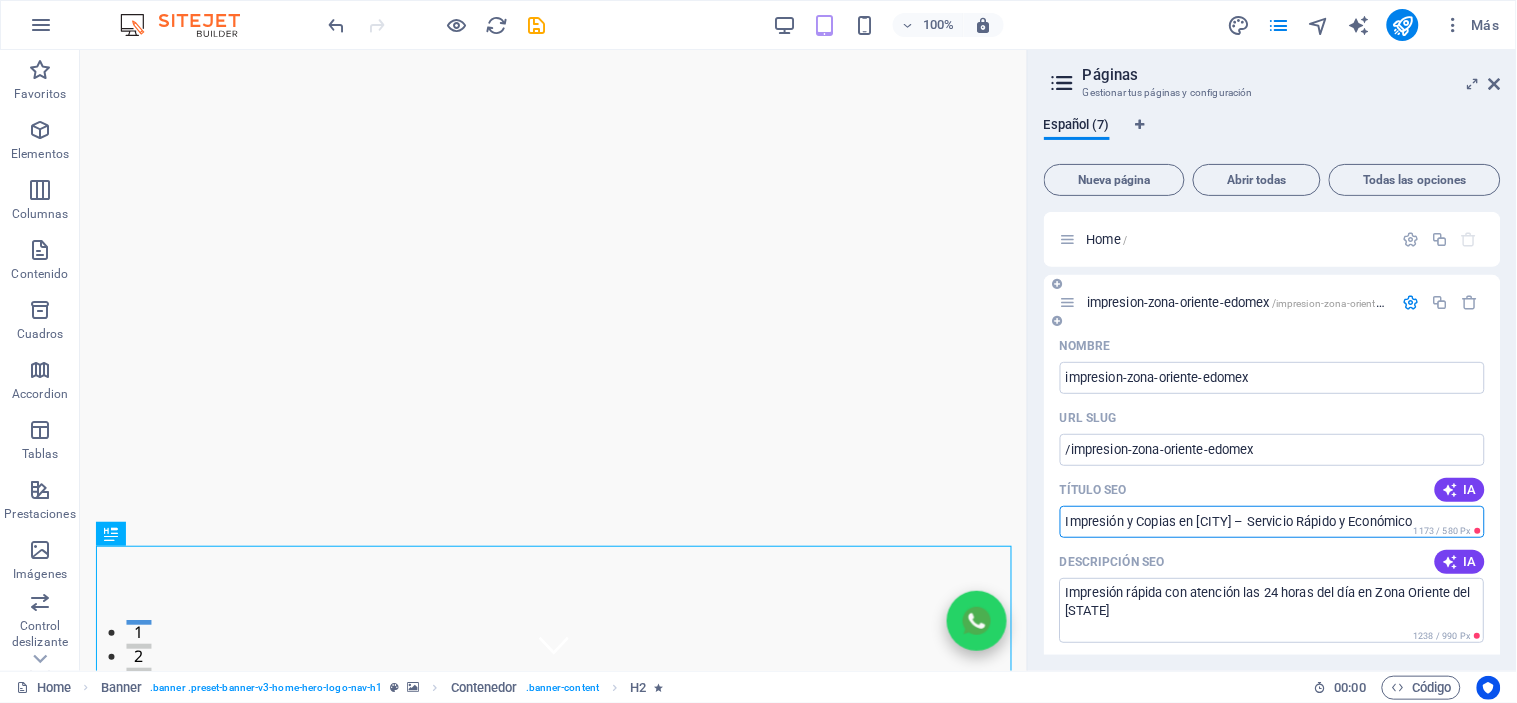paste on "Impresión rápida en Zona Oriente del Estado de México | Atención en mostrador" 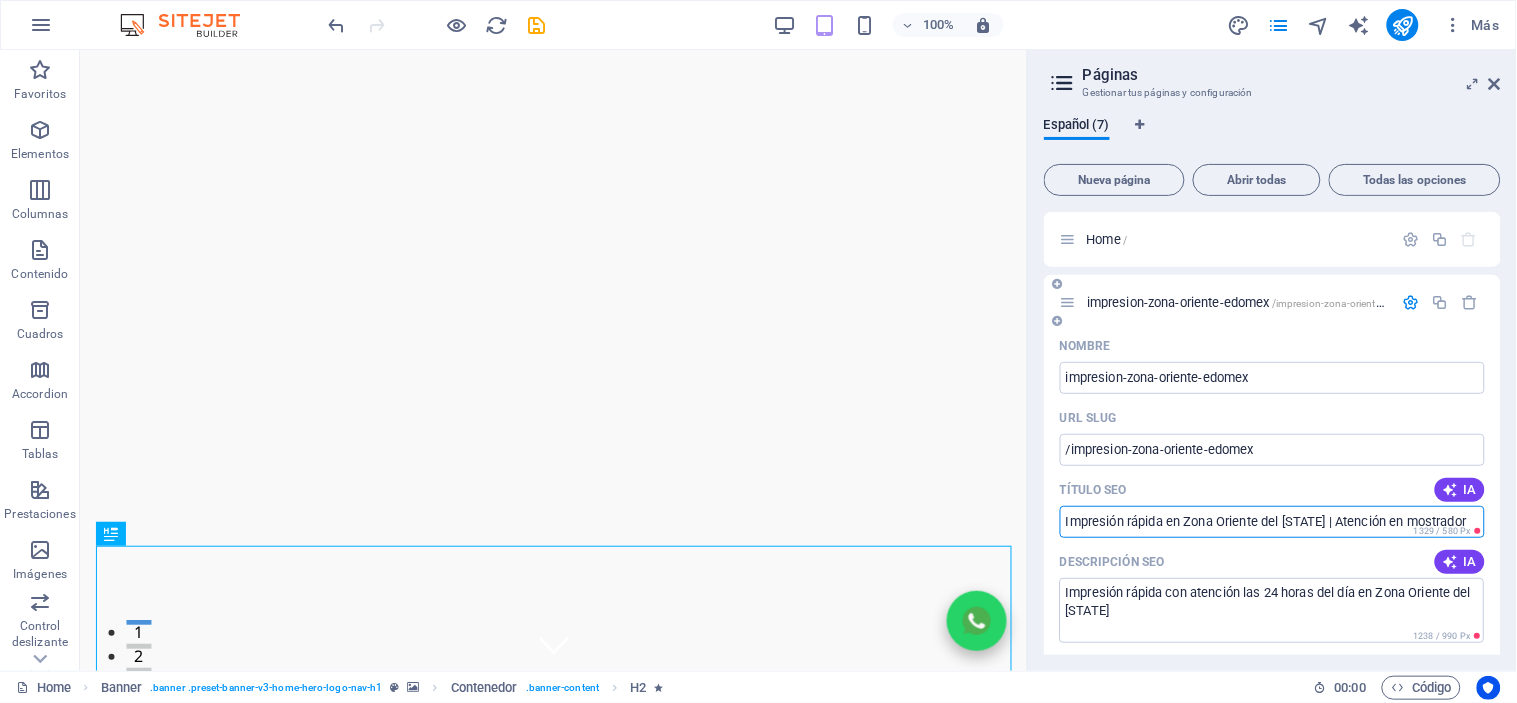 scroll, scrollTop: 0, scrollLeft: 0, axis: both 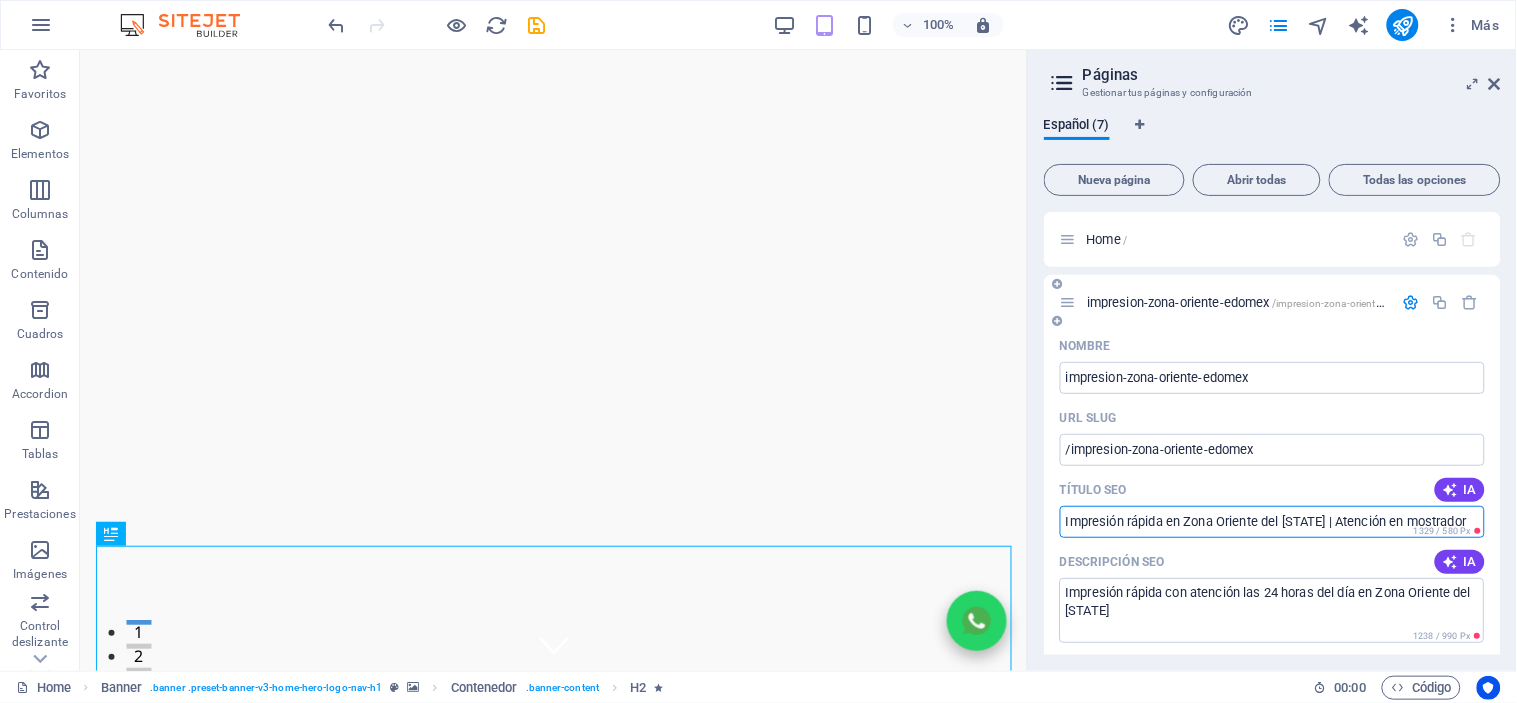 click on "Impresión rápida en Zona Oriente del Estado de México | Atención en mostrador" at bounding box center (1272, 522) 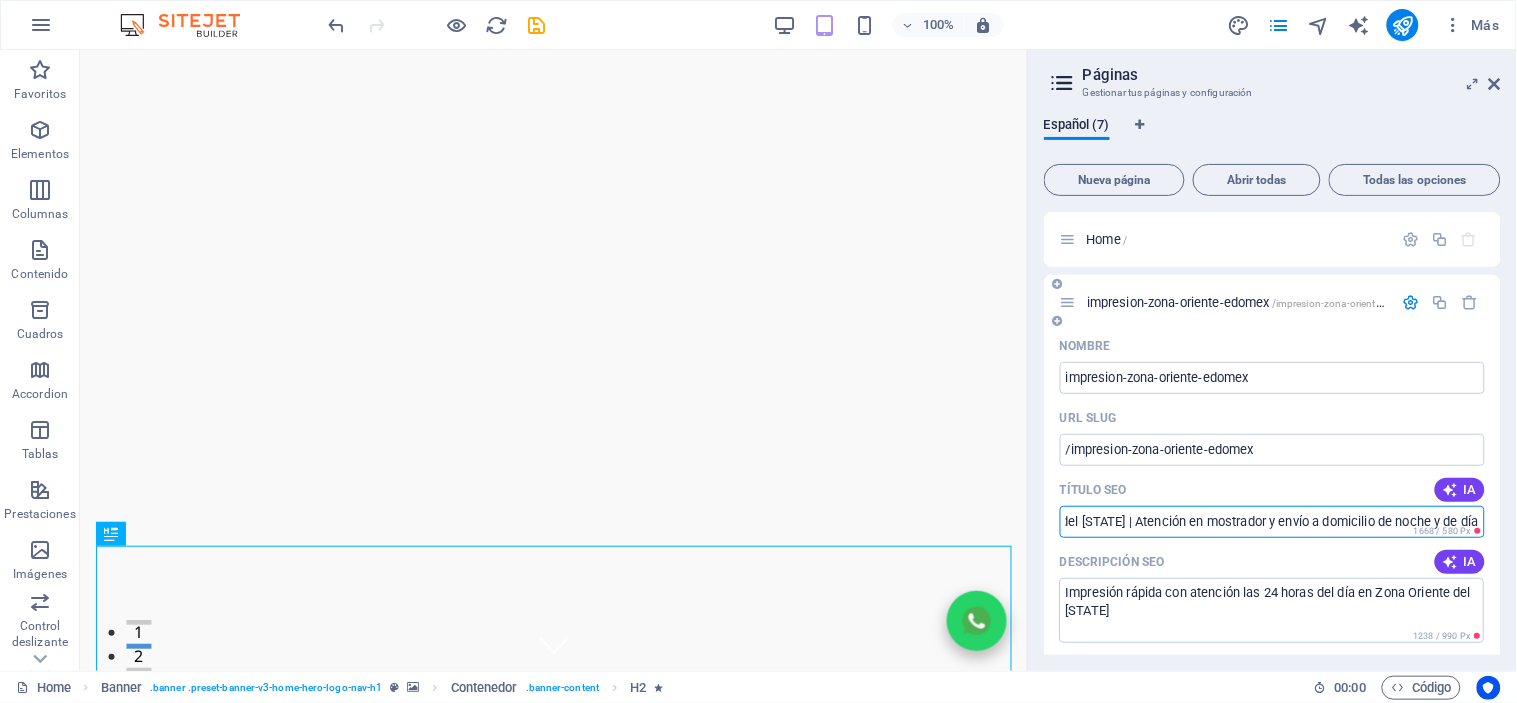 scroll, scrollTop: 0, scrollLeft: 262, axis: horizontal 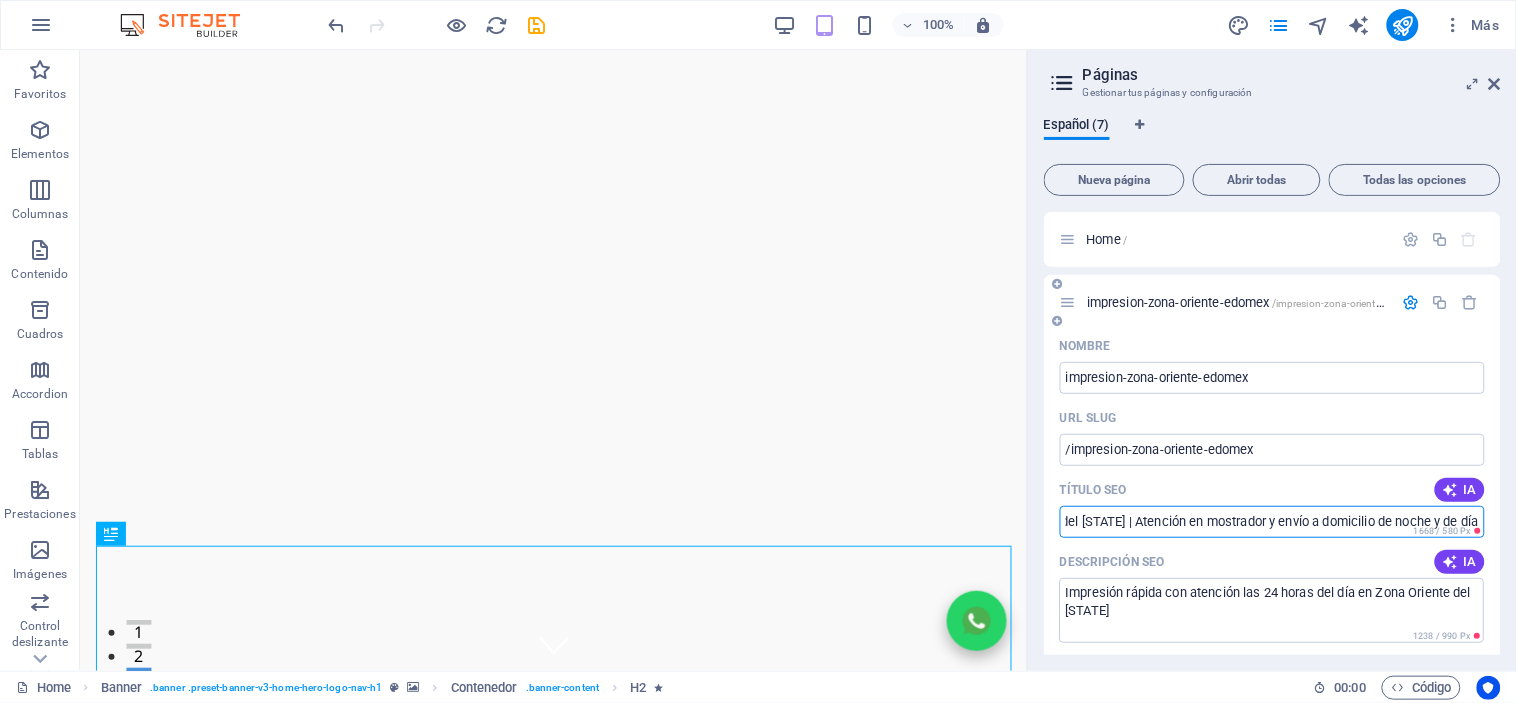 click on "Impresión rápida en Zona Oriente del Estado de México | Atención en mostrador y envío a domicilio de noche y de día" at bounding box center [1272, 522] 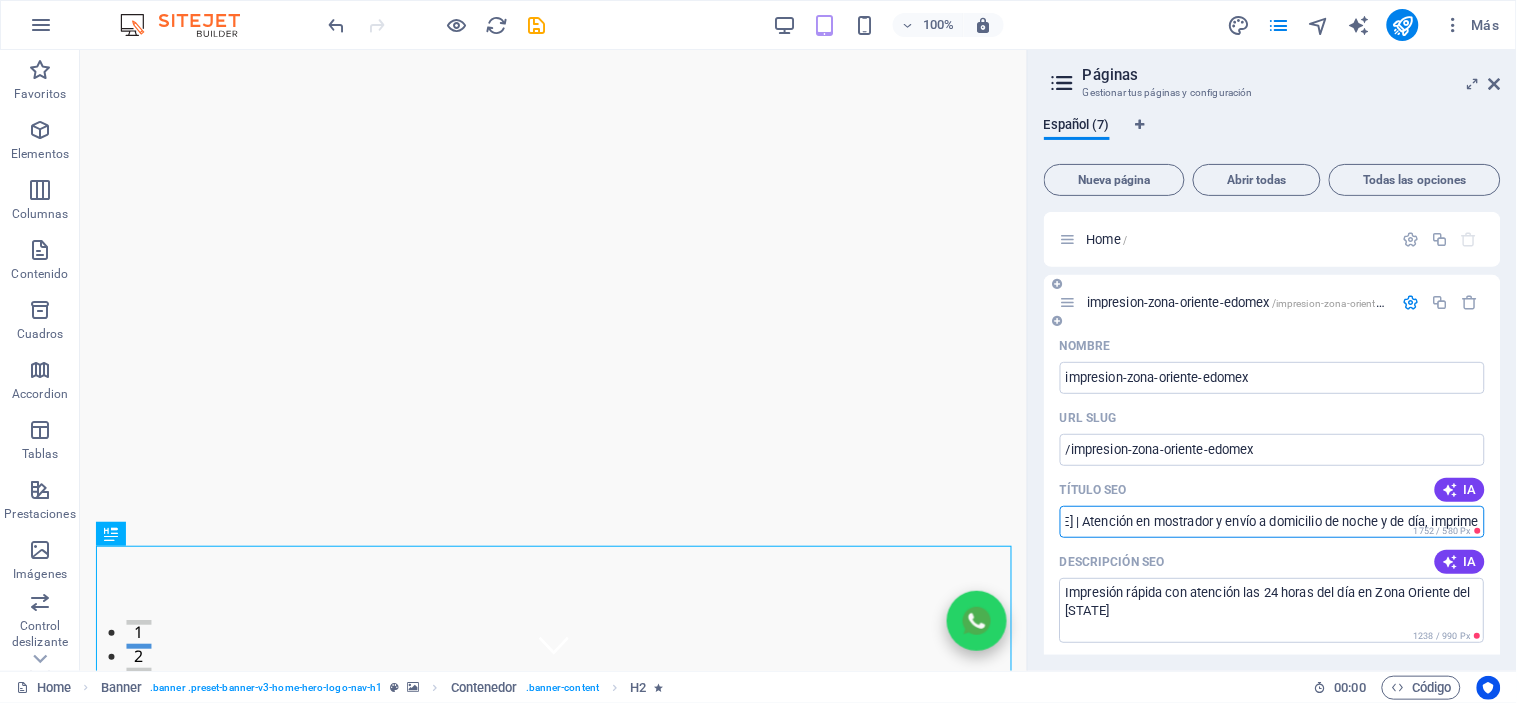 scroll, scrollTop: 0, scrollLeft: 325, axis: horizontal 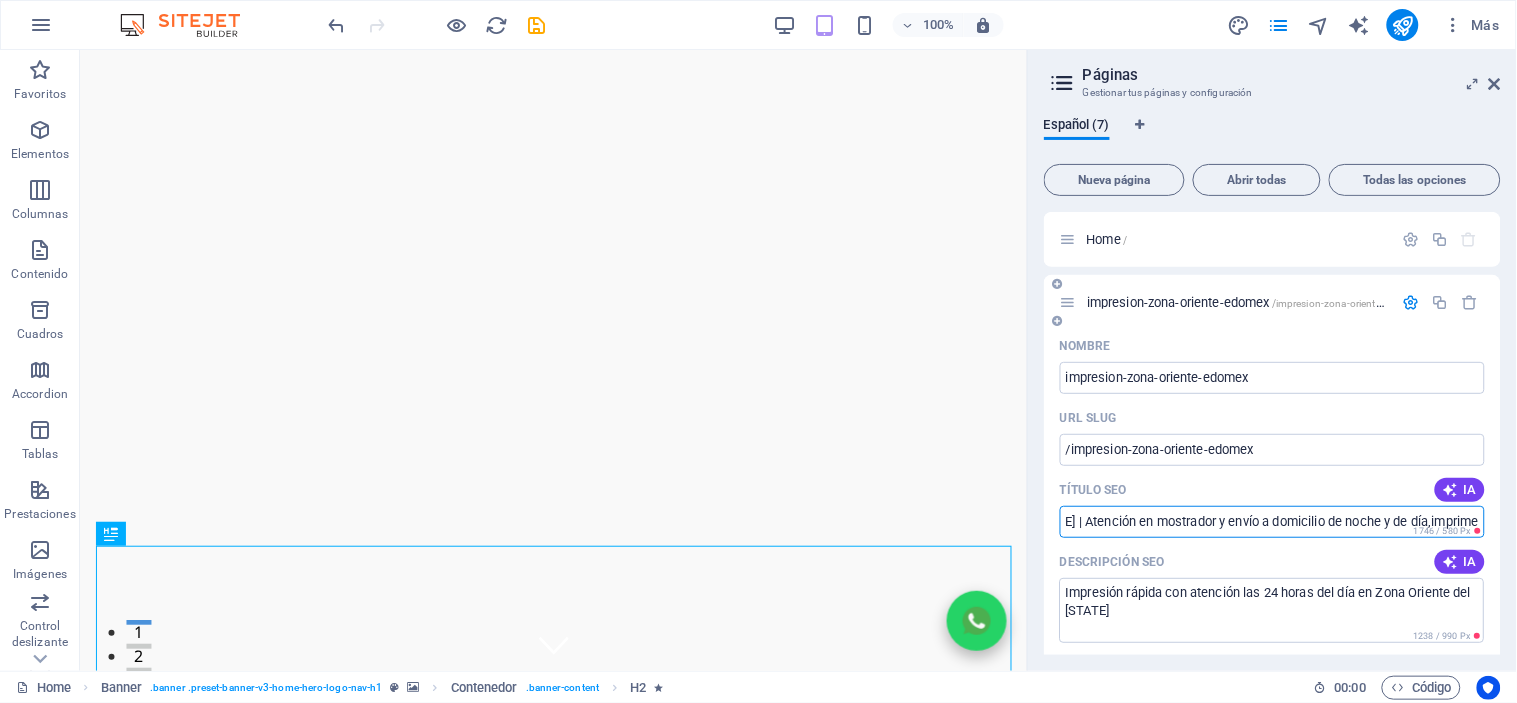 paste on "|" 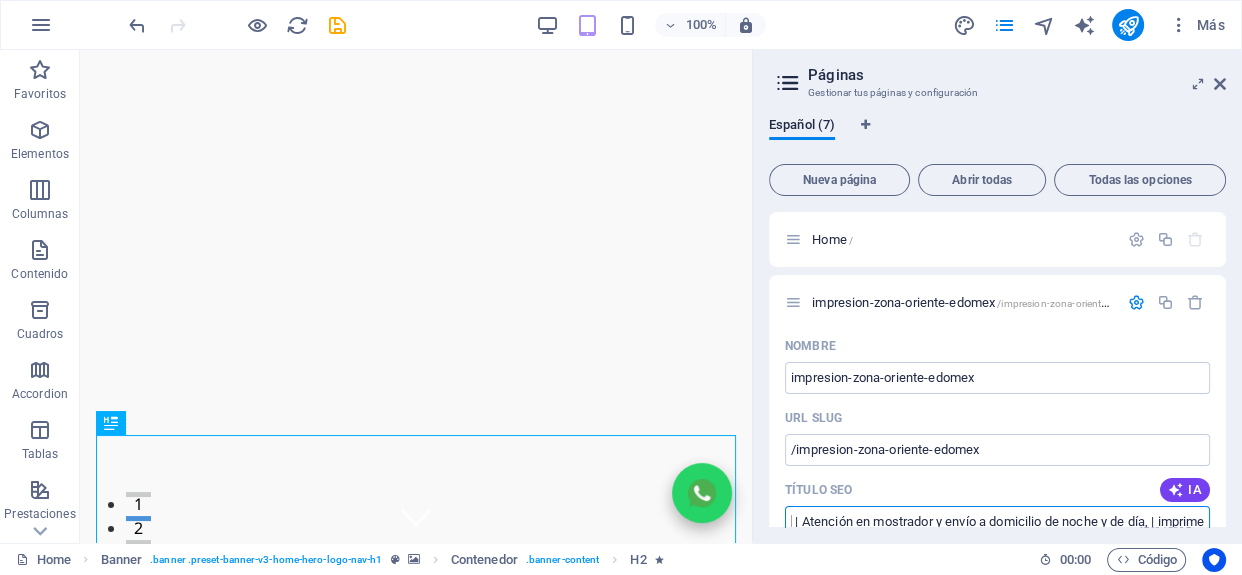 scroll, scrollTop: 0, scrollLeft: 340, axis: horizontal 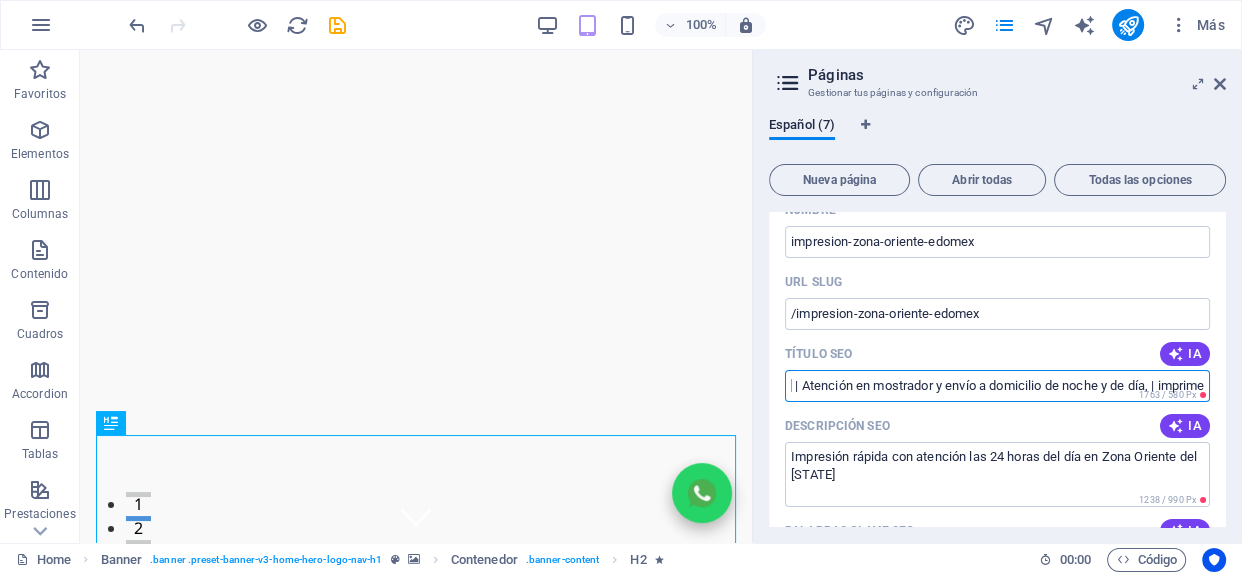 click on "Impresión rápida en Zona Oriente del Estado de México | Atención en mostrador y envío a domicilio de noche y de día, | imprime" at bounding box center (997, 386) 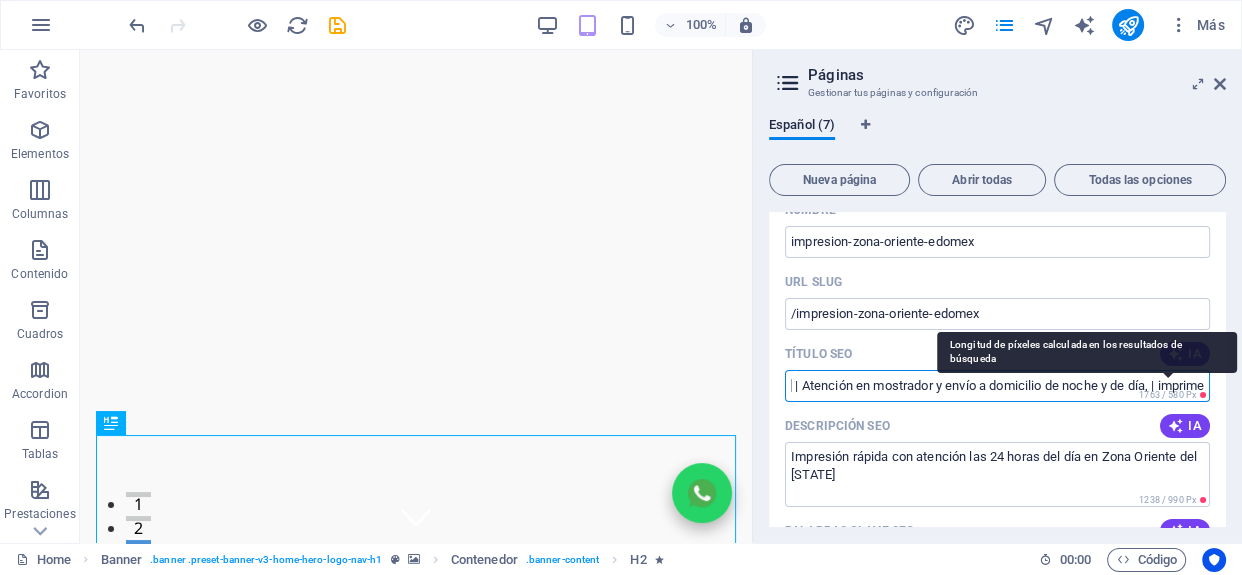 scroll, scrollTop: 0, scrollLeft: 0, axis: both 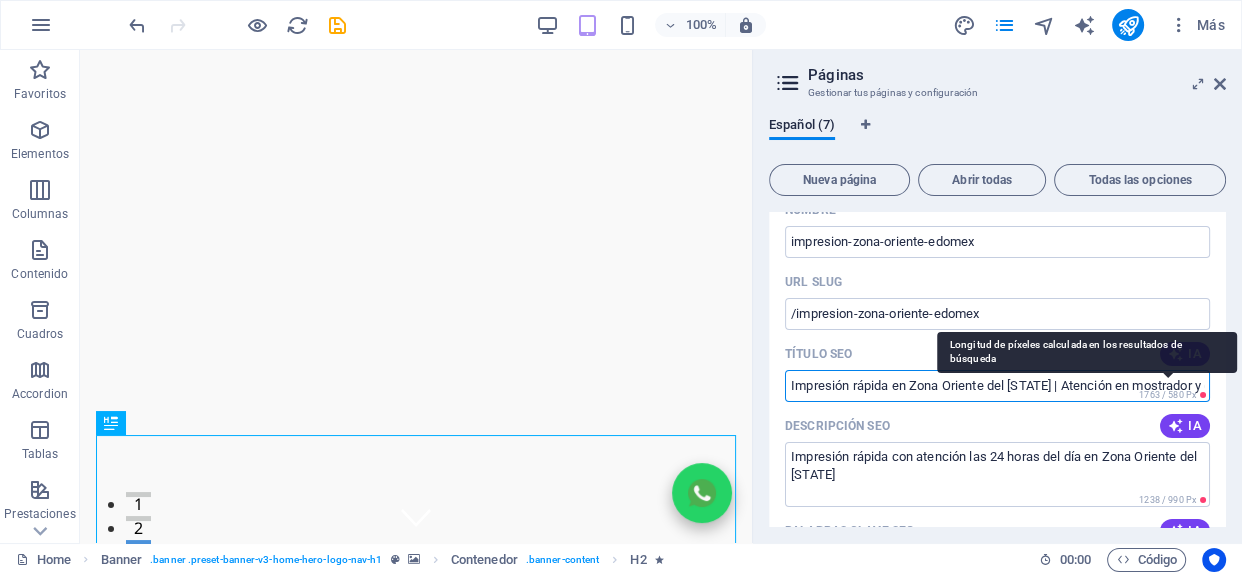 click on "1763 / 580 Px" at bounding box center (1167, 395) 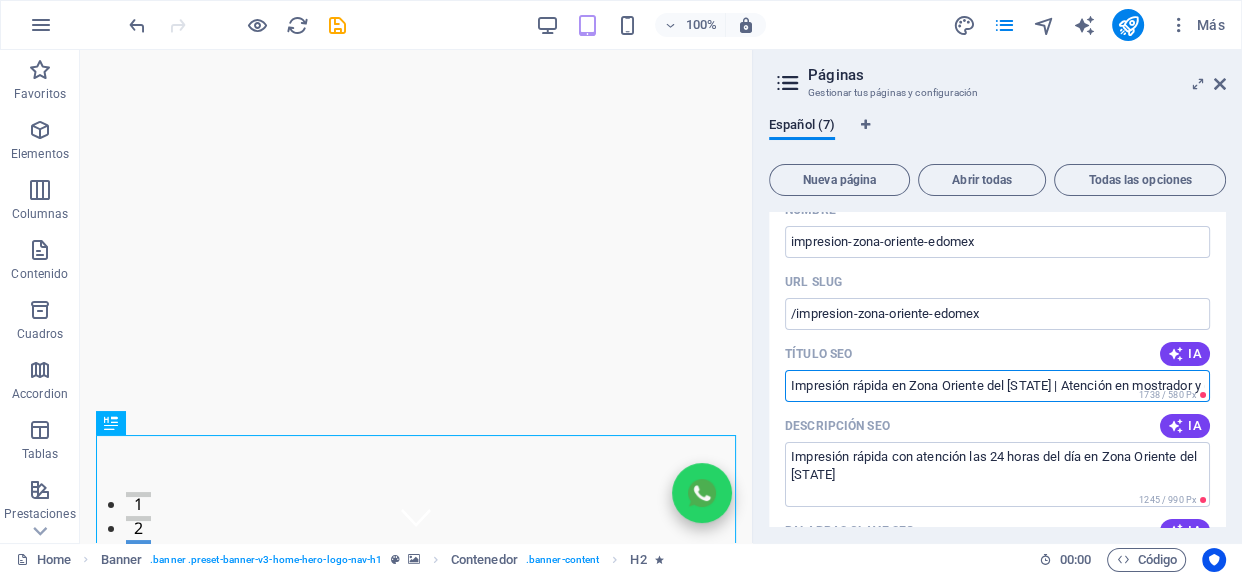 click on "Impresión rápida en Zona Oriente del Estado de México | Atención en mostrador y envío a domicilio de noche y de día, | imprime" at bounding box center [997, 386] 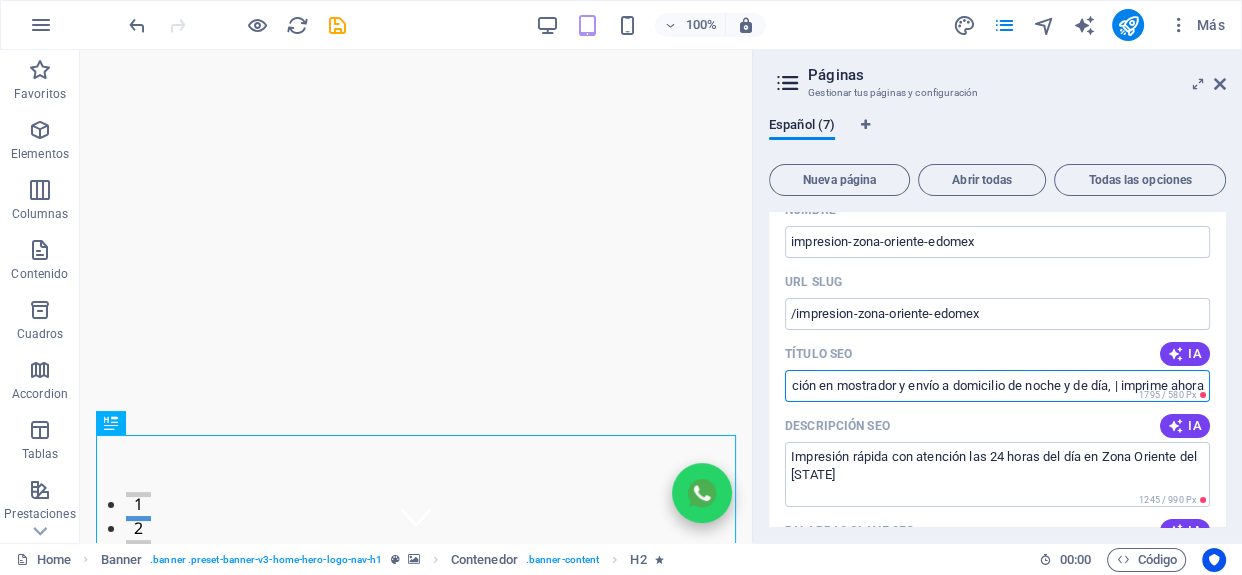 scroll, scrollTop: 0, scrollLeft: 346, axis: horizontal 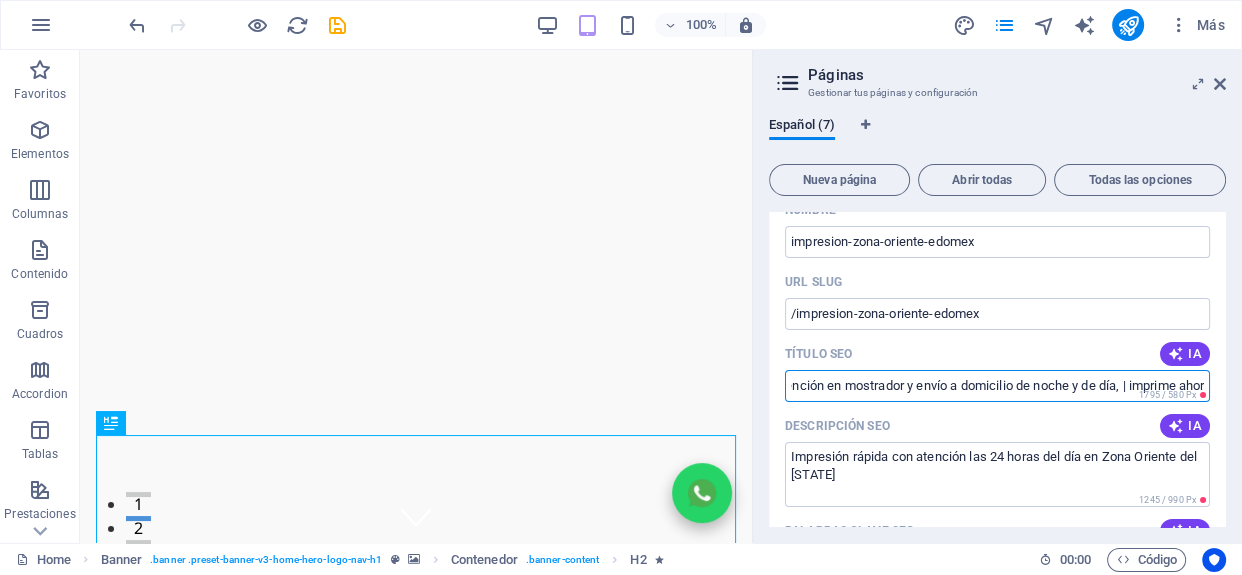click on "Impresión rápida en Zona Oriente del Estado de México | Atención en mostrador y envío a domicilio de noche y de día, | imprime ahora" at bounding box center [997, 386] 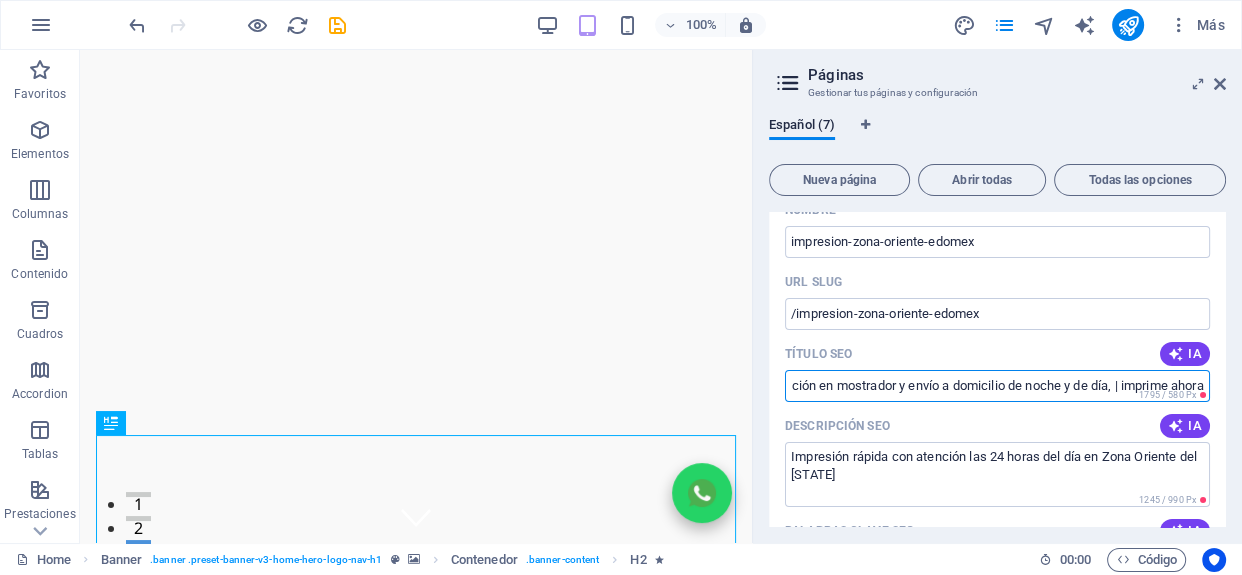 type on "Impresión rápida en Zona Oriente del Estado de México | Atención en mostrador y envío a domicilio de noche y de día, | imprime ahora" 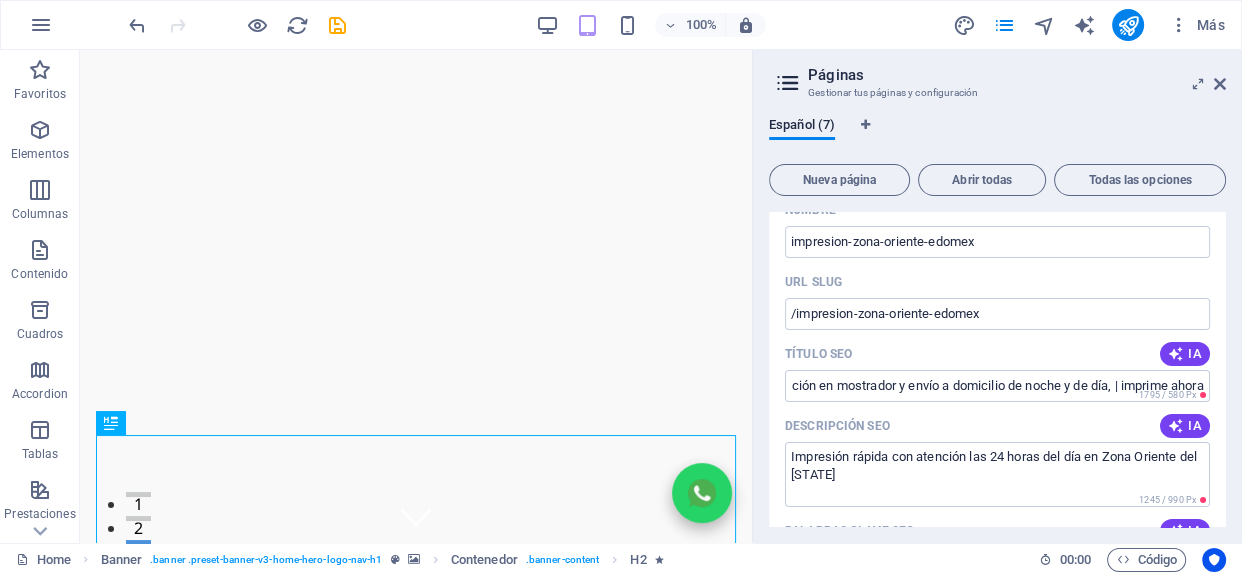 scroll, scrollTop: 0, scrollLeft: 0, axis: both 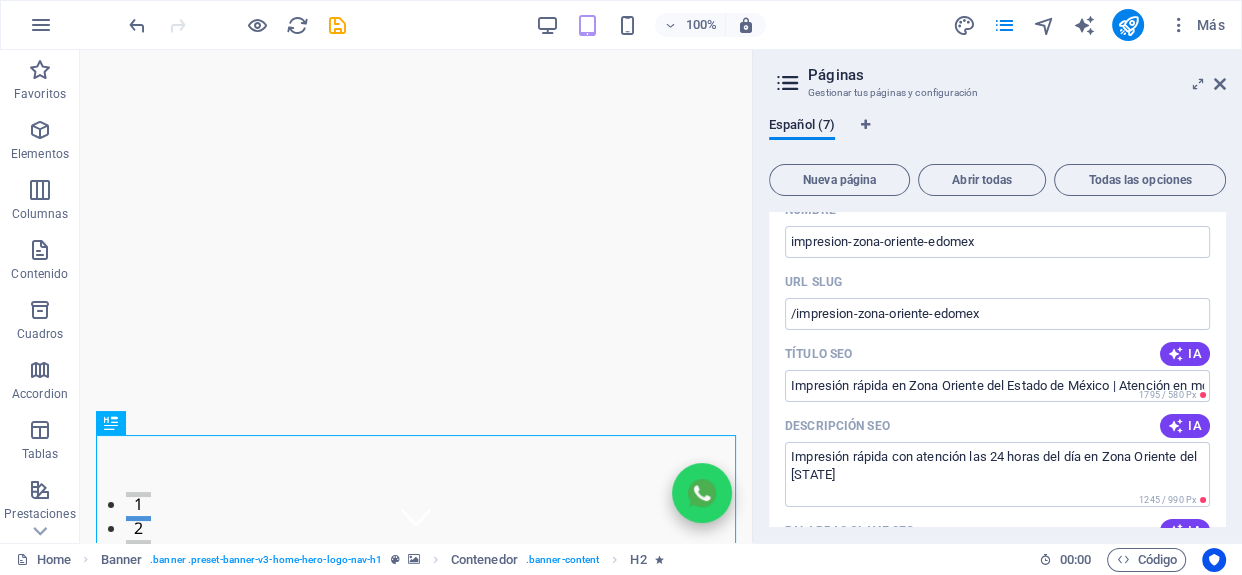 click on "Español (7) Nueva página Abrir todas Todas las opciones Home / impresion-zona-oriente-edomex /impresion-zona-oriente-edomex Nombre impresion-zona-oriente-edomex ​ URL SLUG /impresion-zona-oriente-edomex ​ Título SEO IA Impresión rápida en Zona Oriente del Estado de México | Atención en mostrador y envío a domicilio de noche y de día, | imprime ahora ​ 1795 / 580 Px Descripción SEO IA ¿Buscas dónde imprimir o sacar copias en Texcoco? En INNOVA te atendemos en mostrador, sin filas, sin cita y con entrega inmediata. Aprovecha descuentos por volumen y servicio al instante. ​ 1245 / 990 Px Palabras clave SEO IA ​ Configuración Menú Noindex Vista previa Móvil Escritorio www.example.com ... impresion-zona-oriente-edomex Impresión rápida en Zona Oriente del Estado de México | Atención en mostrador y envío a domicilio ... Etiquetas meta ​ Vista previa de imagen (Open Graph) Más opciones Legal Notice /legal-notice Privacy /privacy New Collection: Single Page Layout" at bounding box center (997, 322) 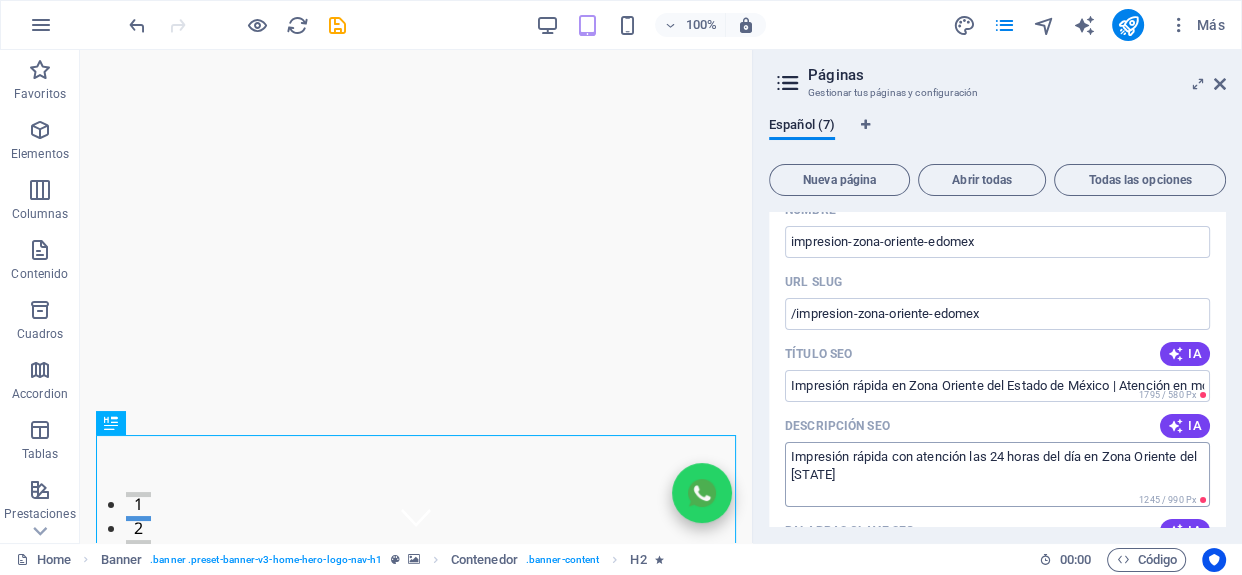 click on "¿Buscas dónde imprimir o sacar copias en Texcoco? En INNOVA te atendemos en mostrador, sin filas, sin cita y con entrega inmediata. Aprovecha descuentos por volumen y servicio al instante." at bounding box center [997, 474] 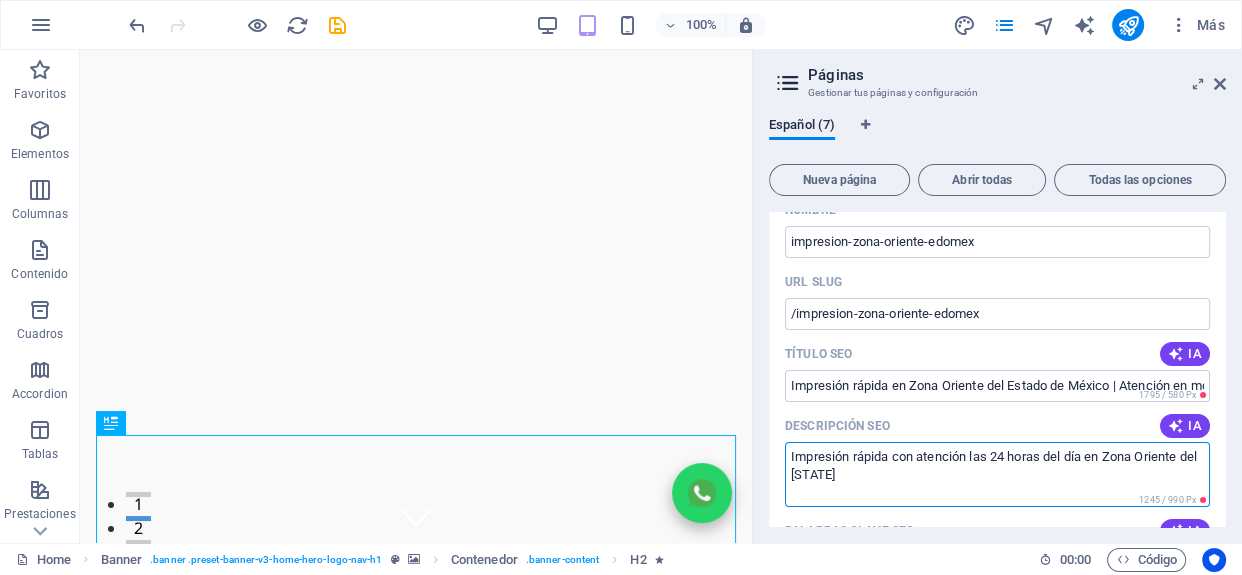 click on "¿Buscas dónde imprimir o sacar copias en Texcoco? En INNOVA te atendemos en mostrador, sin filas, sin cita y con entrega inmediata. Aprovecha descuentos por volumen y servicio al instante." at bounding box center [997, 474] 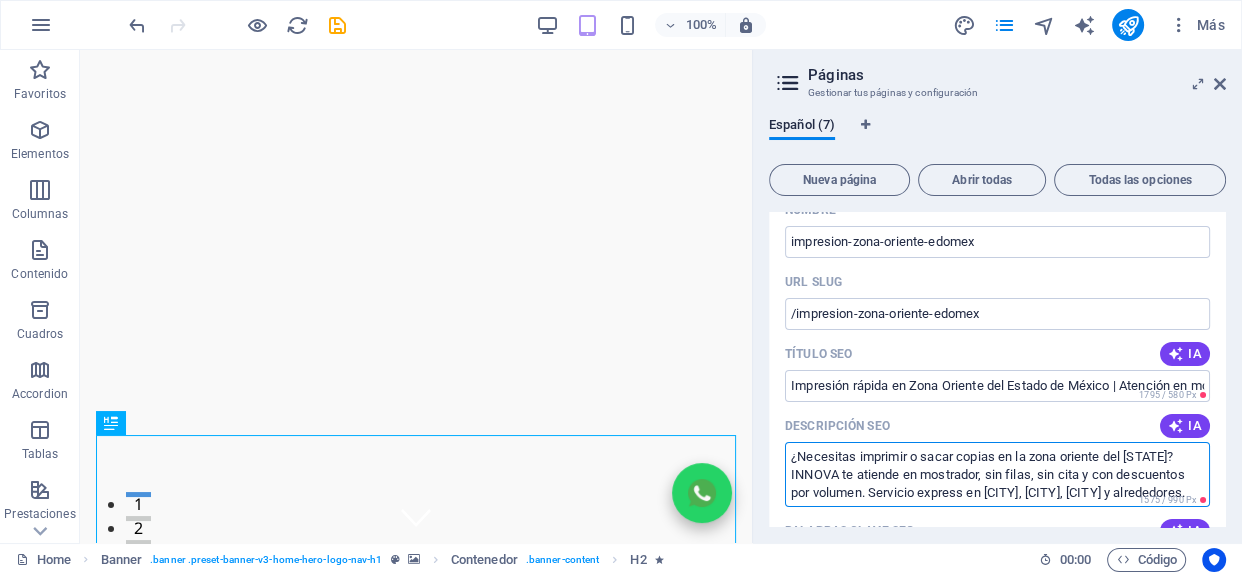 scroll, scrollTop: 17, scrollLeft: 0, axis: vertical 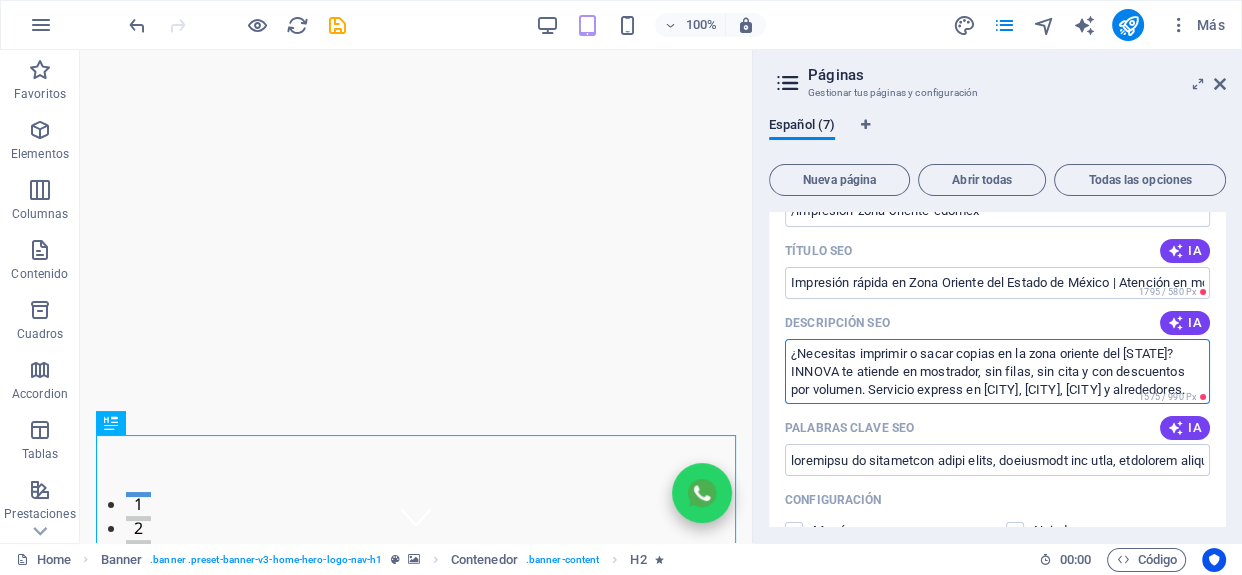 type on "¿Necesitas imprimir o sacar copias en la zona oriente del Estado de México? INNOVA te atiende en mostrador, sin filas, sin cita y con descuentos por volumen. Servicio express en Texcoco, Los Reyes, Chicoloapan, Chimalhuacán y alrededores." 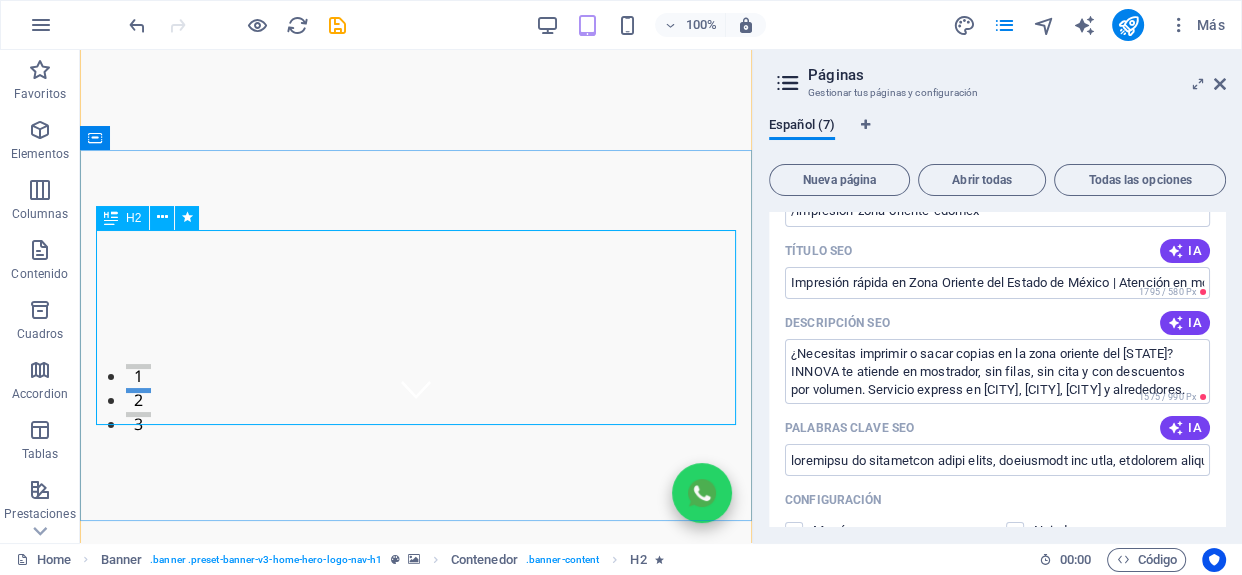 scroll, scrollTop: 205, scrollLeft: 0, axis: vertical 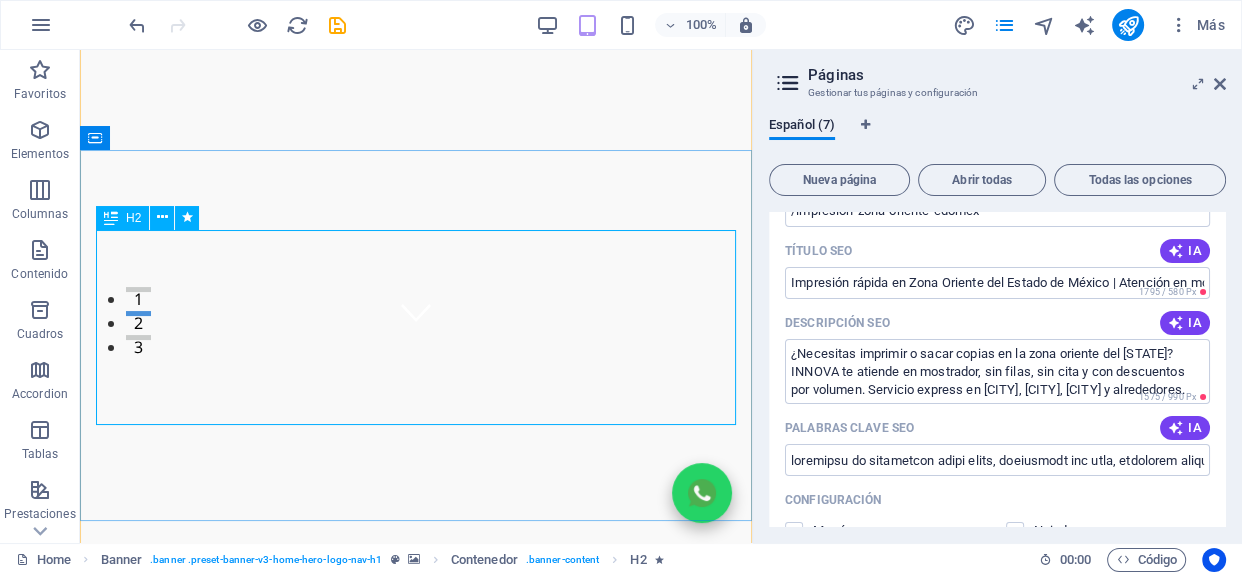 click on "impresión inteligente de noche o de día en la Ciudad de México y área metropolitana, incluso de madrugada: ahorra tiempo, dinero y esfuerzo.  Ordena desde donde estés, recibe en la puerta del domicilio que lo necesites." at bounding box center [416, 1079] 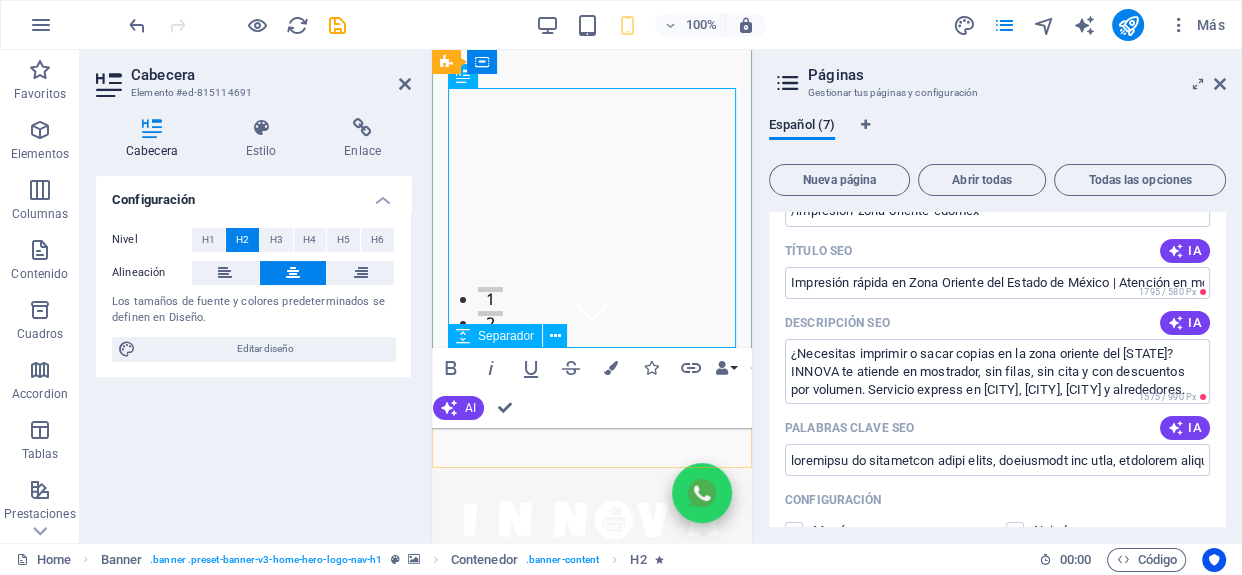 drag, startPoint x: 466, startPoint y: 121, endPoint x: 730, endPoint y: 352, distance: 350.7948 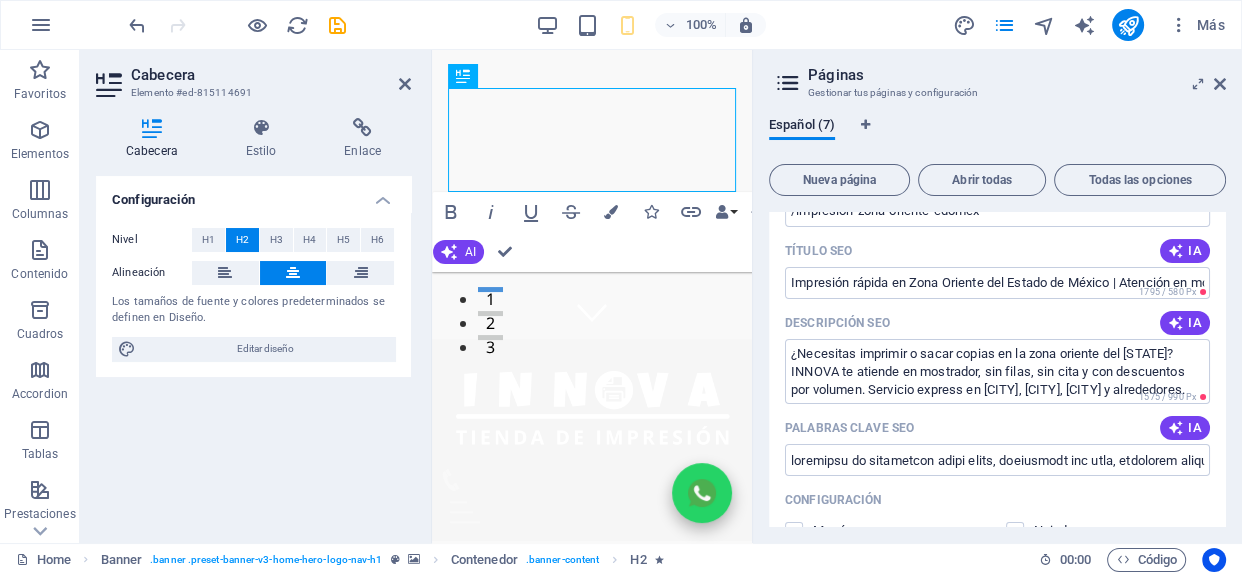 scroll, scrollTop: 231, scrollLeft: 0, axis: vertical 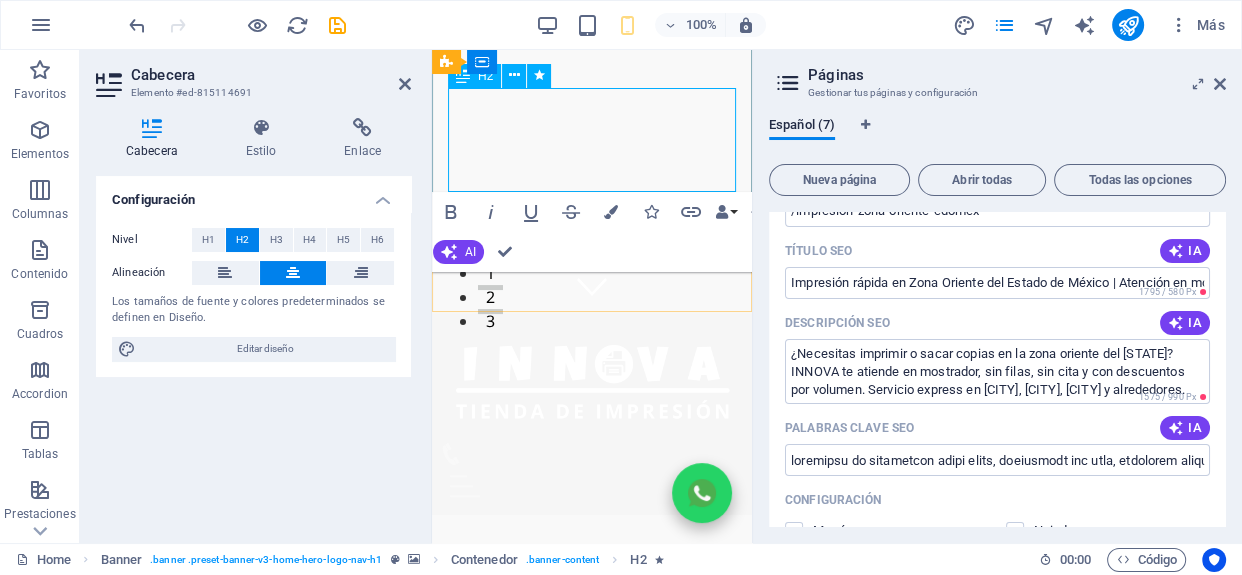 click on "Impresión rápida con atención en mostrador en Zona Oriente del Edomex" at bounding box center (592, 644) 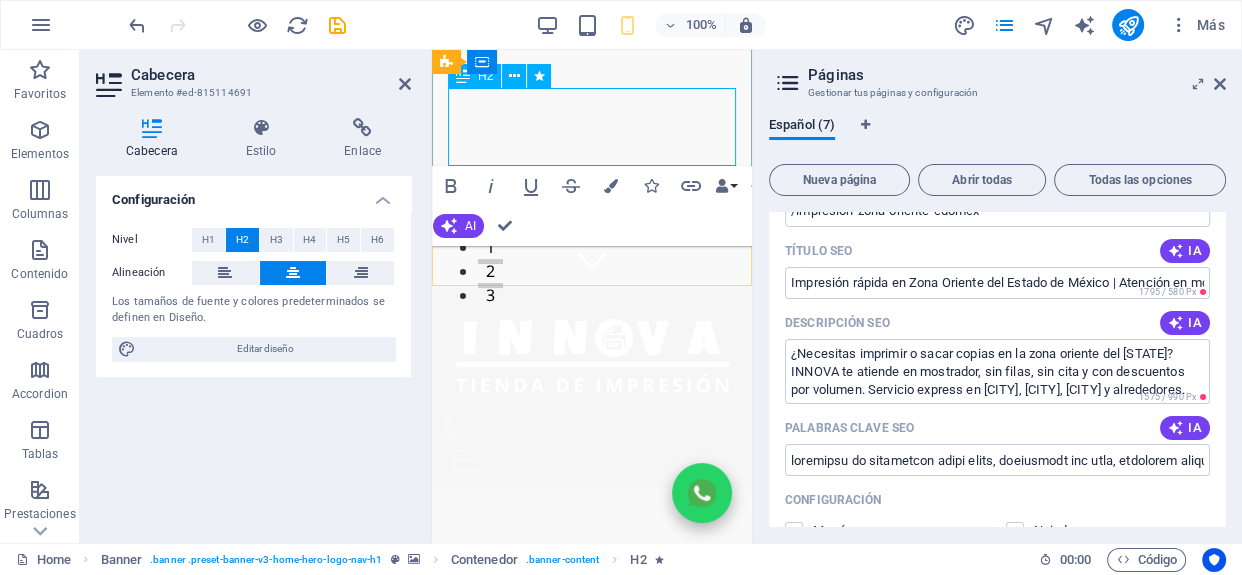 click on "Impresión rápida con atención en mostrador en Zona Oriente del Edomex" at bounding box center [592, 592] 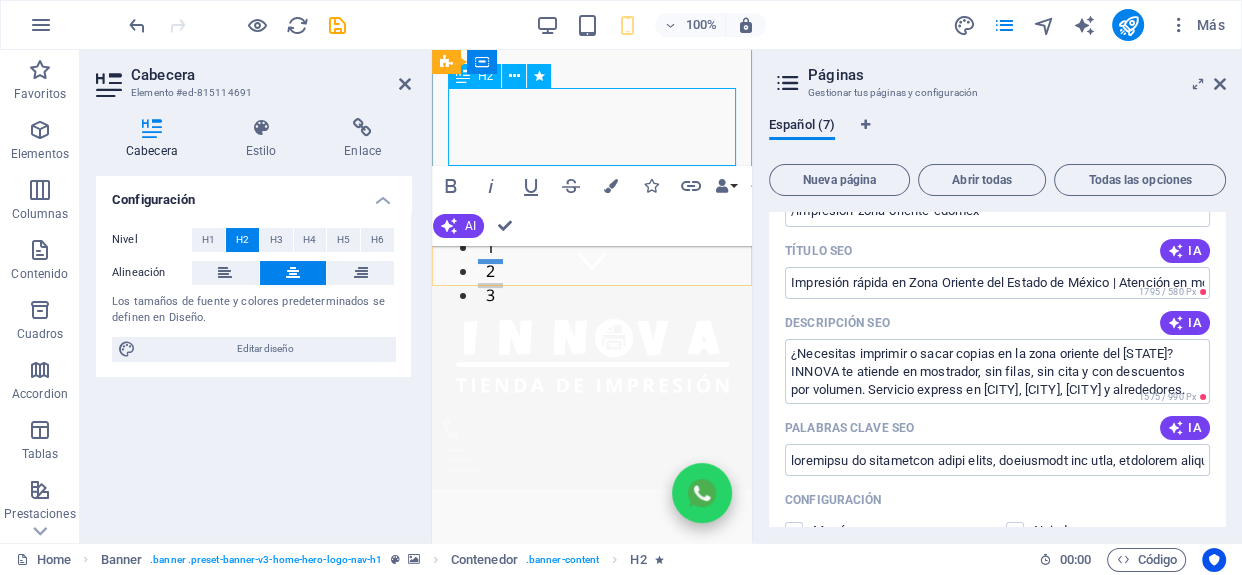 drag, startPoint x: 555, startPoint y: 125, endPoint x: 694, endPoint y: 134, distance: 139.29106 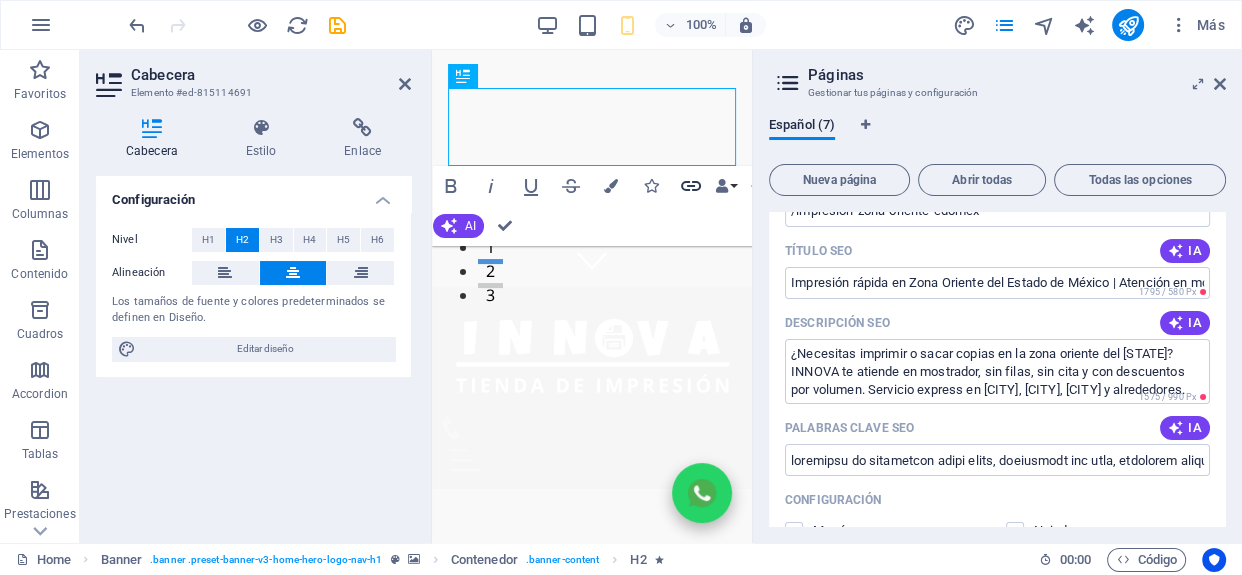 type 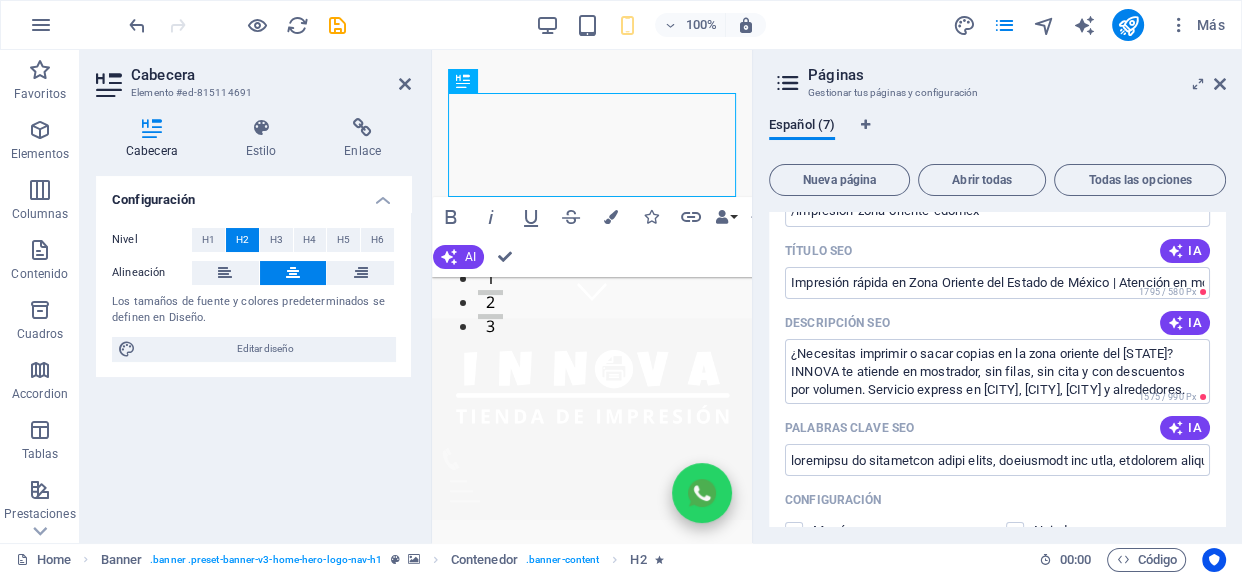 scroll, scrollTop: 305, scrollLeft: 0, axis: vertical 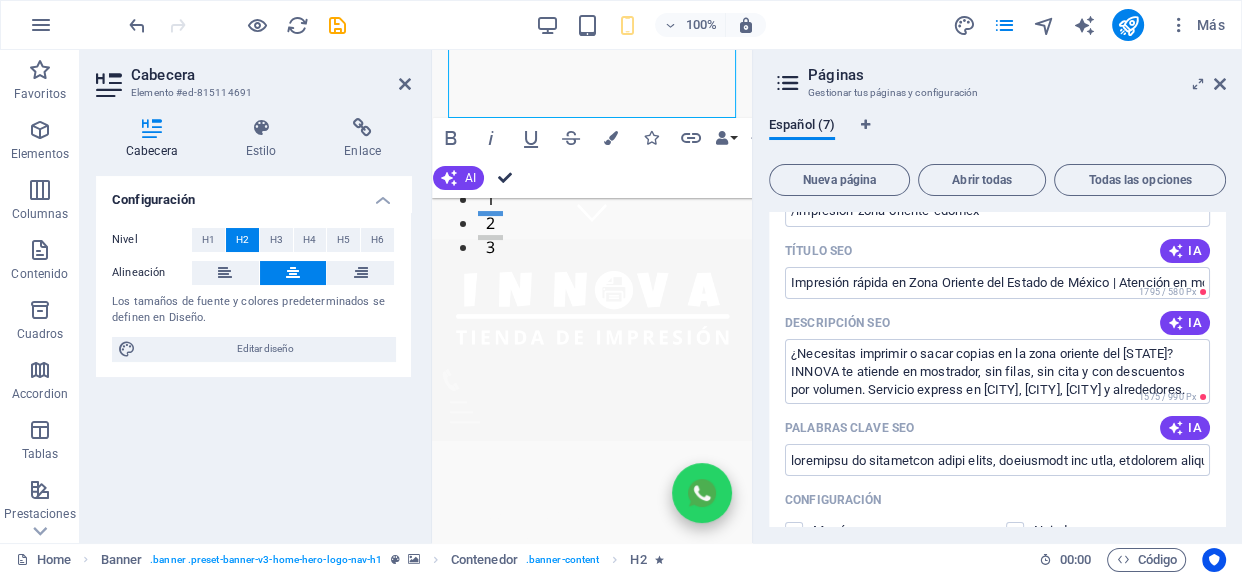 drag, startPoint x: 508, startPoint y: 178, endPoint x: 463, endPoint y: 217, distance: 59.548298 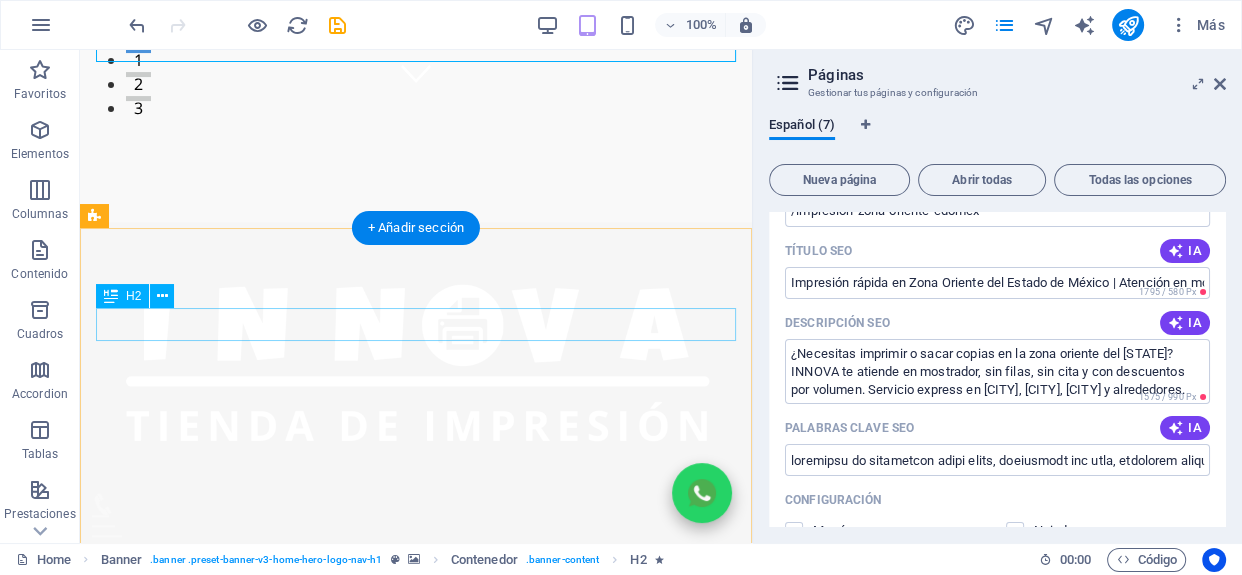 scroll, scrollTop: 445, scrollLeft: 0, axis: vertical 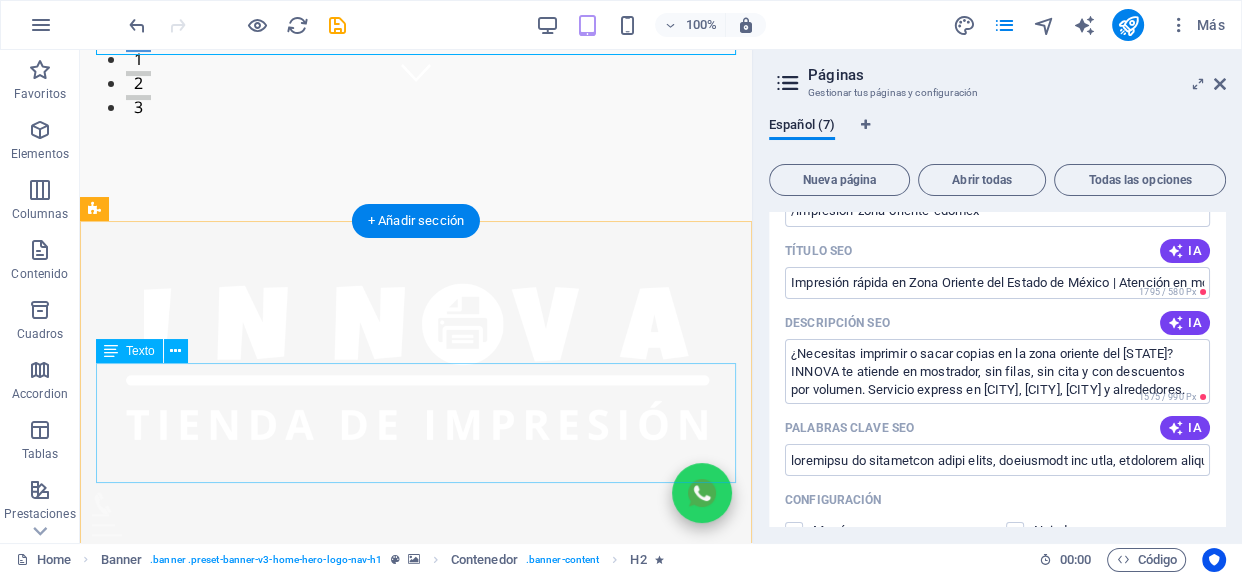 click on "En INNOVA Impresión Inteligente, transformamos el concepto de impresión. Nuestro servicio en línea te permite imprimir desde la comodidad de tu hogar y recibir tus pedidos en el lugar que elijas. Ofrecemos un servicio rápido, económico y 100% confiable, satisfaciendo tus necesidades de impresión en cualquier momento del día." at bounding box center [416, 1062] 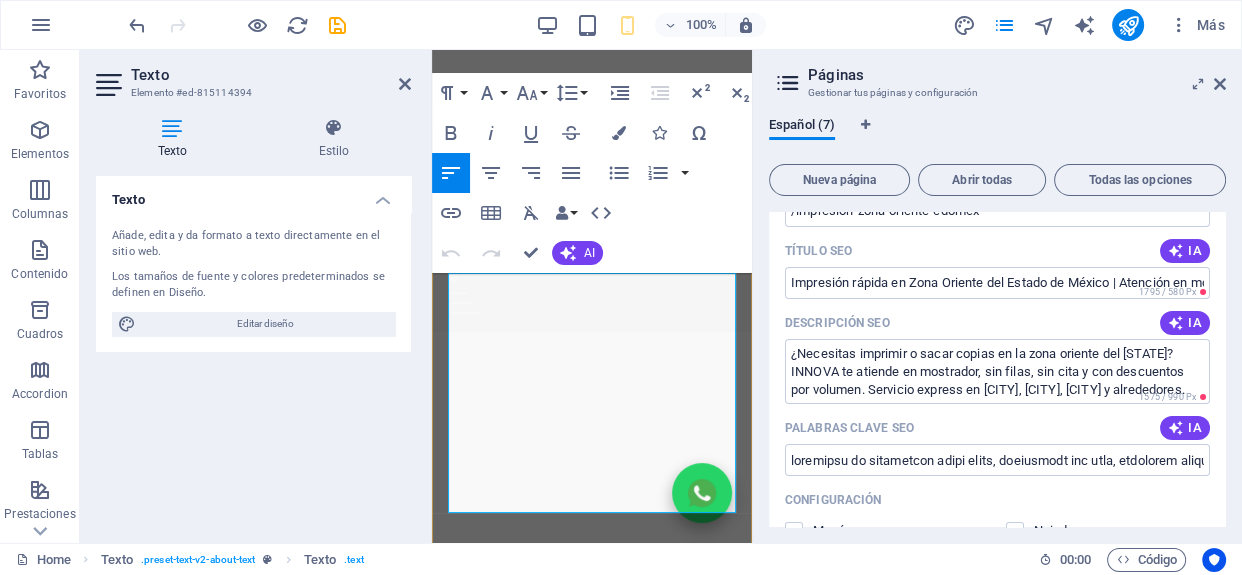 scroll, scrollTop: 423, scrollLeft: 0, axis: vertical 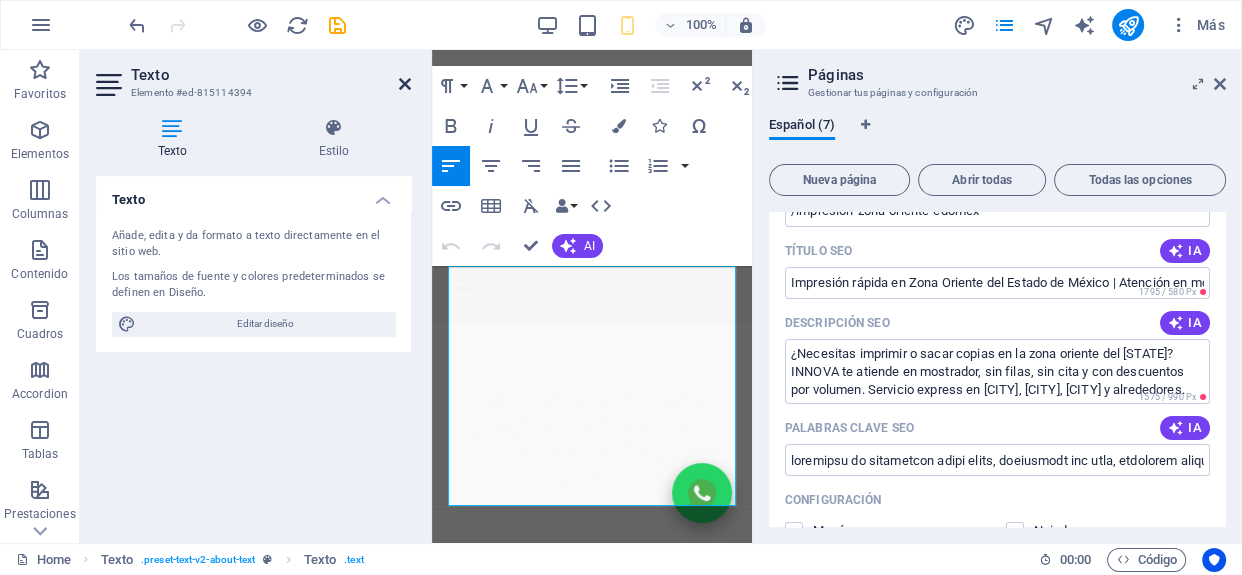 click at bounding box center [405, 84] 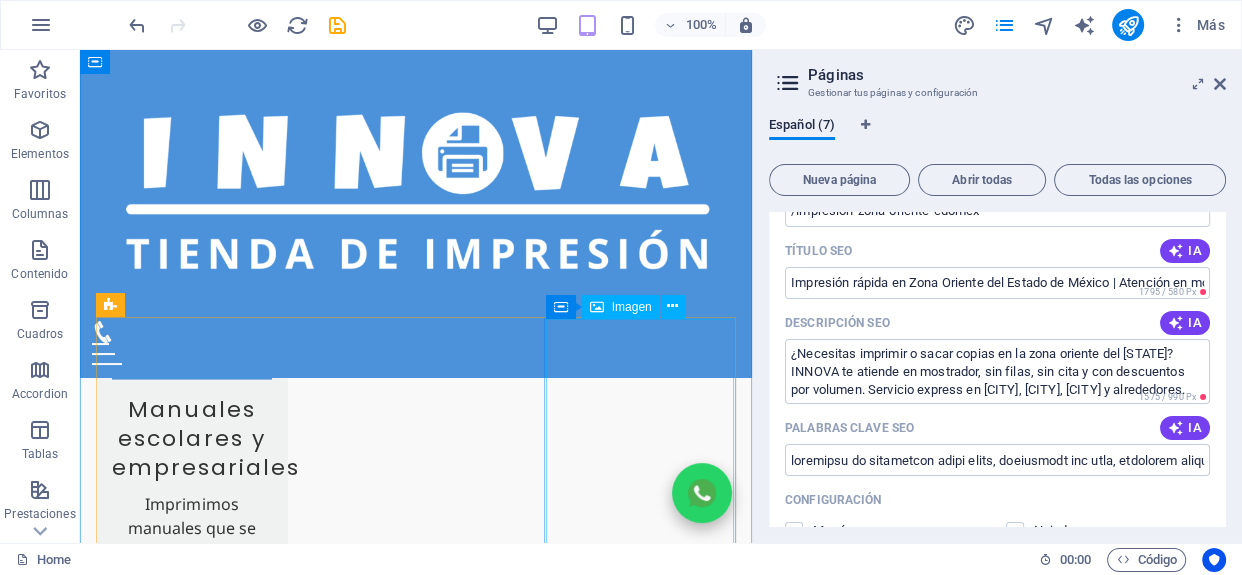 scroll, scrollTop: 3507, scrollLeft: 0, axis: vertical 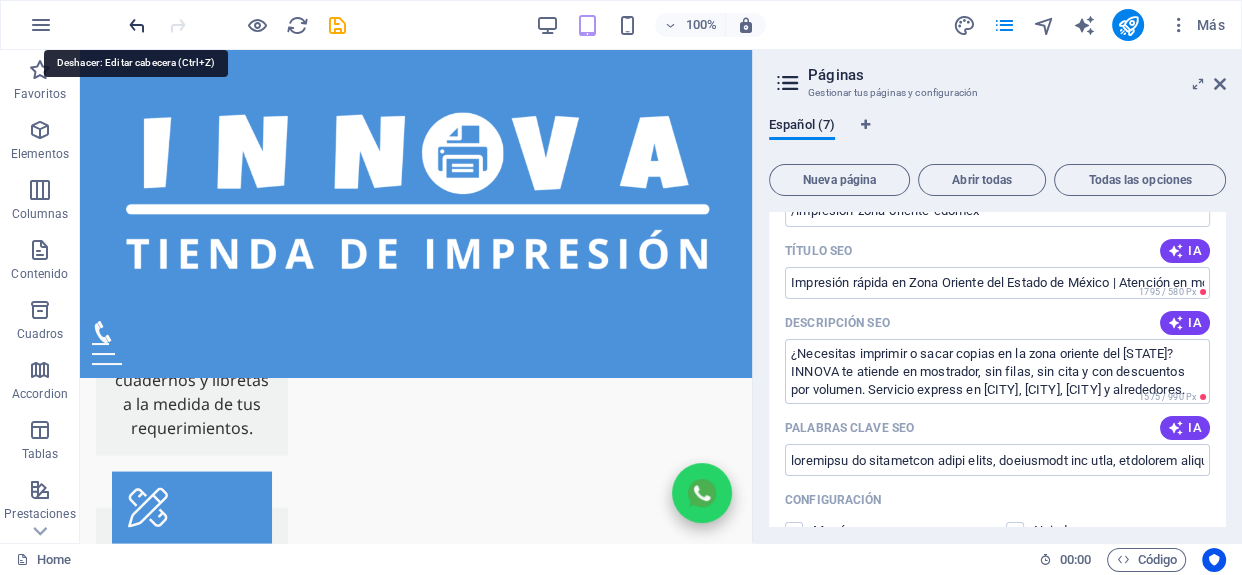 click at bounding box center [137, 25] 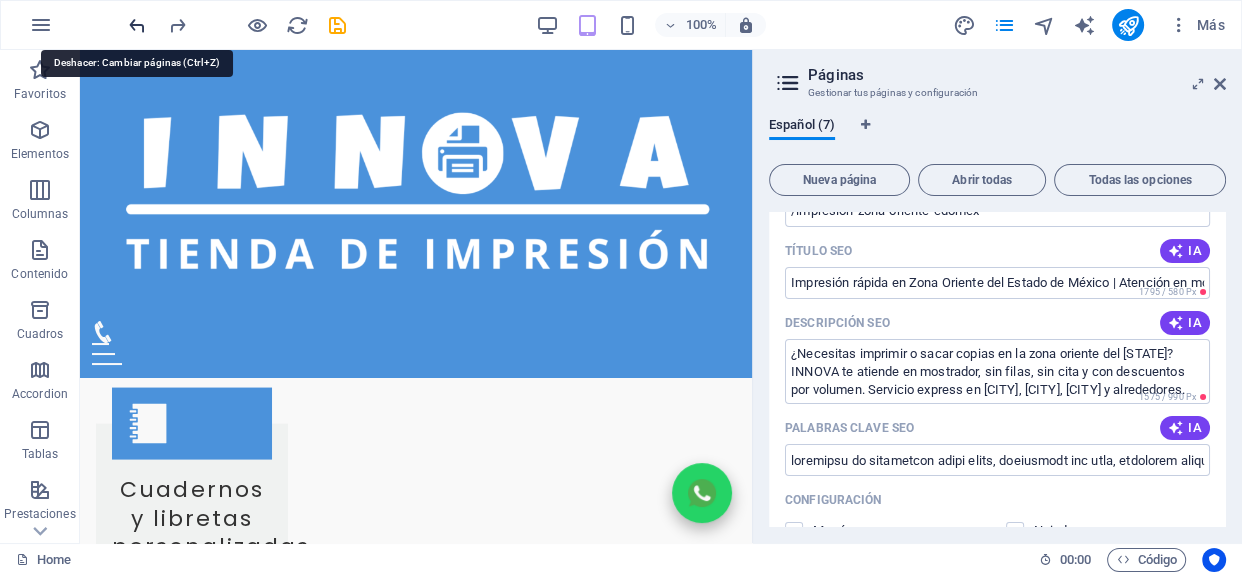 scroll, scrollTop: 235, scrollLeft: 0, axis: vertical 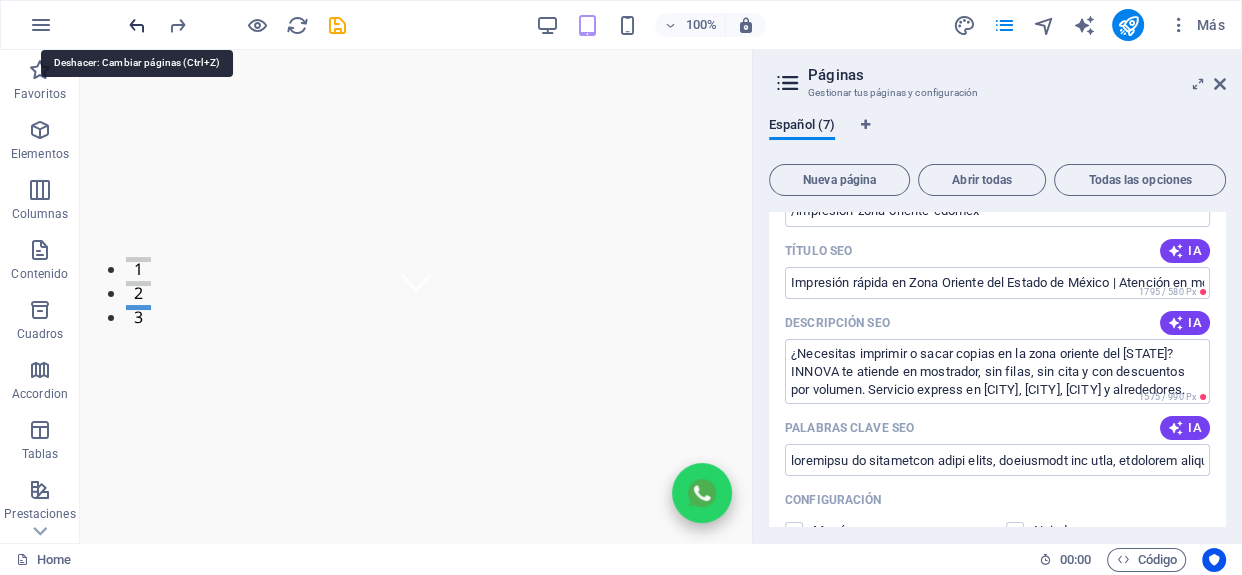 click at bounding box center (137, 25) 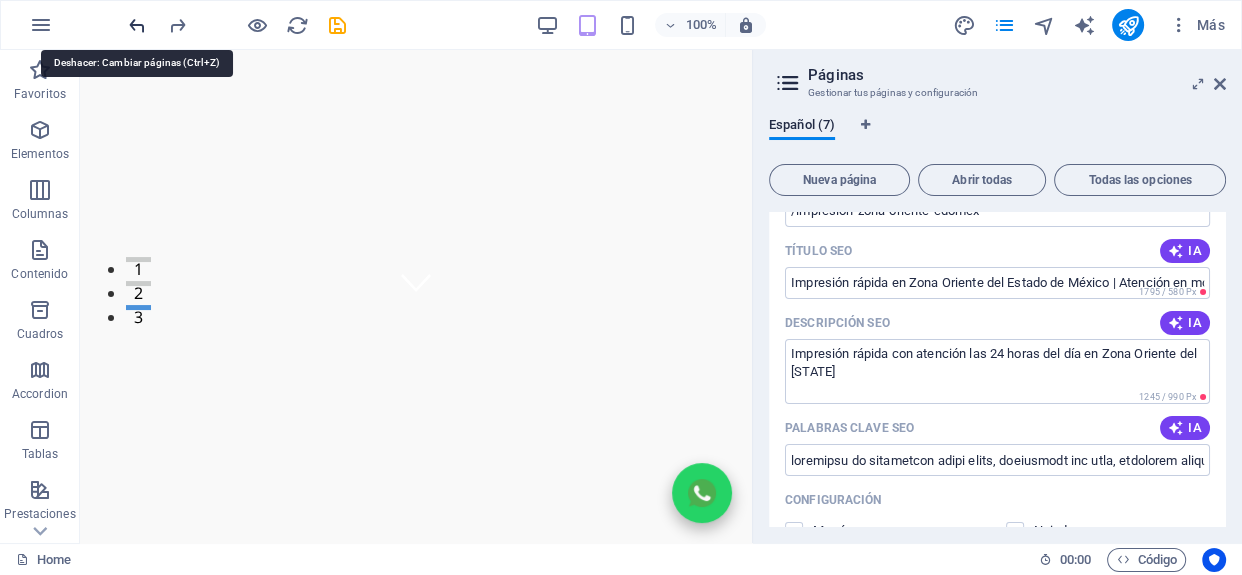 scroll, scrollTop: 0, scrollLeft: 0, axis: both 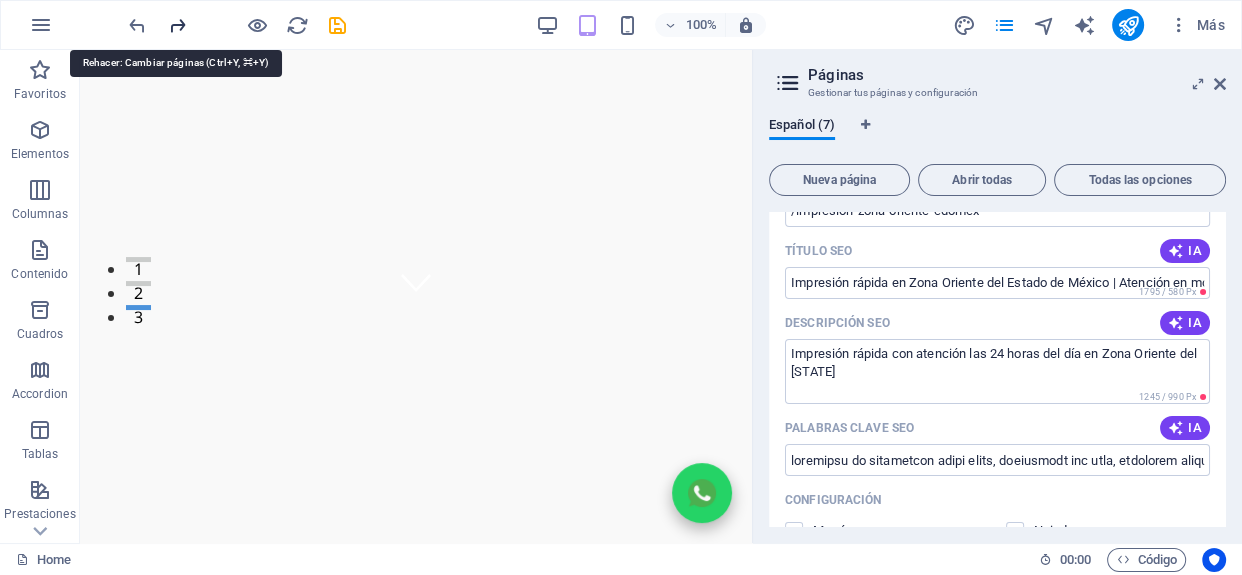 click at bounding box center [177, 25] 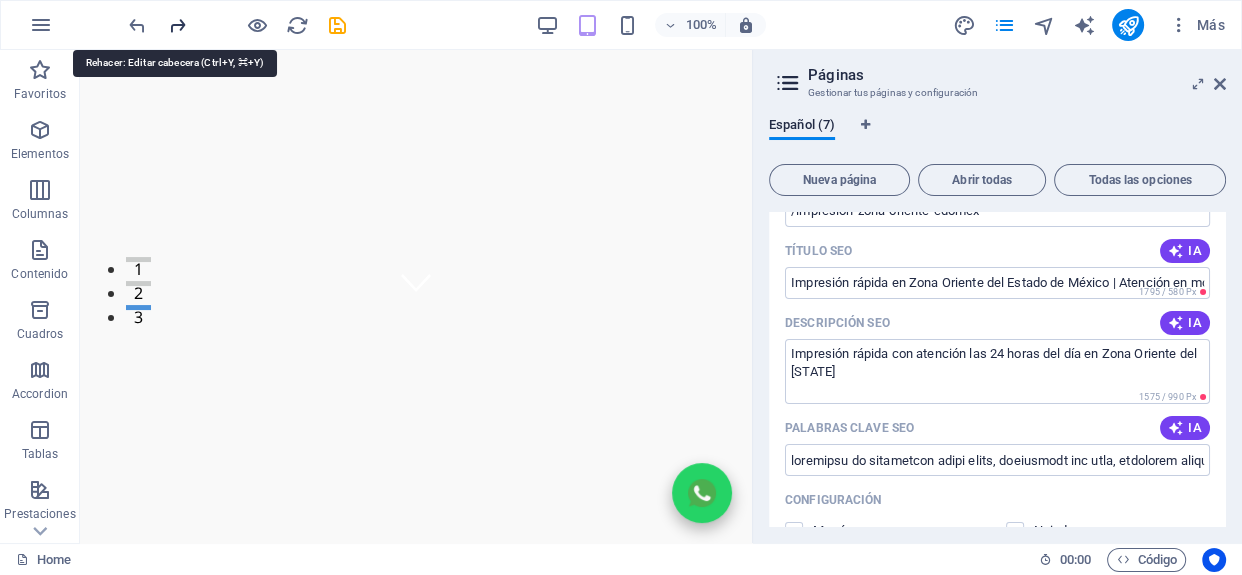 type on "¿Necesitas imprimir o sacar copias en la zona oriente del Estado de México? INNOVA te atiende en mostrador, sin filas, sin cita y con descuentos por volumen. Servicio express en Texcoco, Los Reyes, Chicoloapan, Chimalhuacán y alrededores." 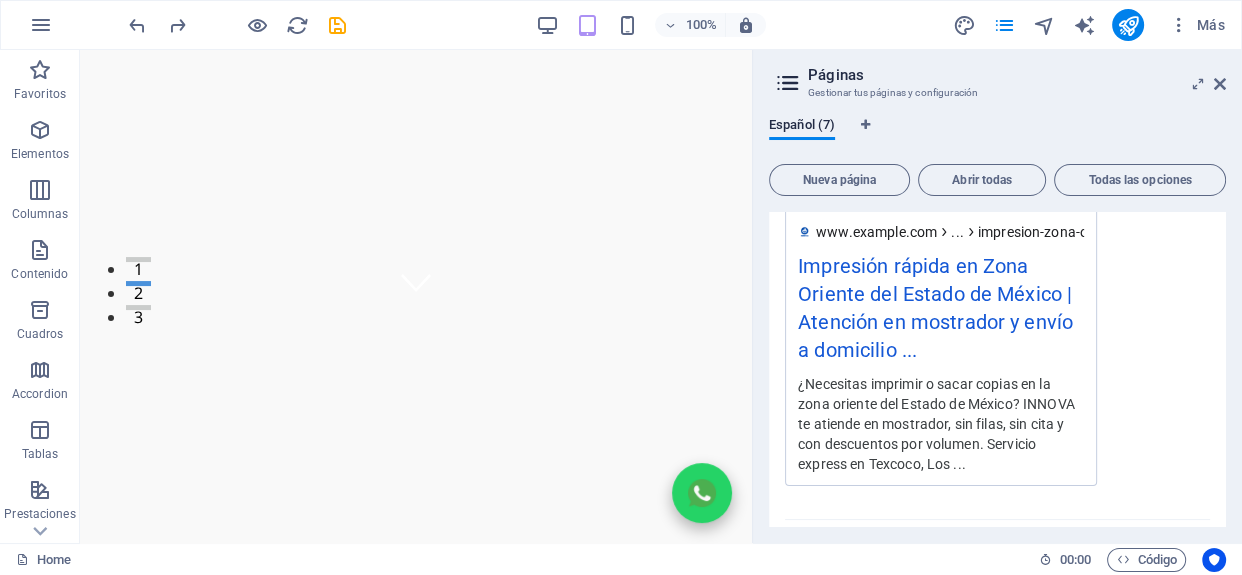 scroll, scrollTop: 670, scrollLeft: 0, axis: vertical 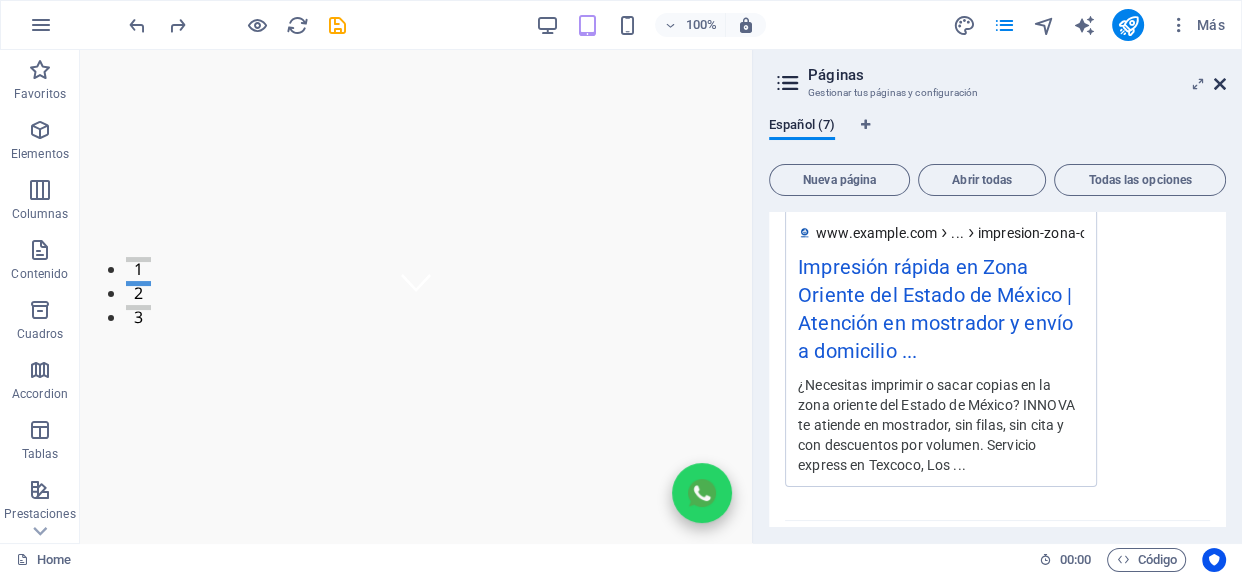 drag, startPoint x: 1223, startPoint y: 92, endPoint x: 1143, endPoint y: 45, distance: 92.7847 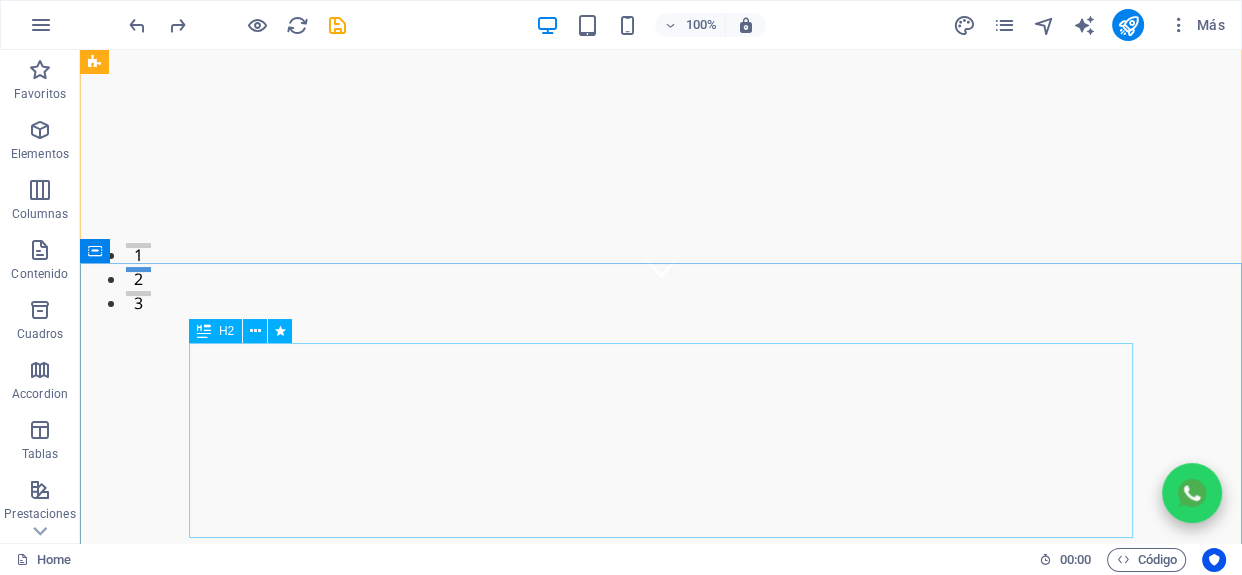 scroll, scrollTop: 245, scrollLeft: 0, axis: vertical 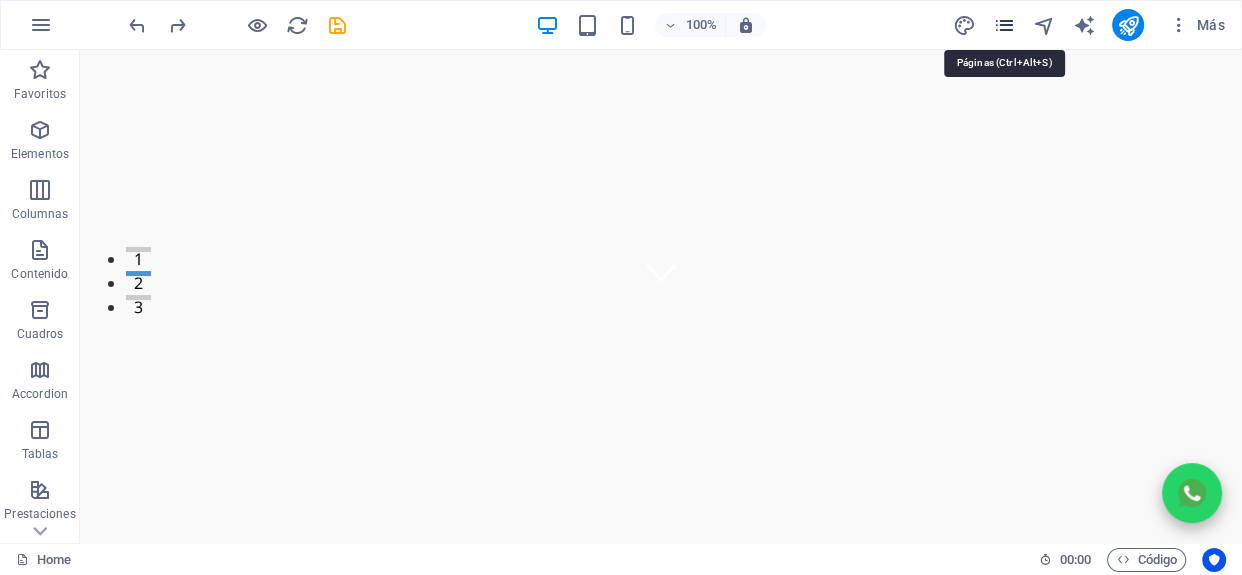 click at bounding box center [1004, 25] 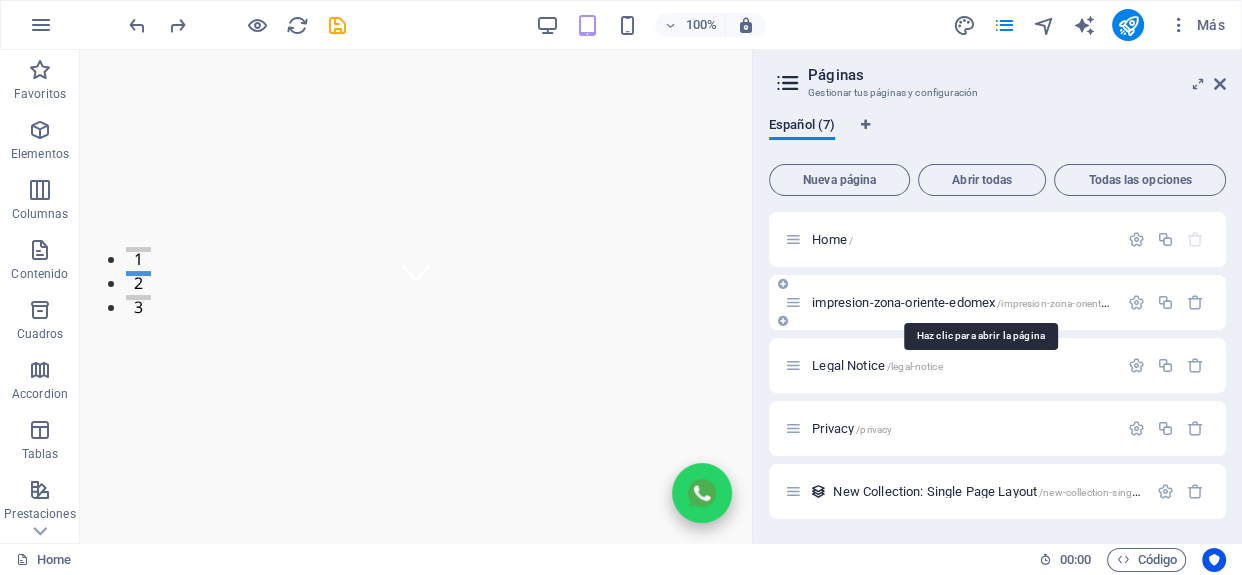 click on "impresion-zona-oriente-edomex /impresion-zona-oriente-edomex" at bounding box center [979, 302] 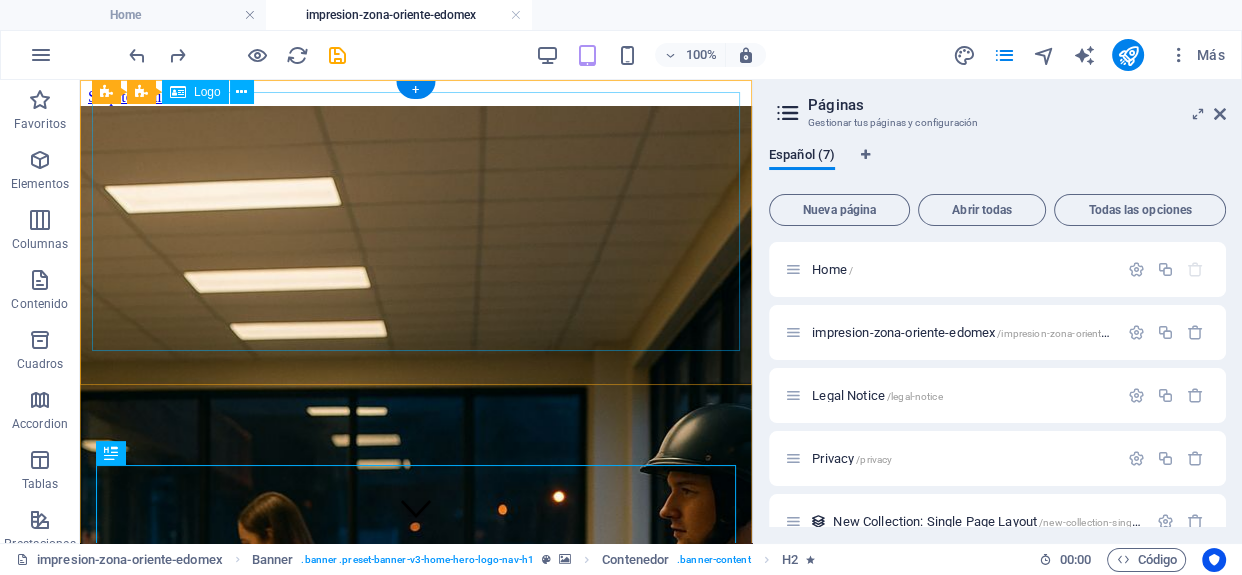 scroll, scrollTop: 0, scrollLeft: 0, axis: both 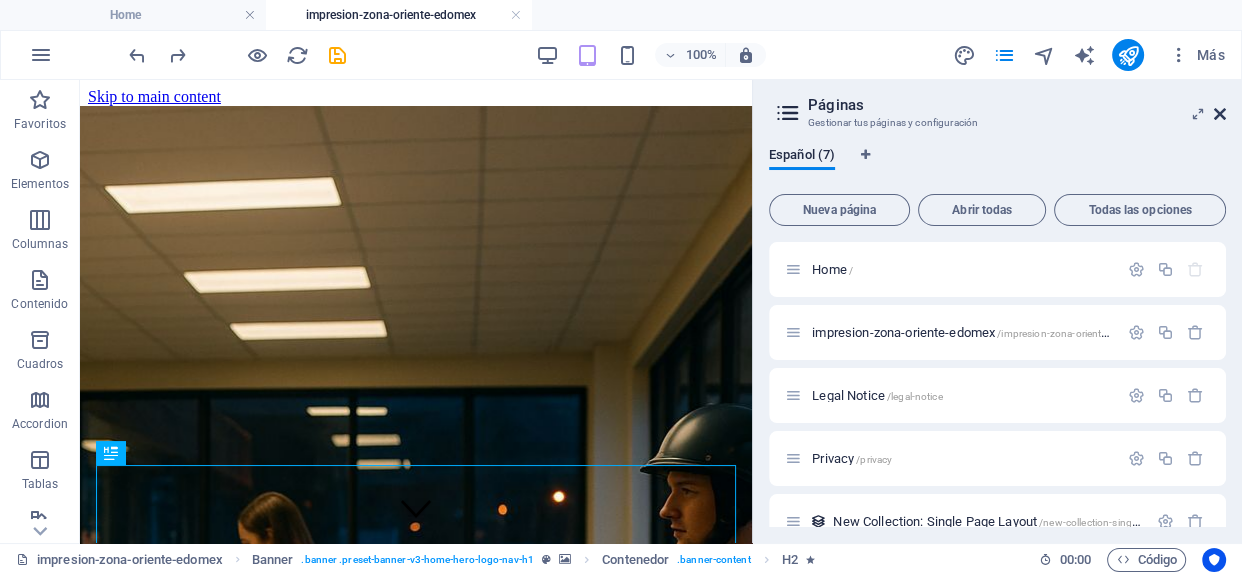 click at bounding box center [1220, 114] 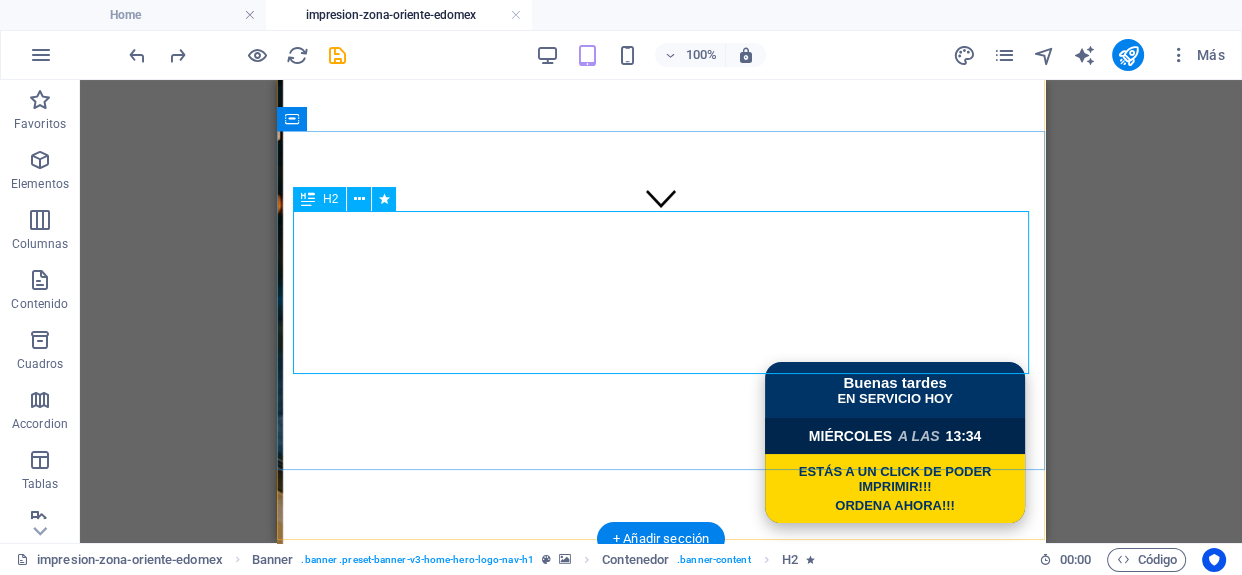 scroll, scrollTop: 314, scrollLeft: 0, axis: vertical 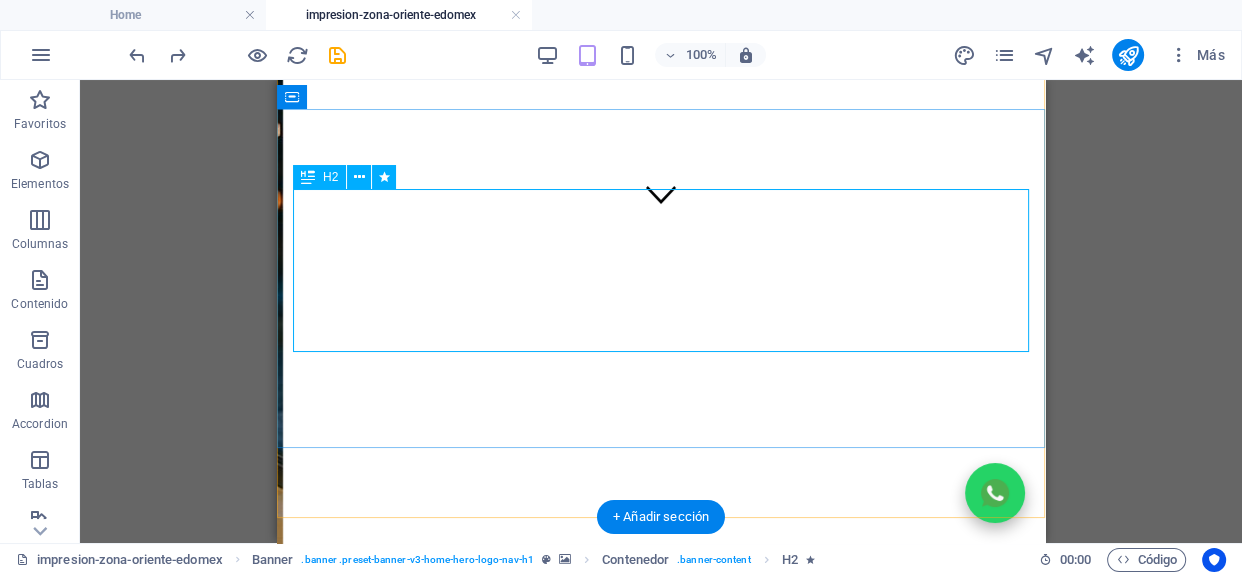 click on "impresión inteligente de noche o de día en Texcoco,  incluso de madrugada: ahorra tiempo, dinero y esfuerzo.  Ordena desde donde estés, recibe en la puerta del domicilio que lo necesites." at bounding box center [661, 2112] 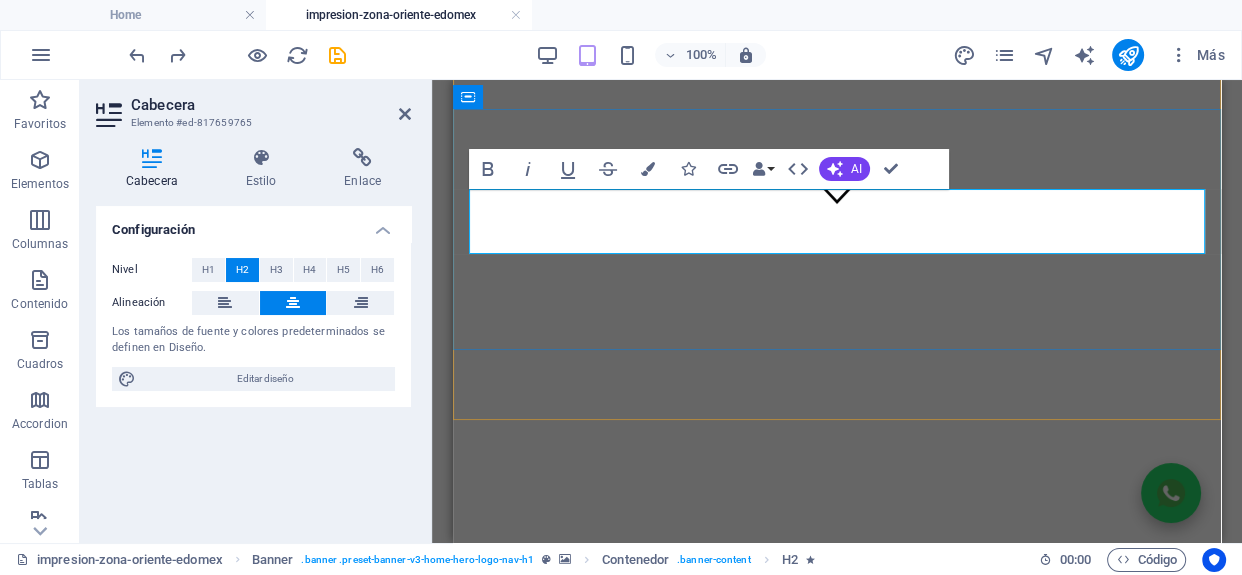 scroll, scrollTop: 858, scrollLeft: 7, axis: both 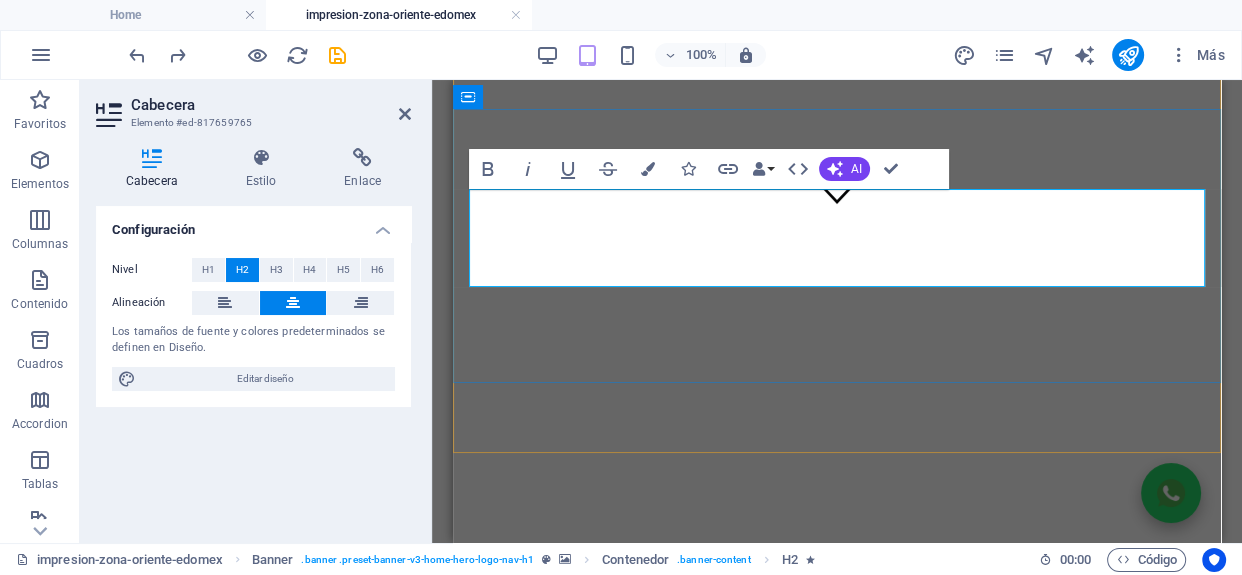 type 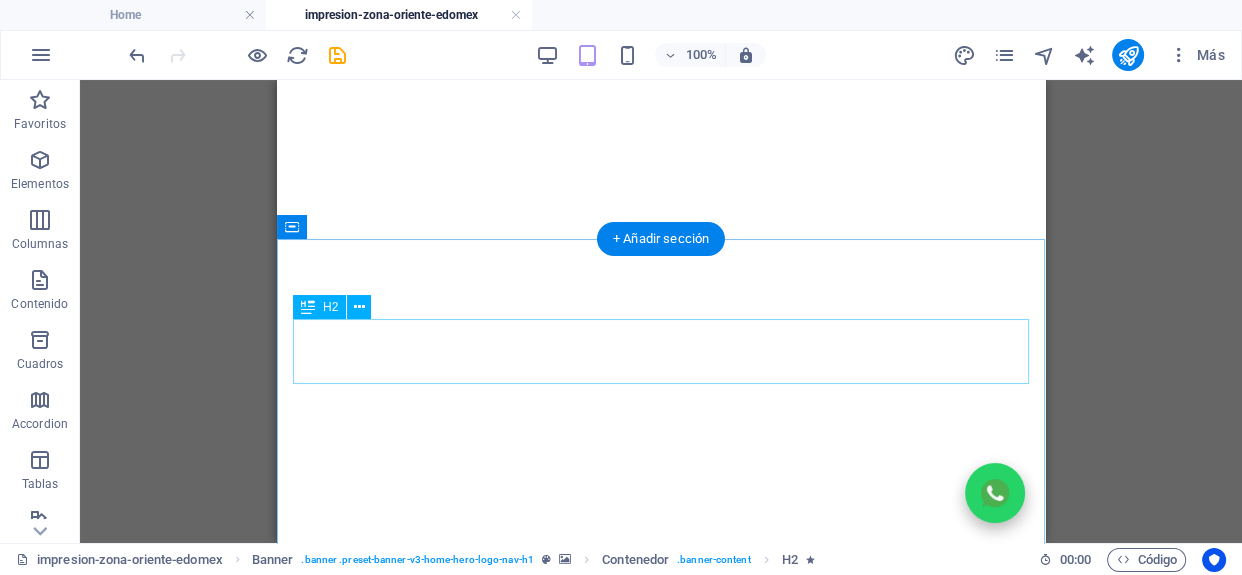 scroll, scrollTop: 593, scrollLeft: 0, axis: vertical 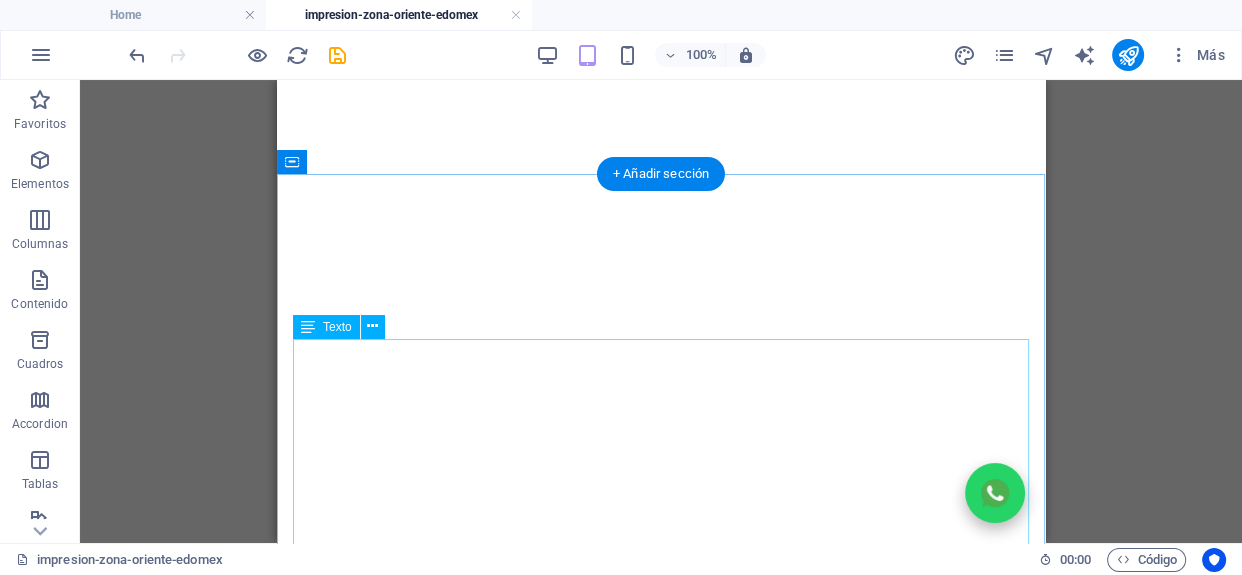 click on "¿Buscas dónde imprimir o sacar copias en Texcoco sin complicaciones, sin cita y con atención inmediata? En INNOVA Tienda de Impresión Texcoco, te ofrecemos un servicio profesional, rápido y económico, con atención directa en mostrador, sin filas, sin esperas y con descuentos por volumen que te ayudan a ahorrar en cada proyecto. ✅ ¿Qué puedes imprimir con nosotros? Contamos con un amplio catálogo de soluciones para tus tareas, trabajos escolares, trámites personales o materiales profesionales:      •      Impresión a color y blanco y negro en formato carta, oficio, doble carta, media carta o 1/4 de carta      •      Copias urgentes en mostrador sin cita previa      •      Escaneos digitales de CURP, actas de nacimiento, comprobantes y documentos oficiales      •      Impresión de tareas, tesis, certificados, trípticos, cuadernos y más      •      Engargolados económicos y rápidos      •           •      Y mucho más… 5510954889" at bounding box center (661, 3043) 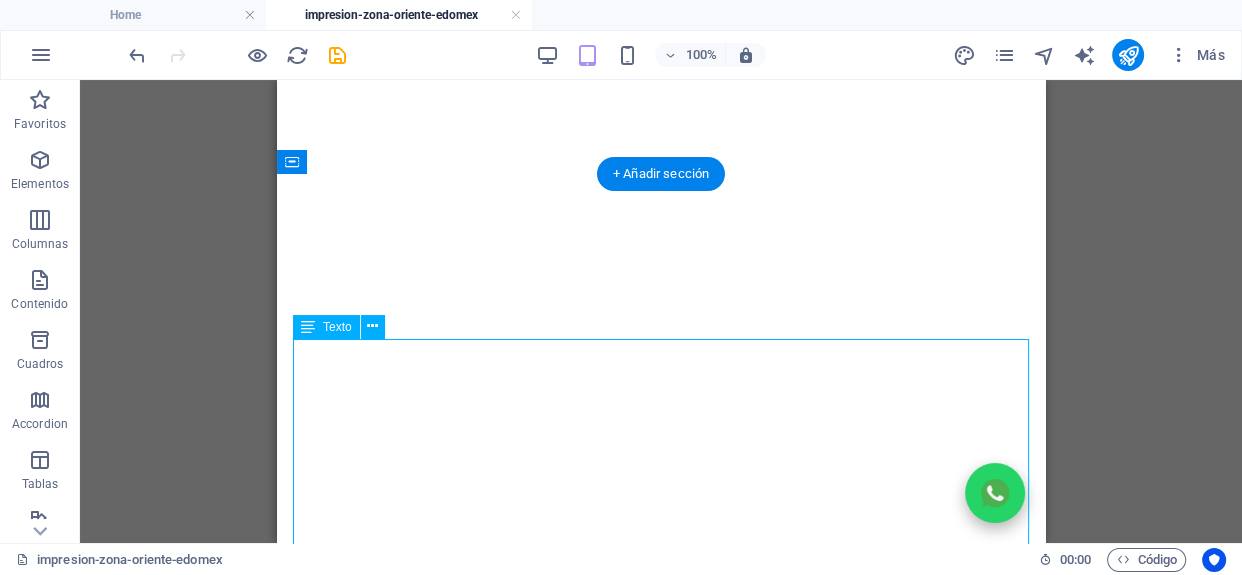 click on "¿Buscas dónde imprimir o sacar copias en Texcoco sin complicaciones, sin cita y con atención inmediata? En INNOVA Tienda de Impresión Texcoco, te ofrecemos un servicio profesional, rápido y económico, con atención directa en mostrador, sin filas, sin esperas y con descuentos por volumen que te ayudan a ahorrar en cada proyecto. ✅ ¿Qué puedes imprimir con nosotros? Contamos con un amplio catálogo de soluciones para tus tareas, trabajos escolares, trámites personales o materiales profesionales:      •      Impresión a color y blanco y negro en formato carta, oficio, doble carta, media carta o 1/4 de carta      •      Copias urgentes en mostrador sin cita previa      •      Escaneos digitales de CURP, actas de nacimiento, comprobantes y documentos oficiales      •      Impresión de tareas, tesis, certificados, trípticos, cuadernos y más      •      Engargolados económicos y rápidos      •           •      Y mucho más… 5510954889" at bounding box center (661, 3043) 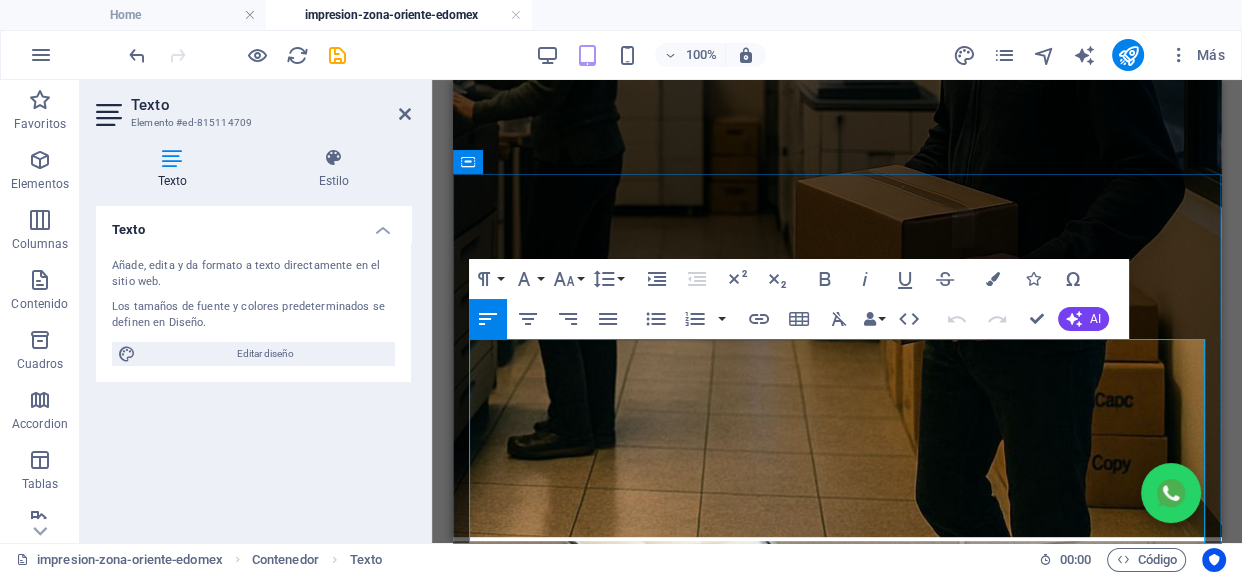 drag, startPoint x: 471, startPoint y: 350, endPoint x: 878, endPoint y: 465, distance: 422.935 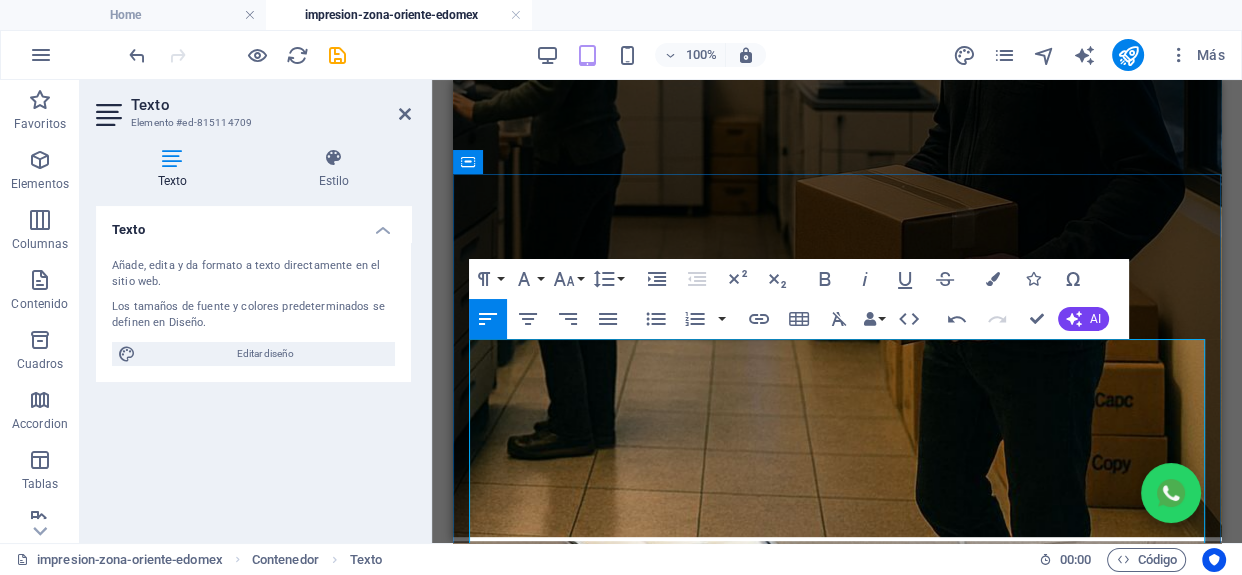 scroll, scrollTop: 4599, scrollLeft: 2, axis: both 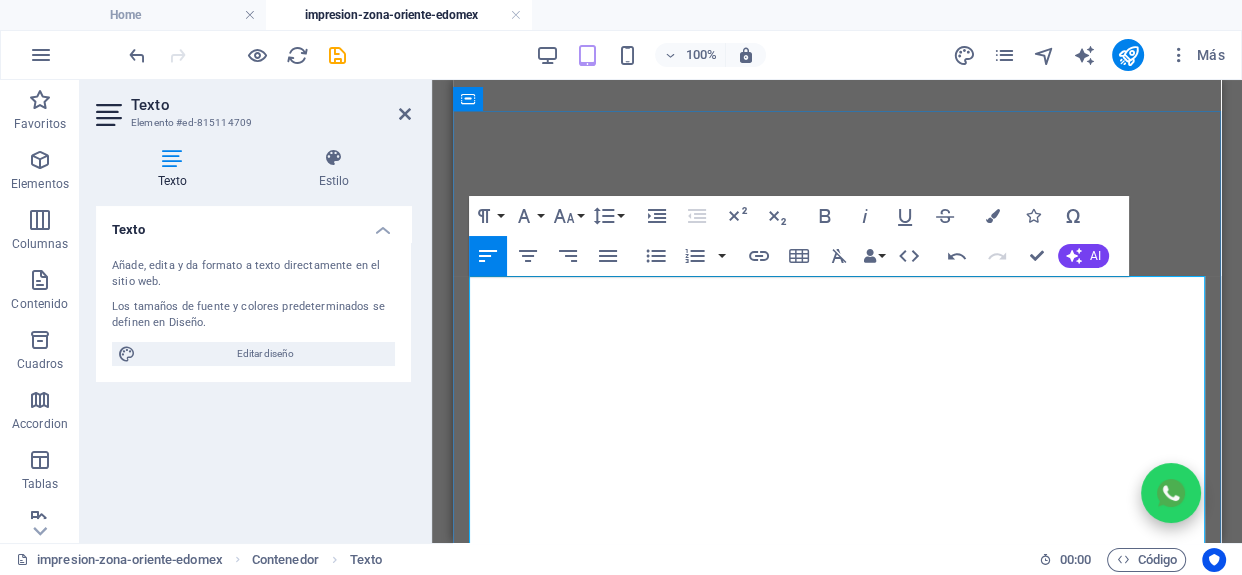 click at bounding box center (837, 2149) 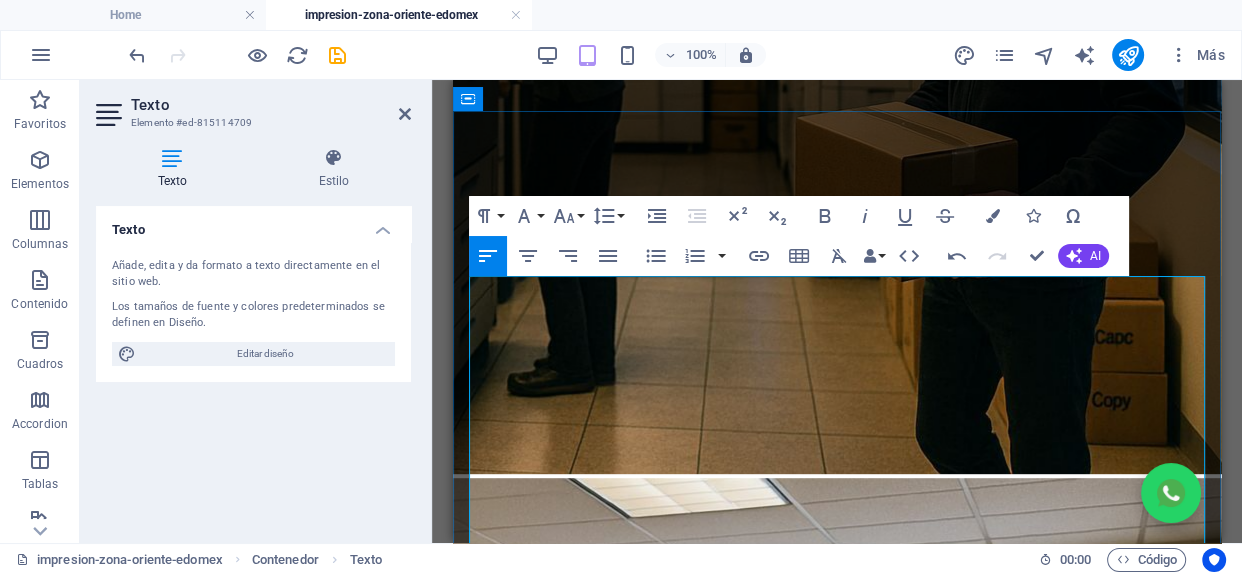 click at bounding box center [837, 2149] 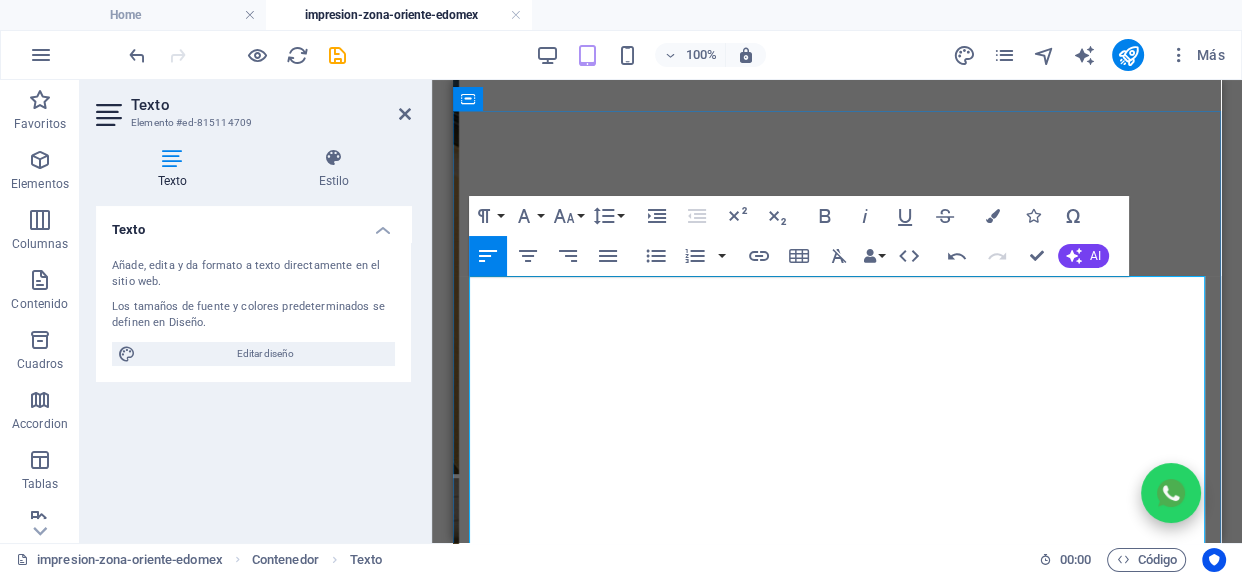 click on "Texcoco" at bounding box center (837, 2149) 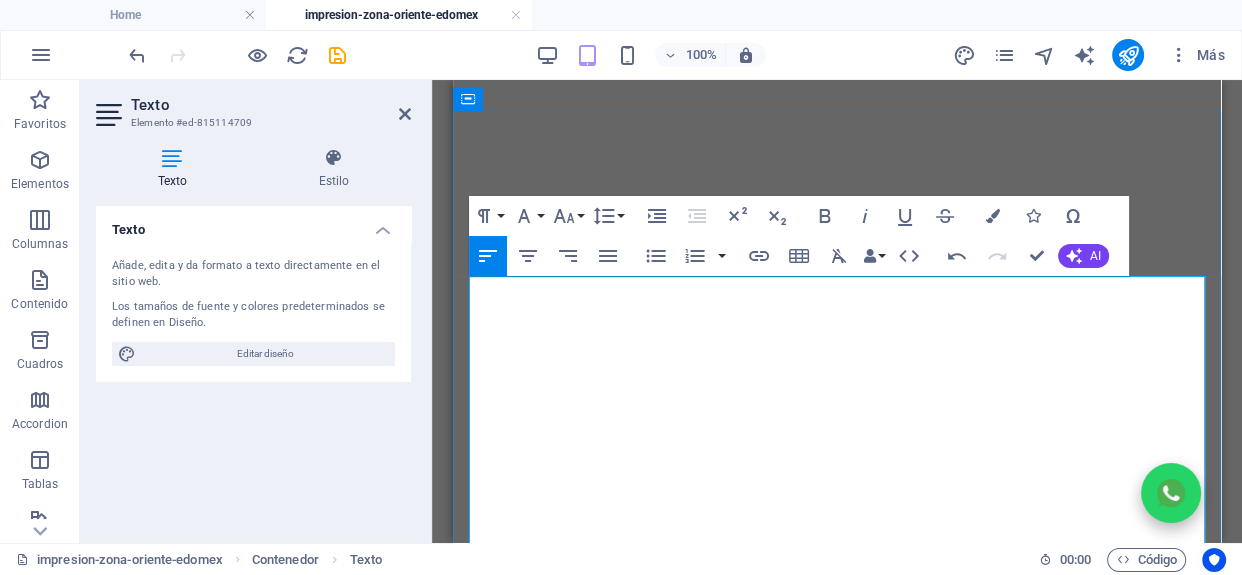 click on "Texcoco, Chicoloapan" at bounding box center [837, 2149] 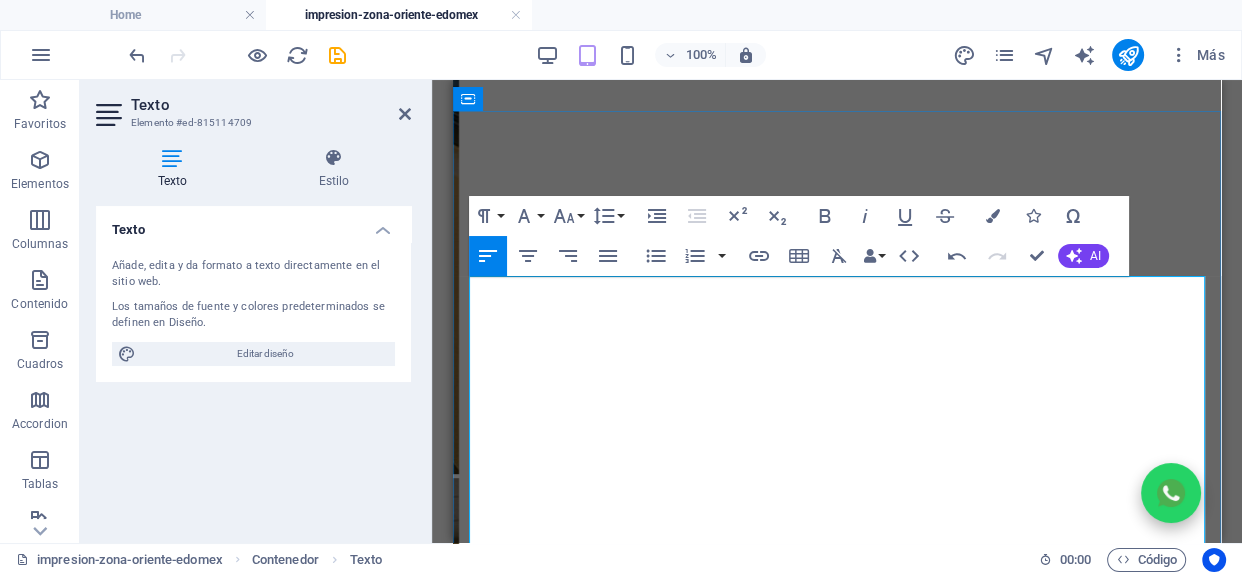 click on "Chimalhuacán" at bounding box center [837, 2217] 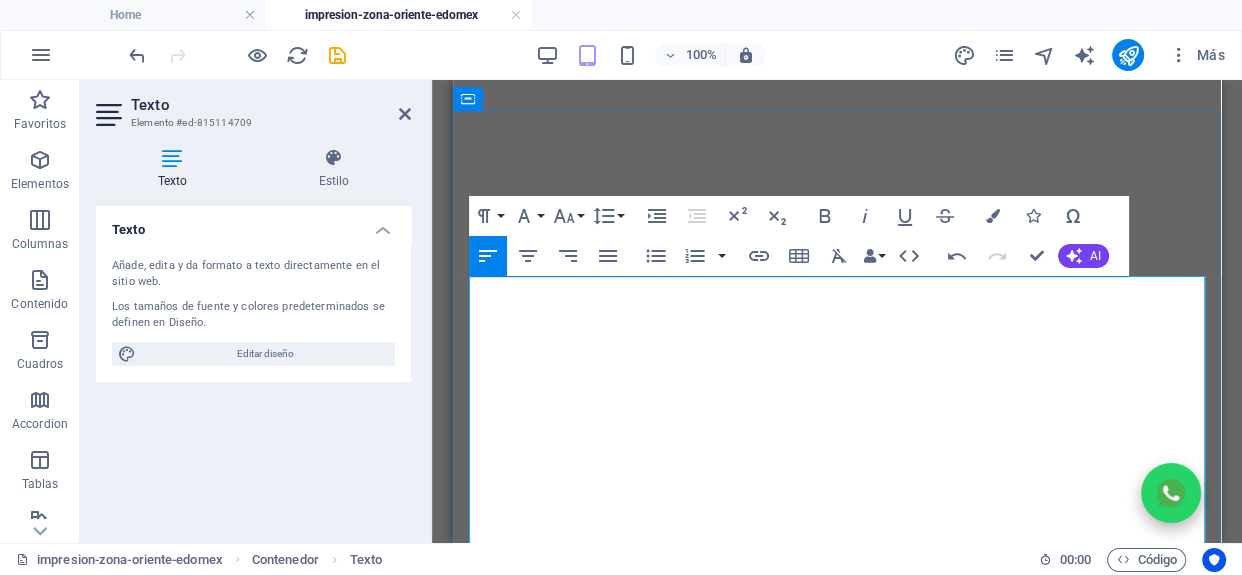 click on "Los Reyes La Paz" at bounding box center [837, 2217] 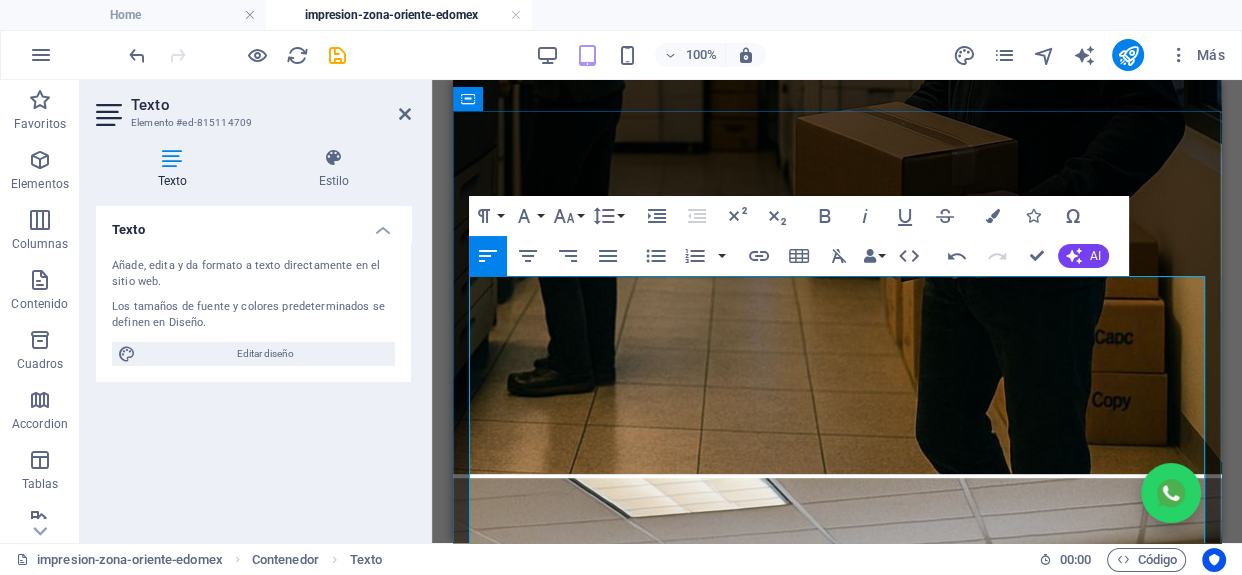click on "San Vicente Chicoloapan" at bounding box center (837, 2217) 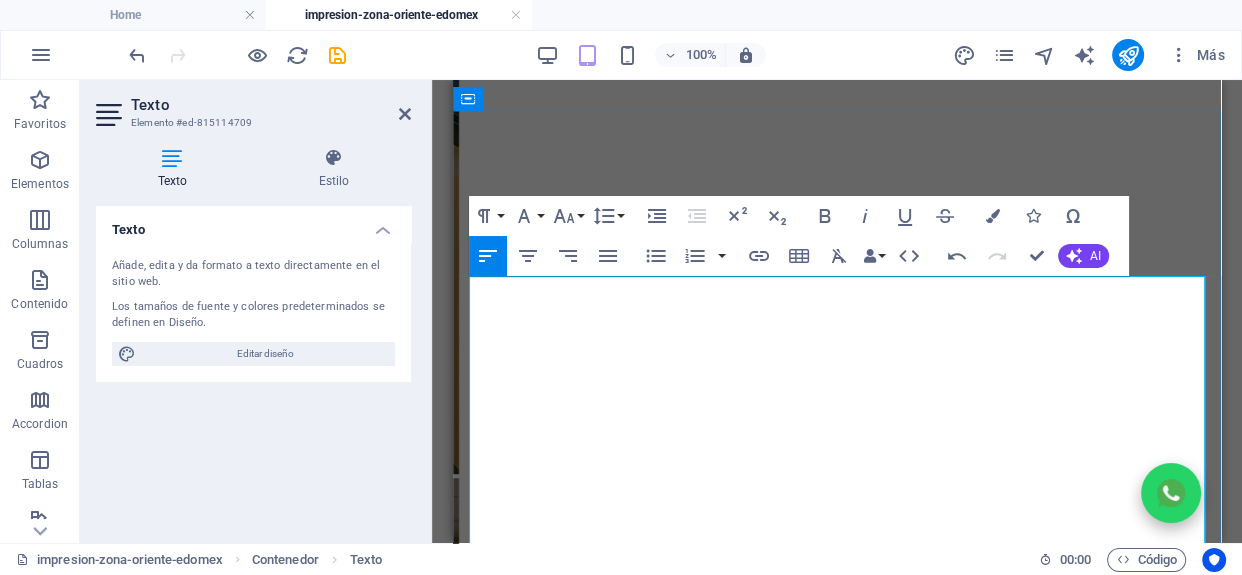 click on "Santa Martha" at bounding box center (837, 2217) 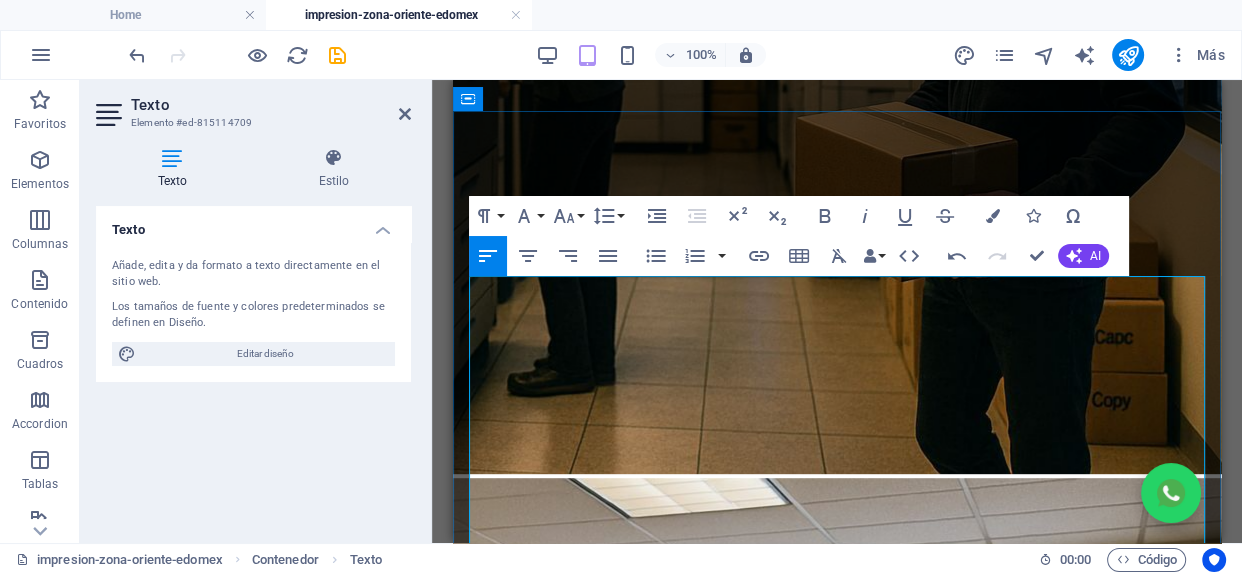 click on "Y otras zonas cercanas" at bounding box center [837, 2217] 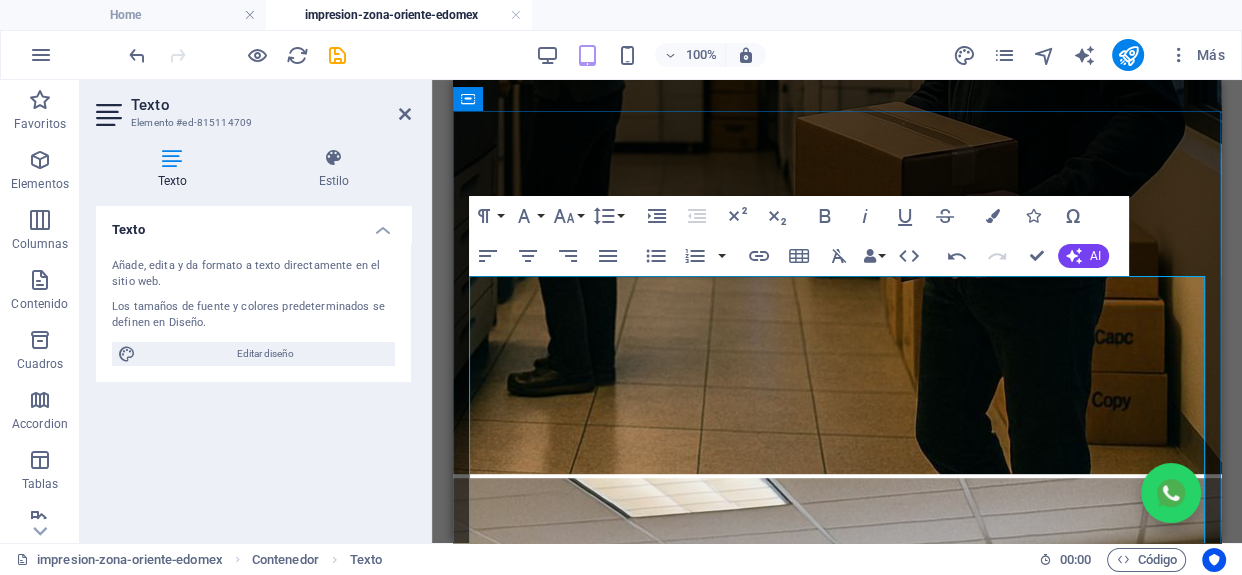 click on "Estamos ubicados estratégicamente para atender a estudiantes, profesionistas y empresas de:" at bounding box center (837, 2081) 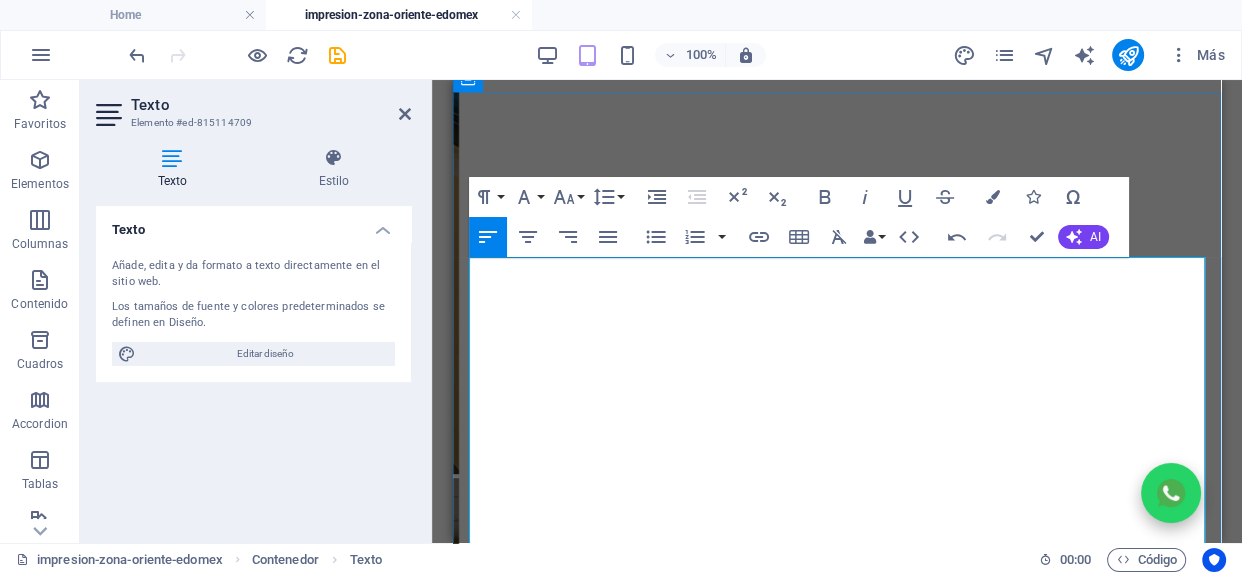 scroll, scrollTop: 684, scrollLeft: 0, axis: vertical 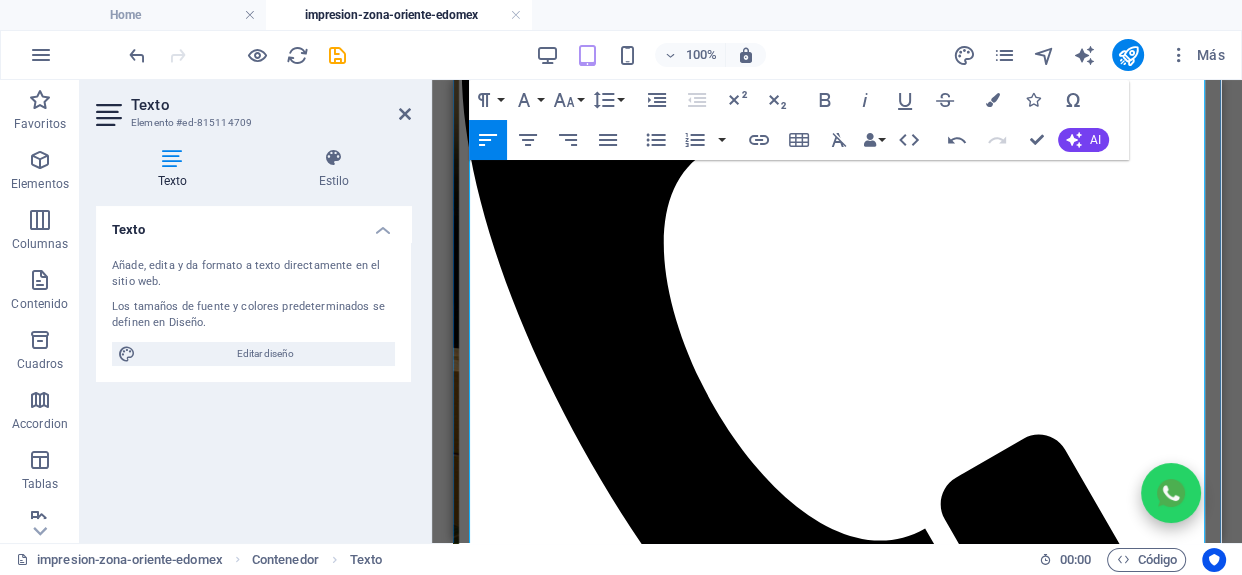drag, startPoint x: 471, startPoint y: 479, endPoint x: 774, endPoint y: 414, distance: 309.89352 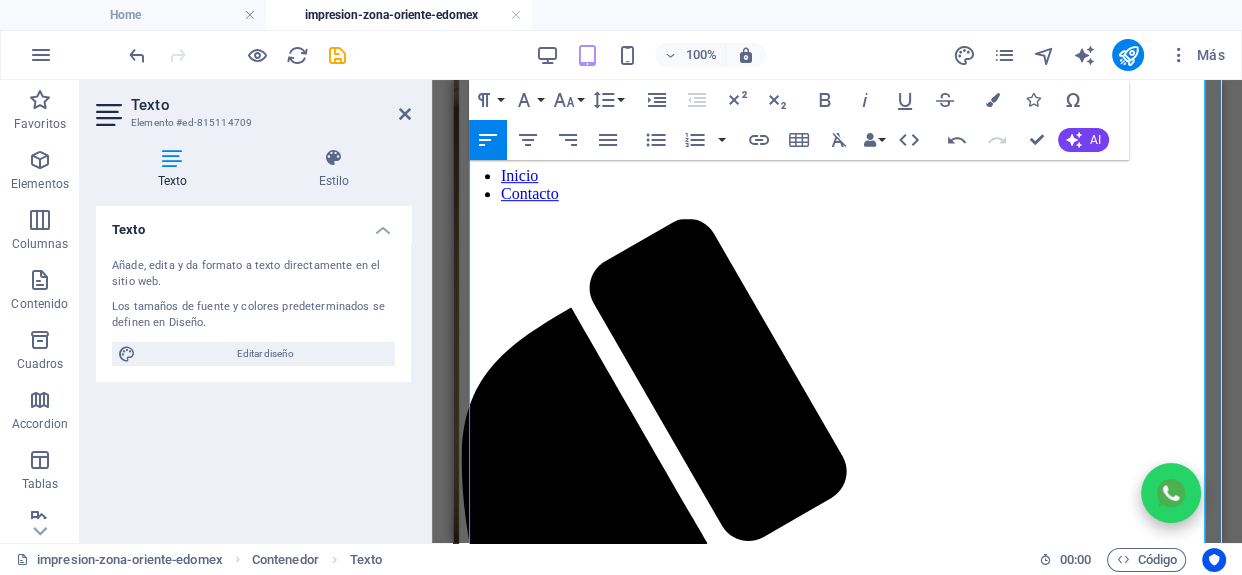 scroll, scrollTop: 942, scrollLeft: 0, axis: vertical 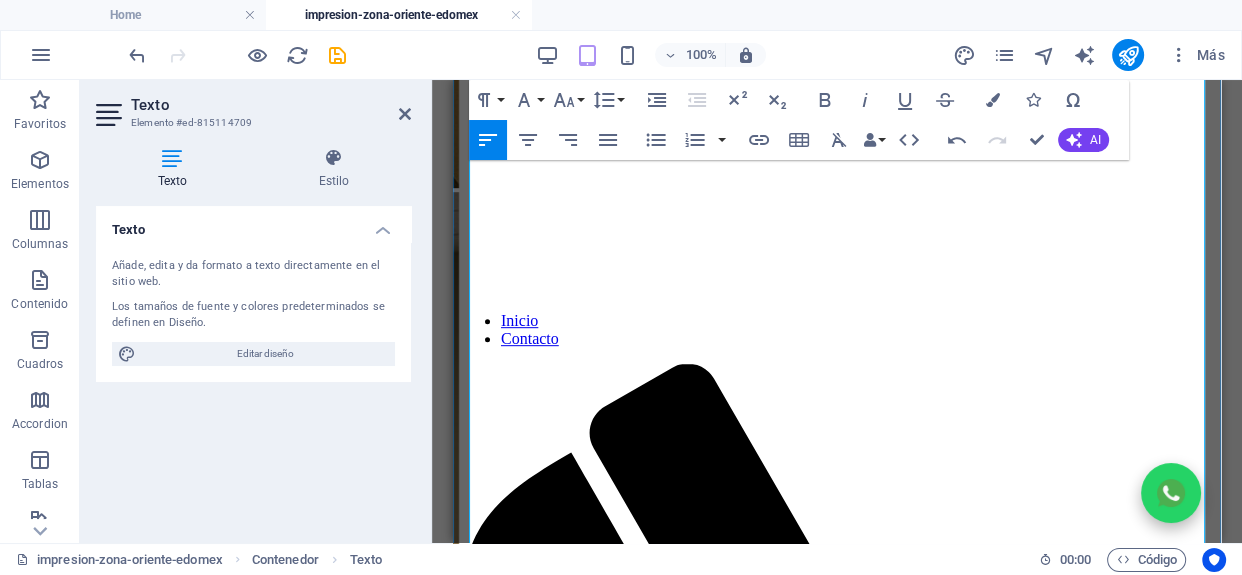 click on "Ven a imprimir de forma inteligente: sin filas, sin complicaciones y al mejor precio." at bounding box center [837, 2381] 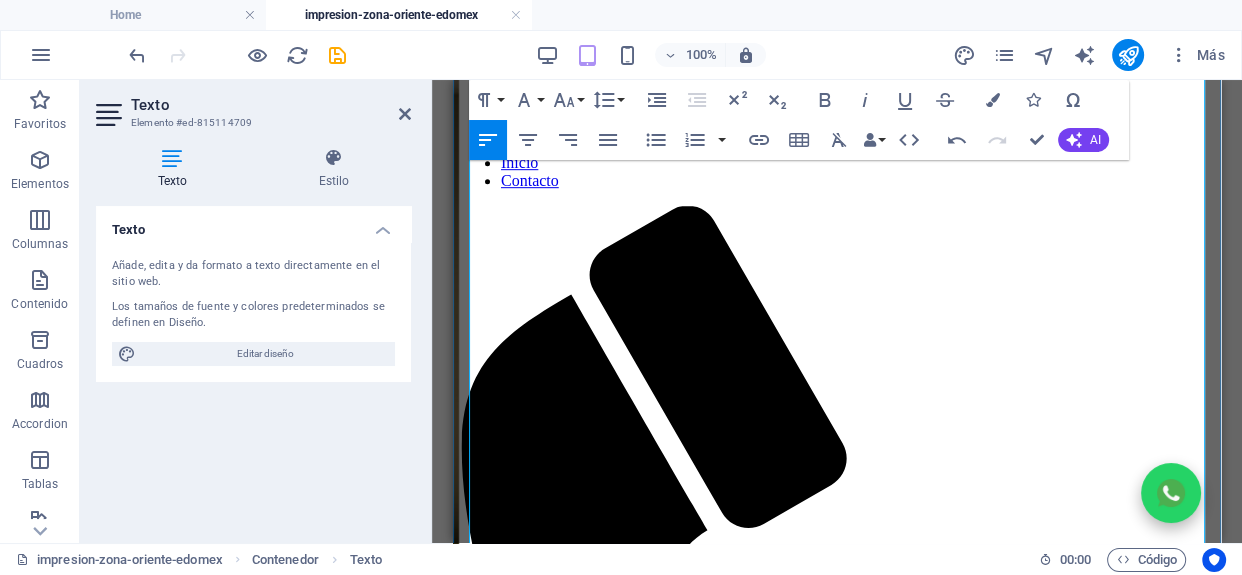 scroll, scrollTop: 1108, scrollLeft: 0, axis: vertical 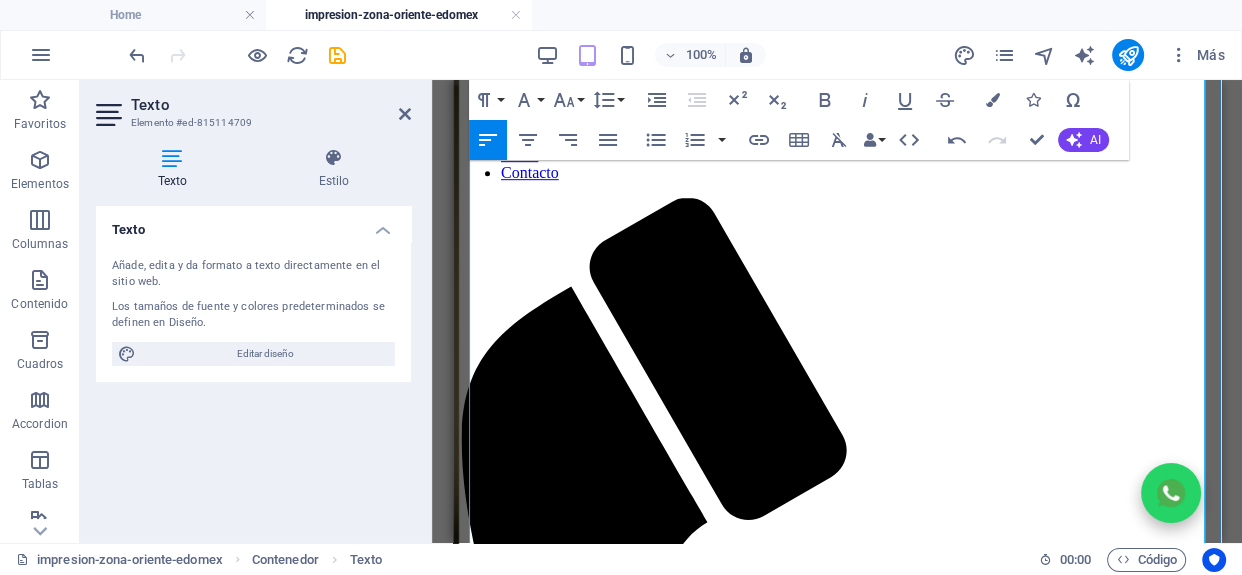 click at bounding box center (837, 2352) 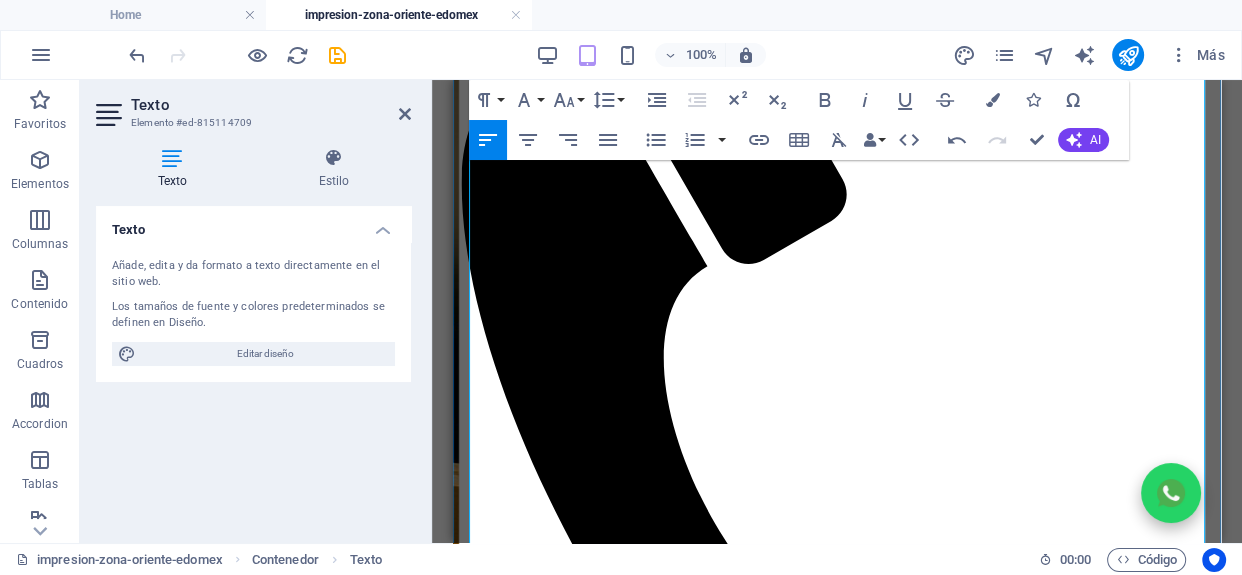 scroll, scrollTop: 1375, scrollLeft: 0, axis: vertical 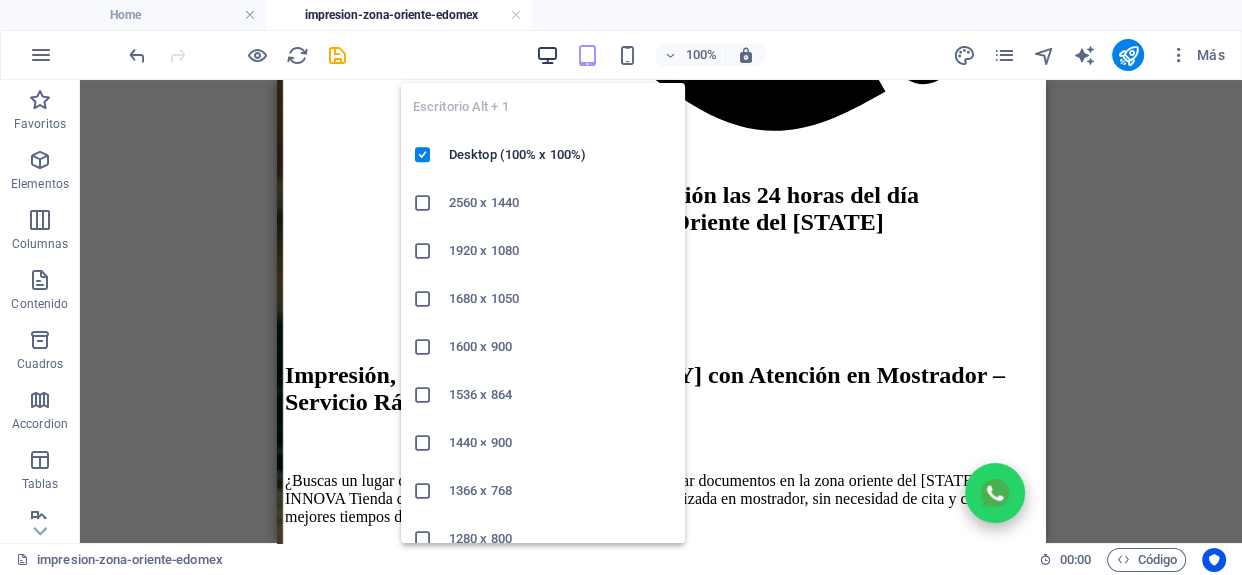 click at bounding box center [547, 55] 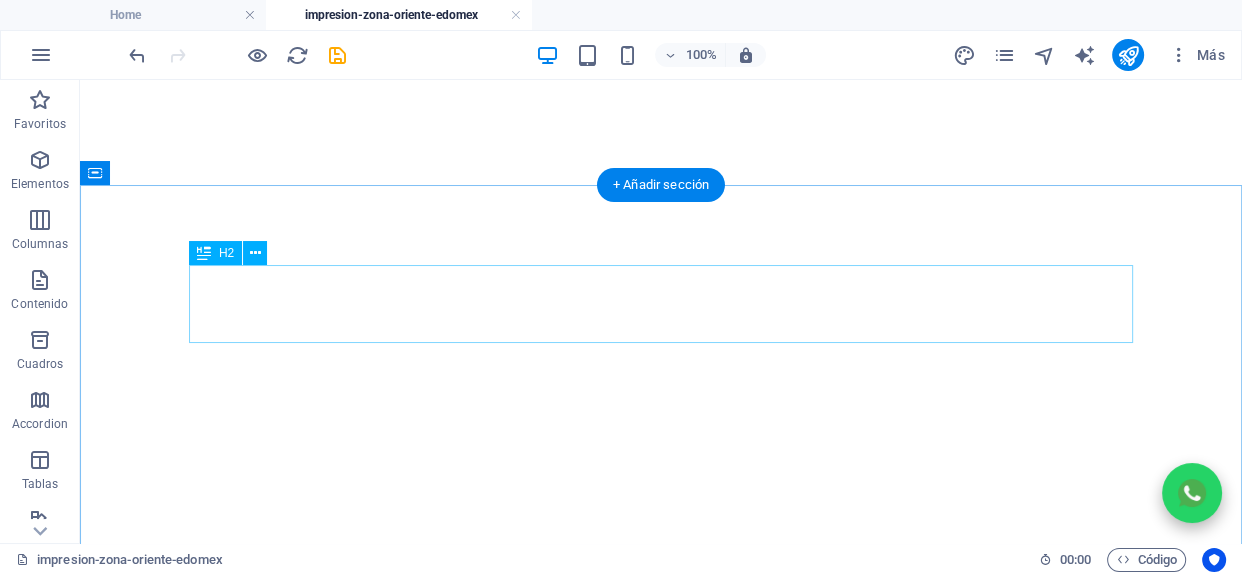 scroll, scrollTop: 730, scrollLeft: 0, axis: vertical 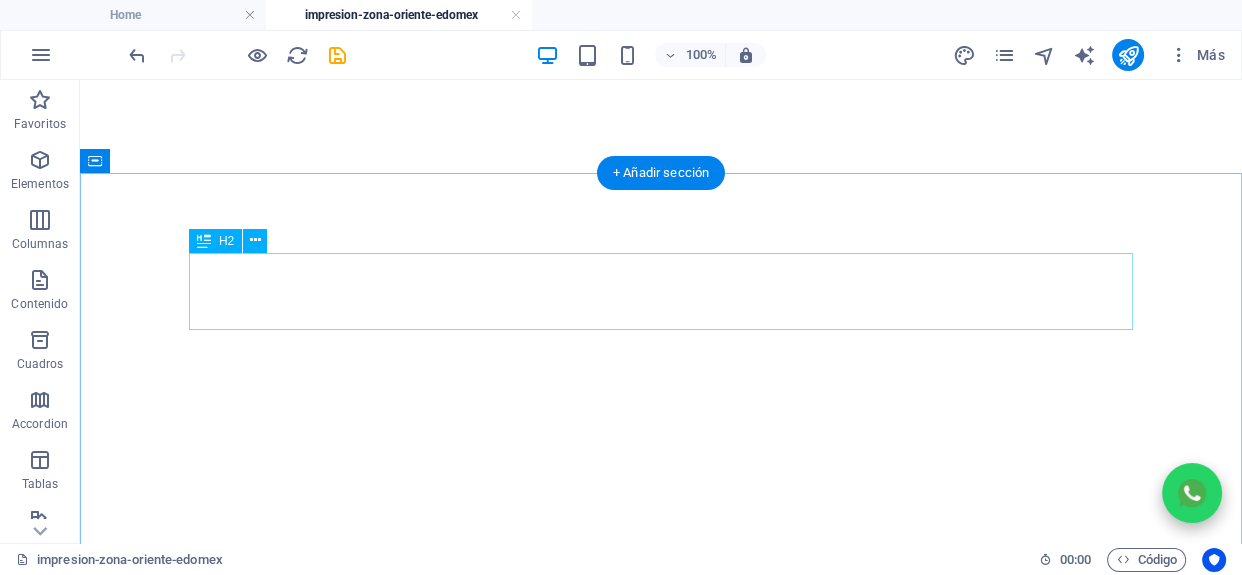 click on "Impresión, Copias y Escaneos en Texcoco con Atención en Mostrador – Servicio Rápido y Económico" at bounding box center (661, 2466) 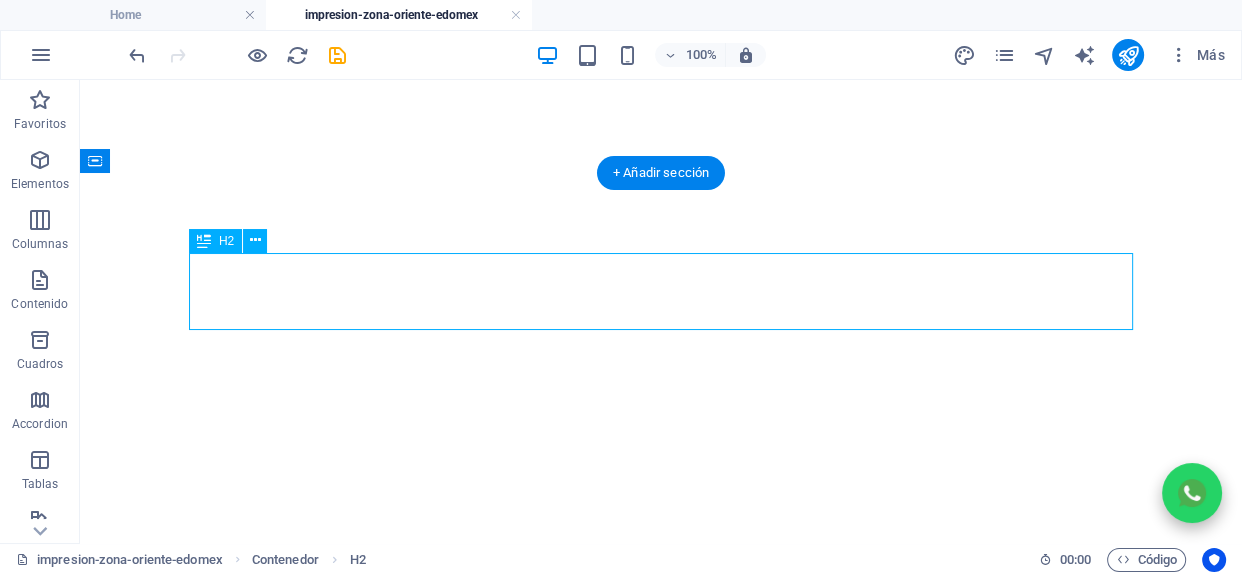 click on "Impresión, Copias y Escaneos en Texcoco con Atención en Mostrador – Servicio Rápido y Económico" at bounding box center (661, 2466) 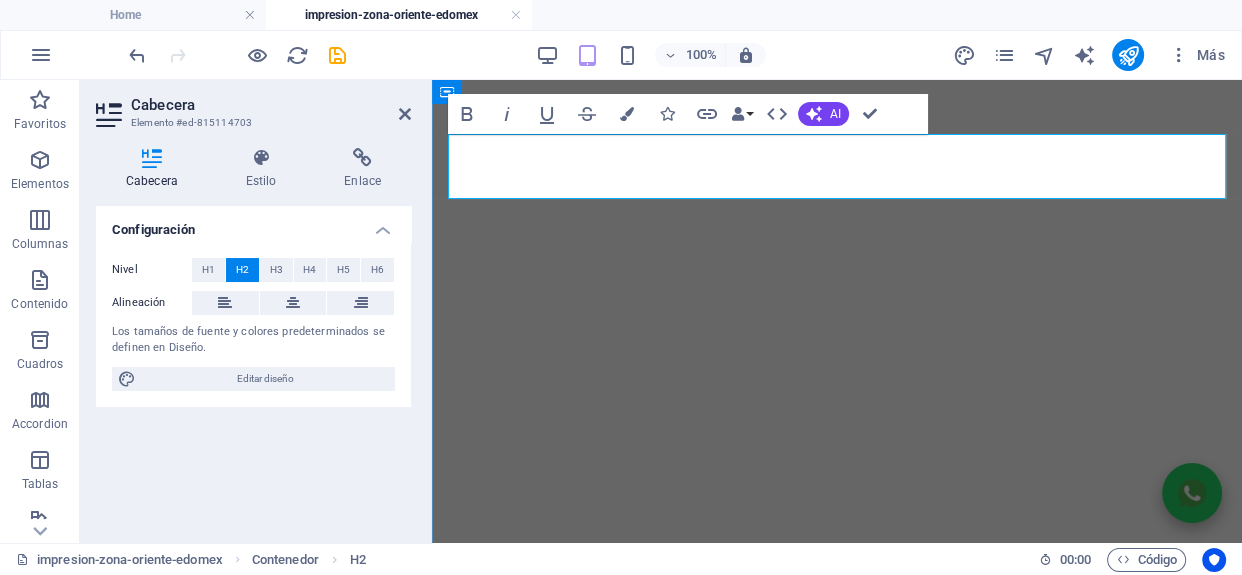 click on "Impresión, Copias y Escaneos en Texcoco con Atención en Mostrador – Servicio Rápido y Económico" at bounding box center (837, 2013) 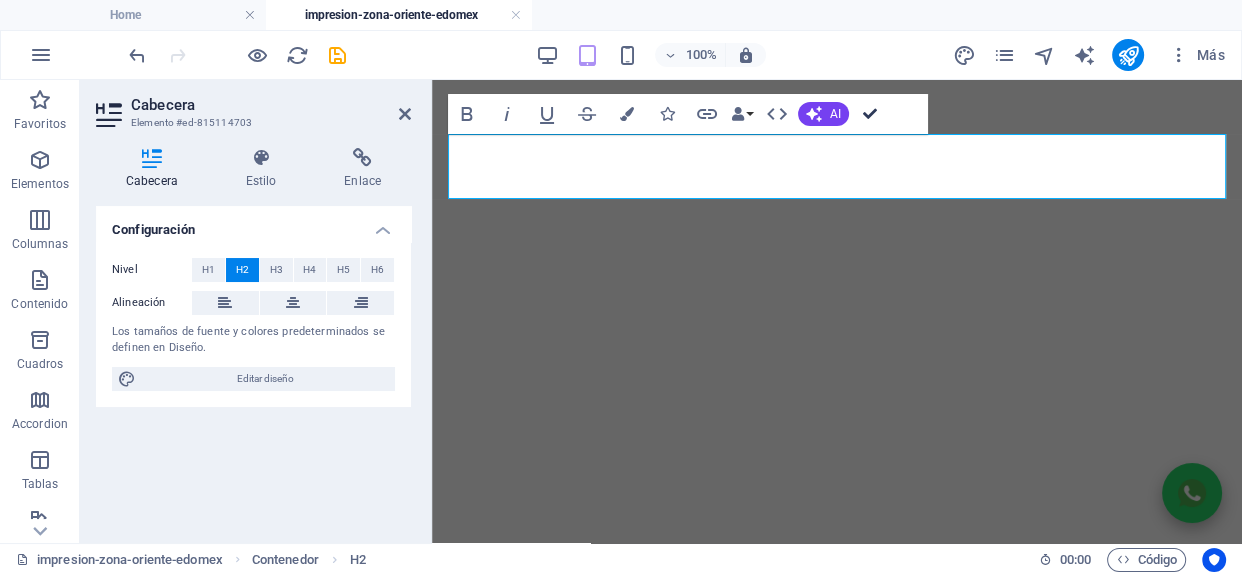 drag, startPoint x: 863, startPoint y: 114, endPoint x: 792, endPoint y: 56, distance: 91.67879 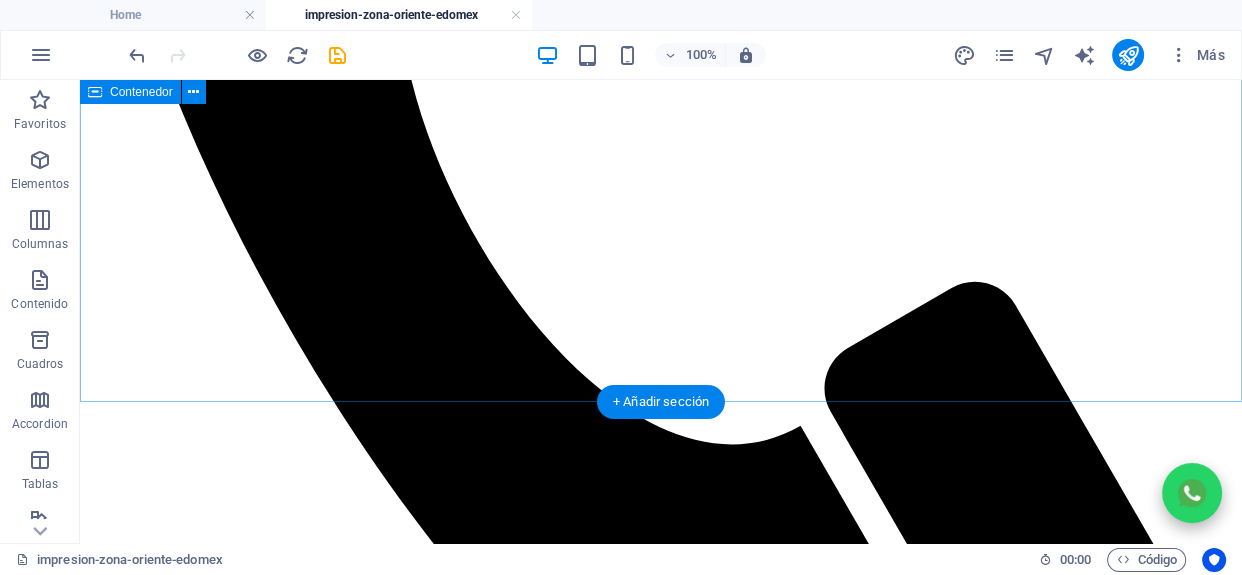 scroll, scrollTop: 2061, scrollLeft: 0, axis: vertical 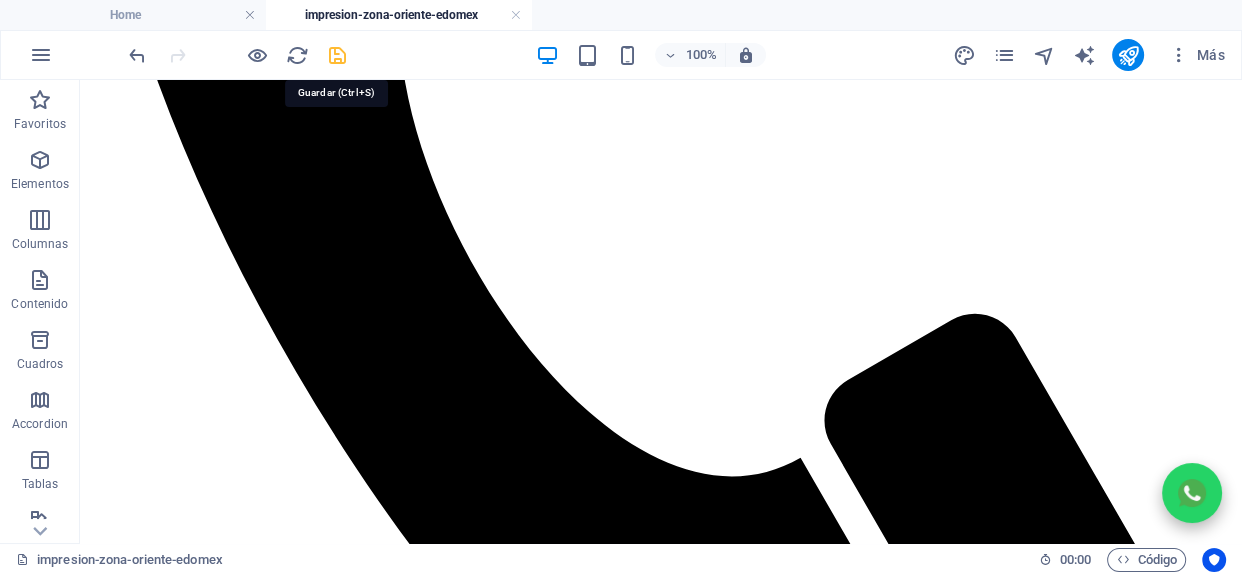 click at bounding box center (337, 55) 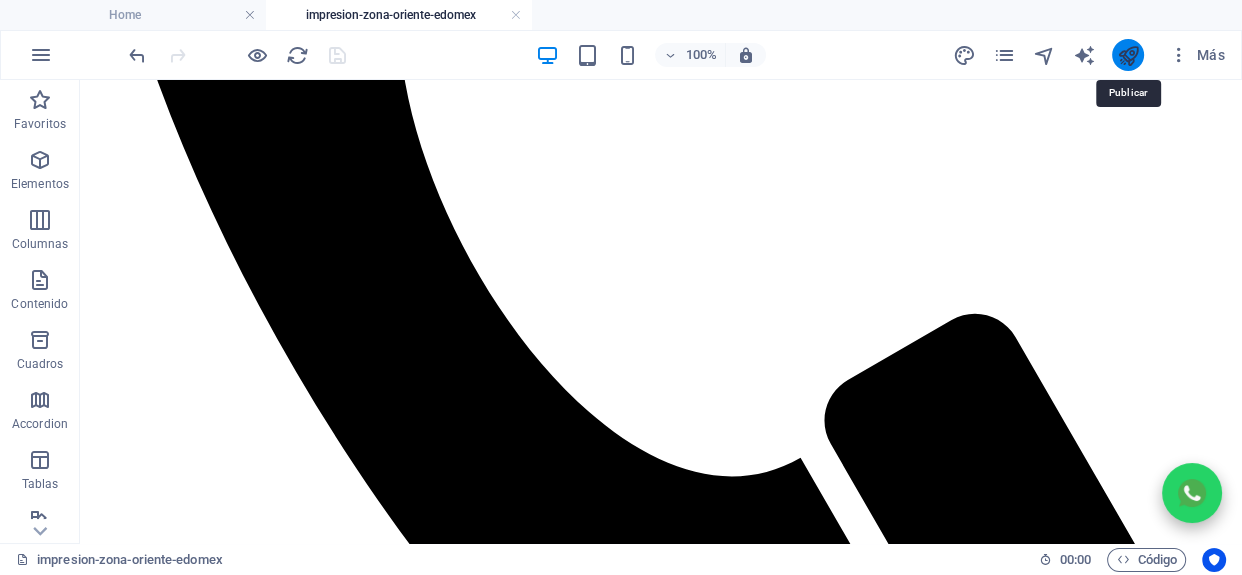 click at bounding box center (1128, 55) 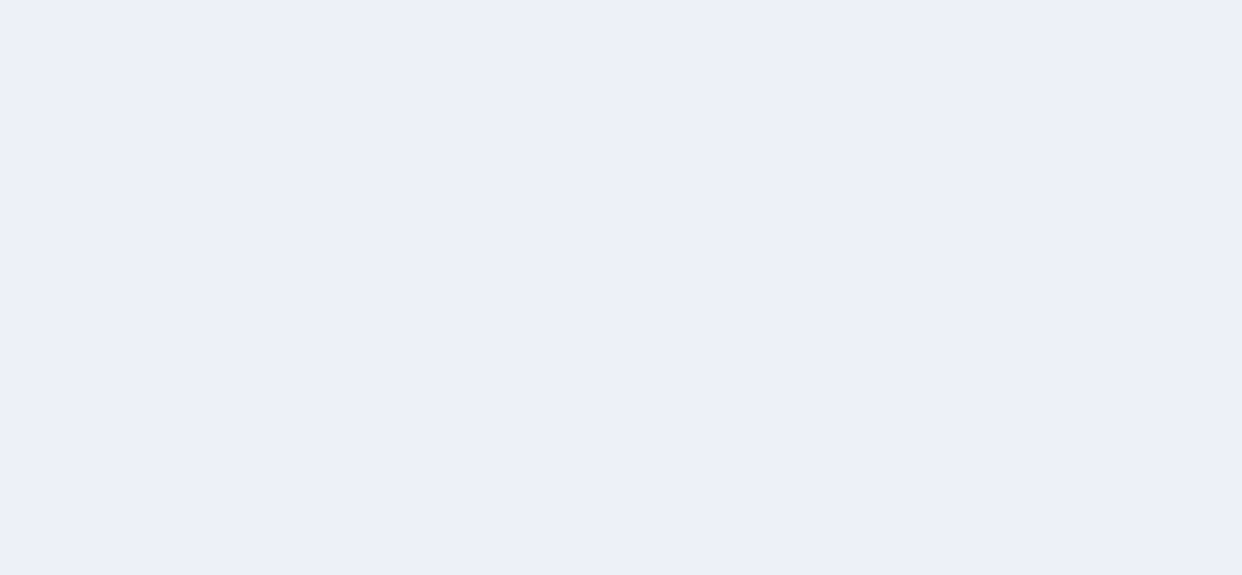 scroll, scrollTop: 0, scrollLeft: 0, axis: both 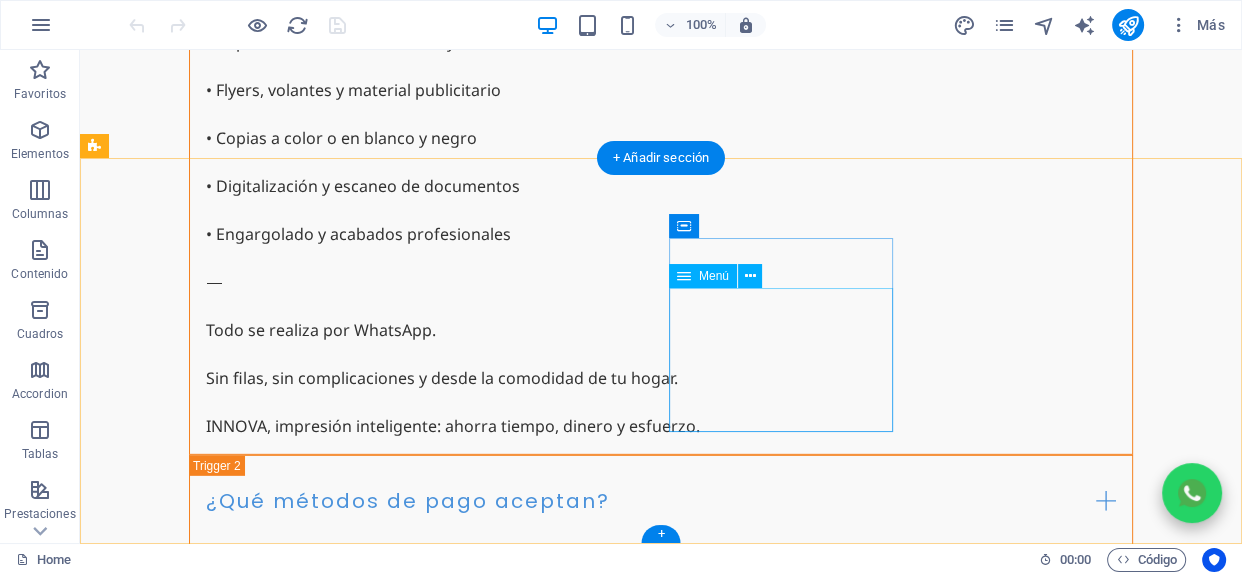 click on "Inicio Nosotros Servicios Precios Centro de Fotocopiado e Impresión en Texcoco" at bounding box center (208, 6428) 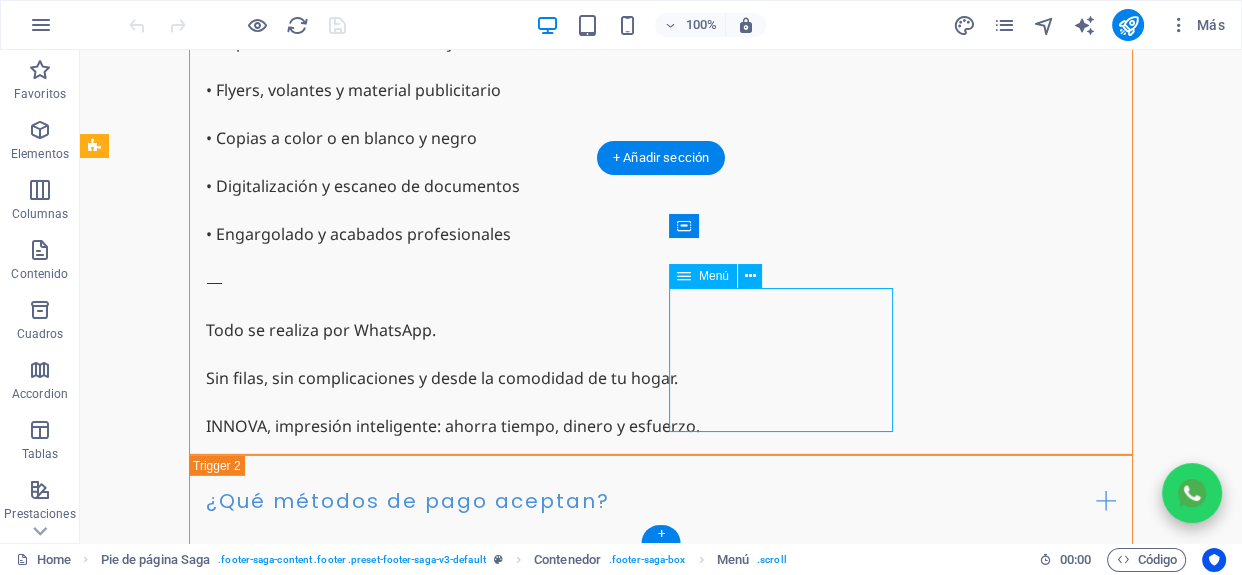 click on "Inicio Nosotros Servicios Precios Centro de Fotocopiado e Impresión en Texcoco" at bounding box center [208, 6428] 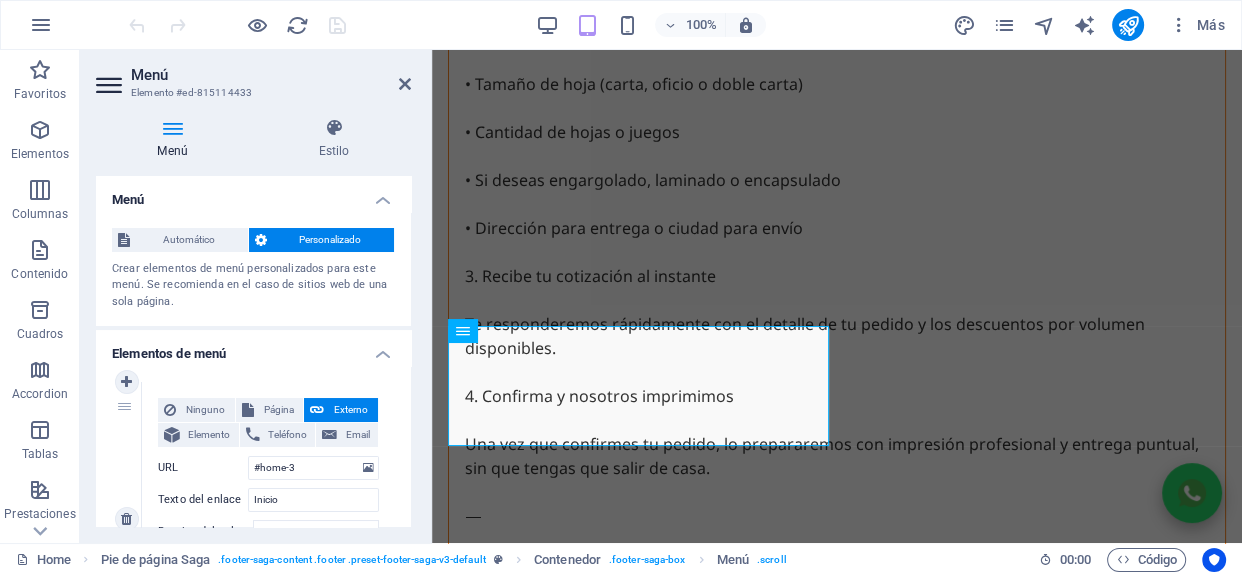scroll, scrollTop: 13383, scrollLeft: 0, axis: vertical 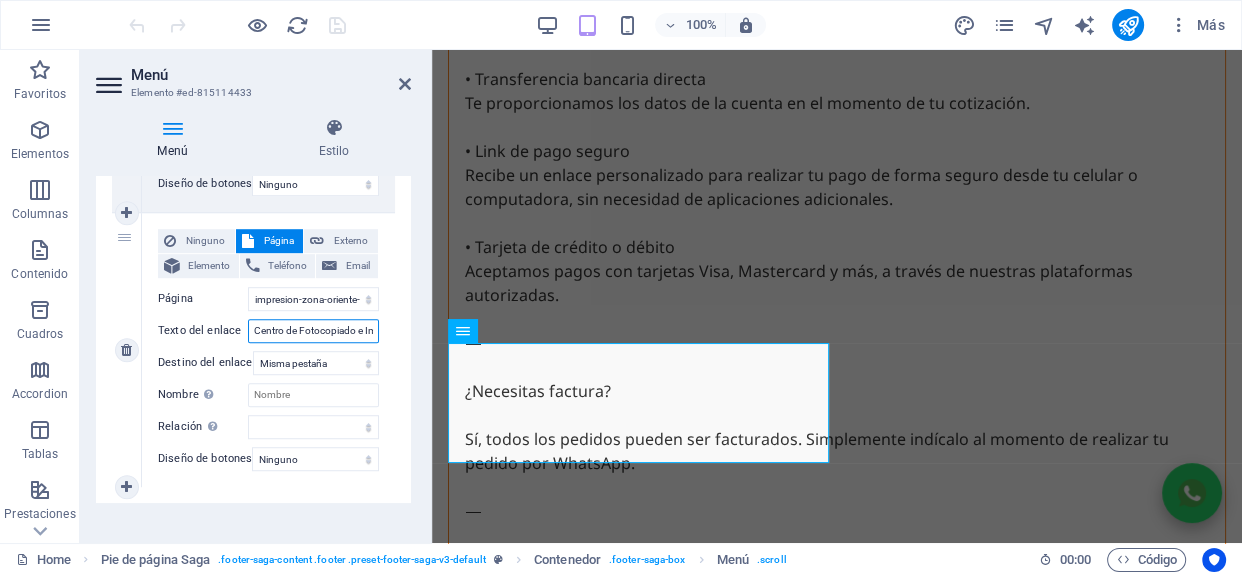 click on "Centro de Fotocopiado e Impresión en Texcoco" at bounding box center (313, 331) 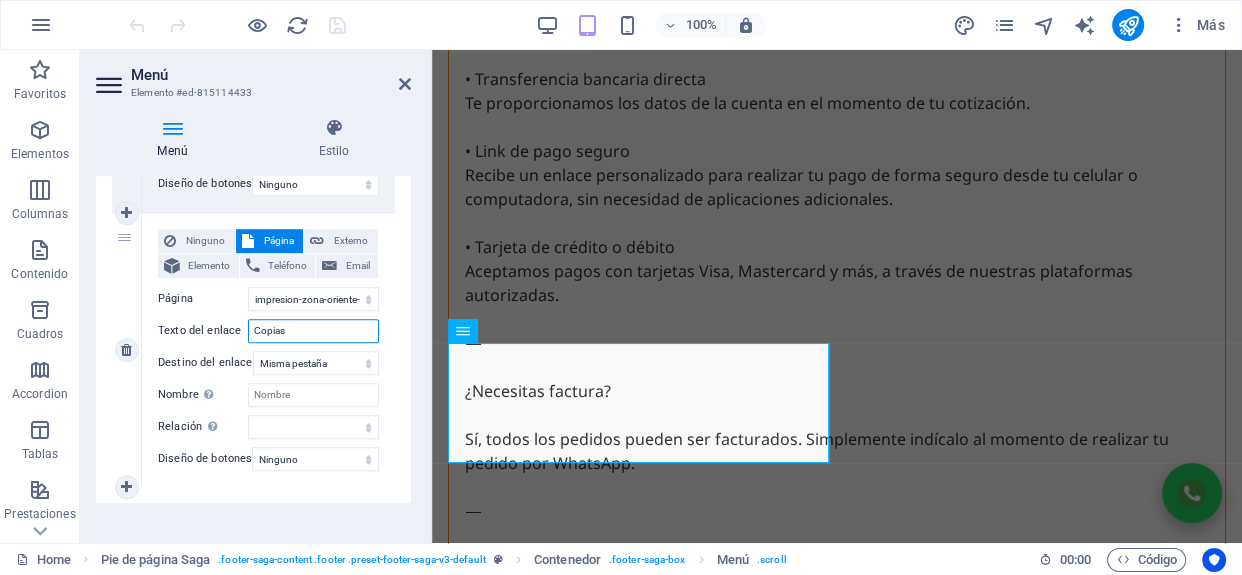 type on "Copias" 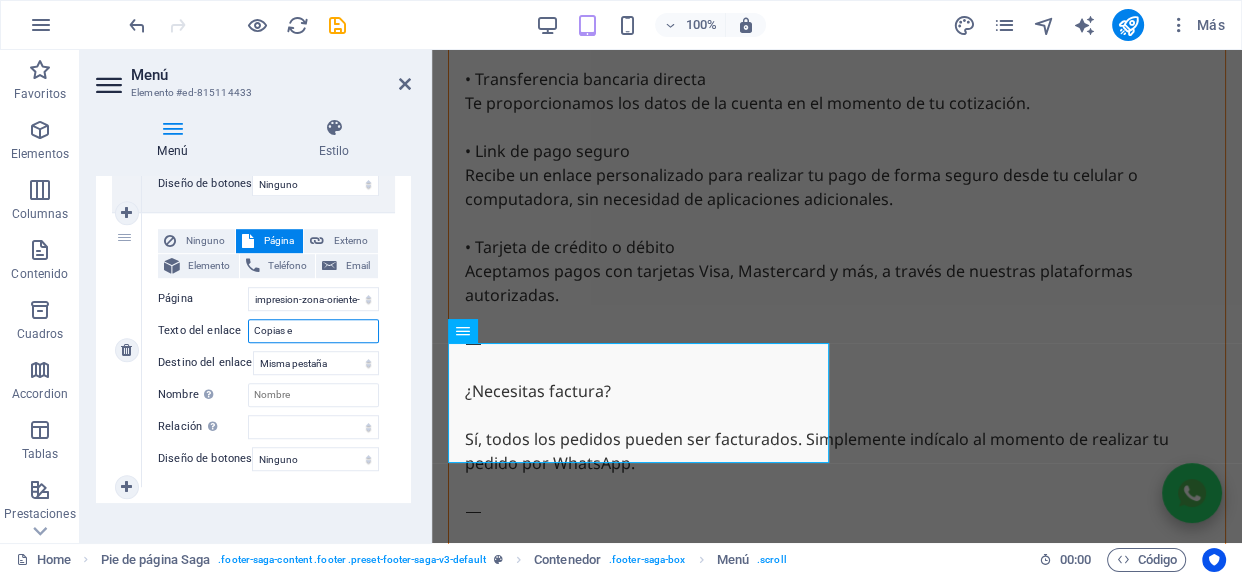 type on "Copias e" 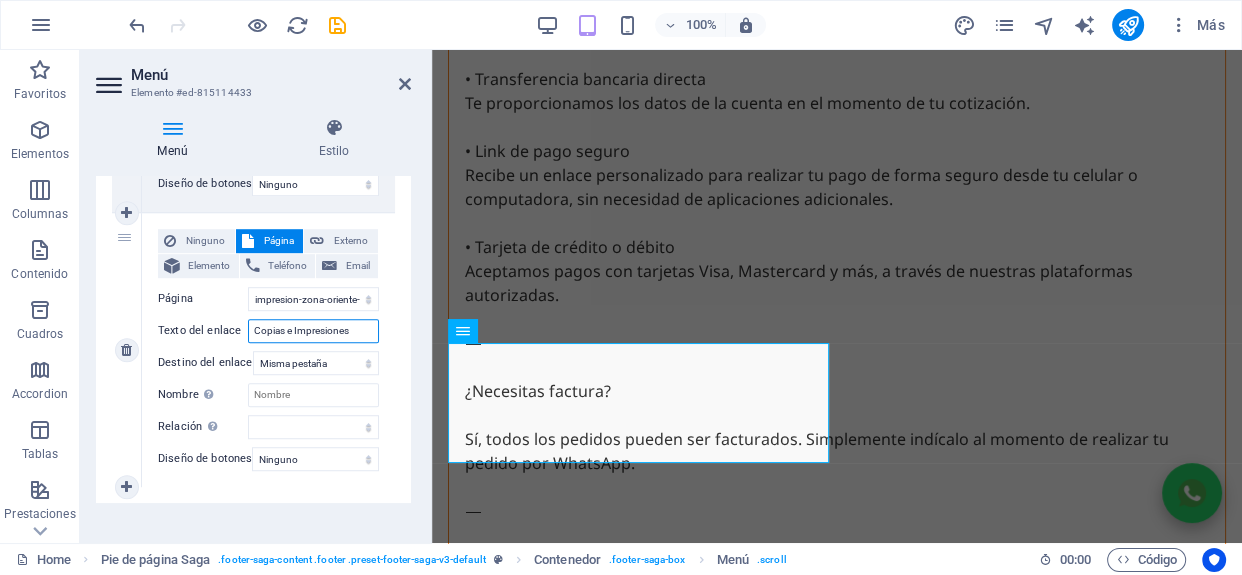 type on "Copias e Impresiones e" 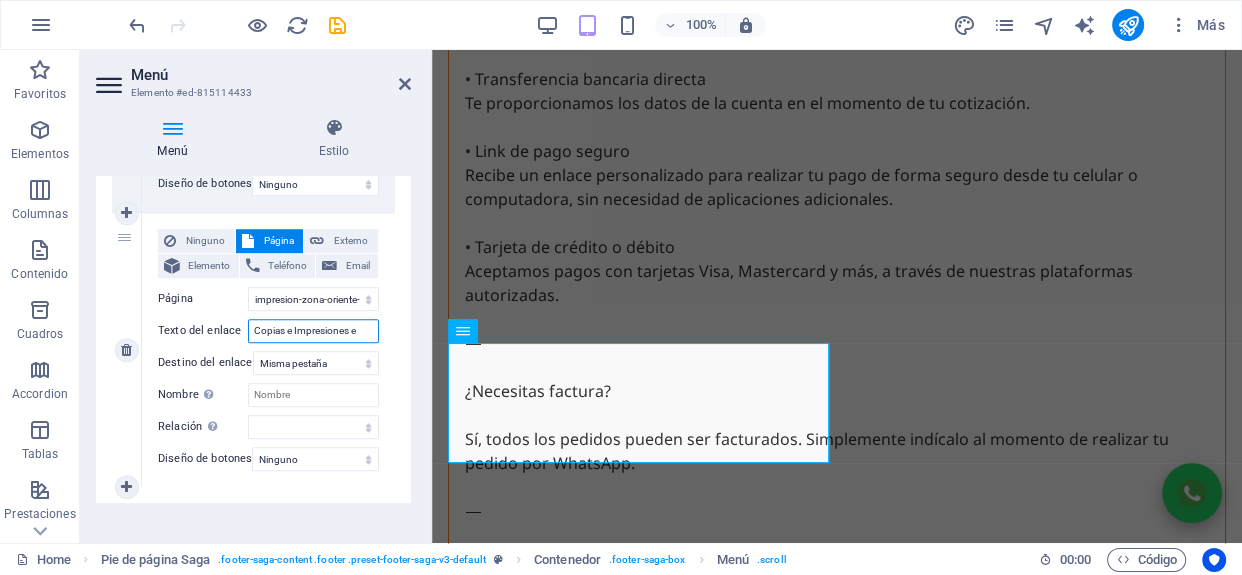 select 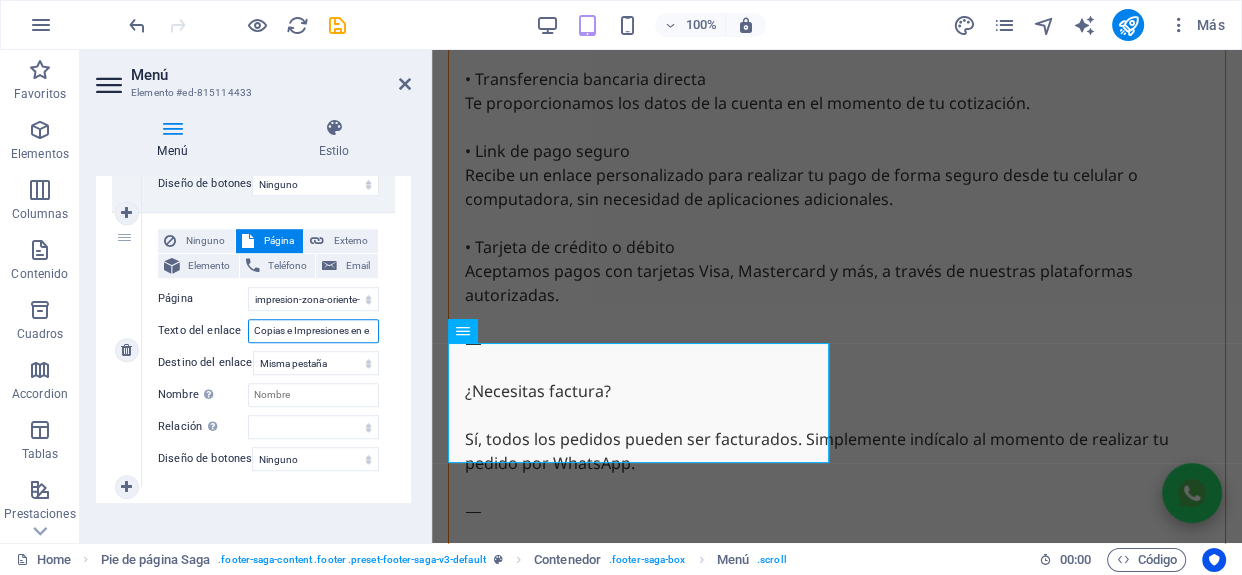scroll, scrollTop: 0, scrollLeft: 0, axis: both 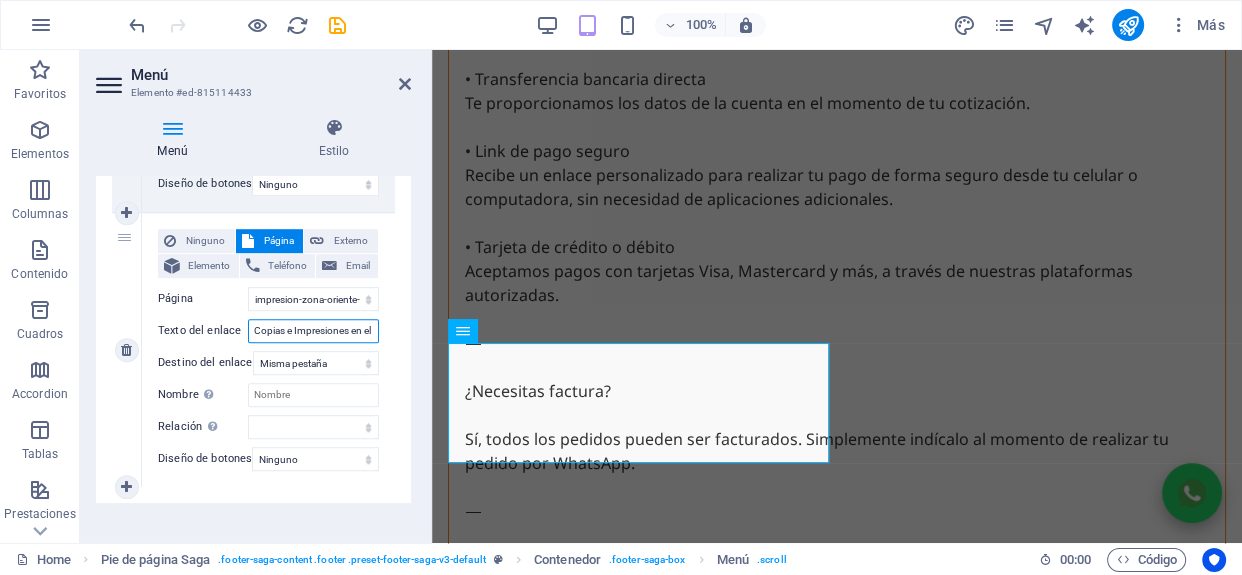type on "Copias e Impresiones en el" 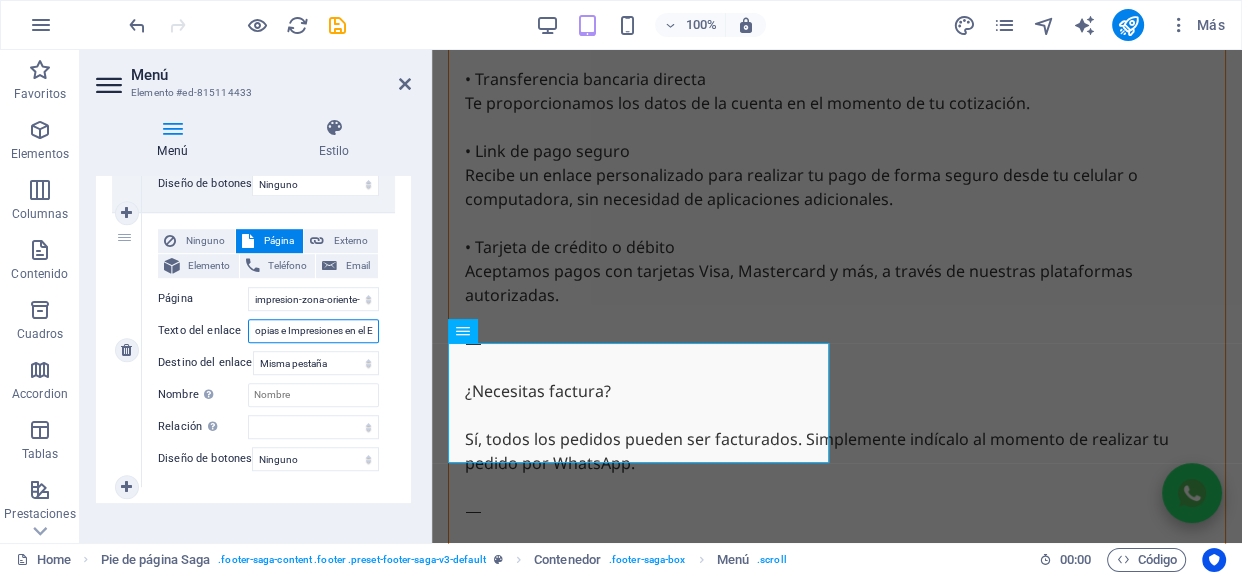 scroll, scrollTop: 0, scrollLeft: 11, axis: horizontal 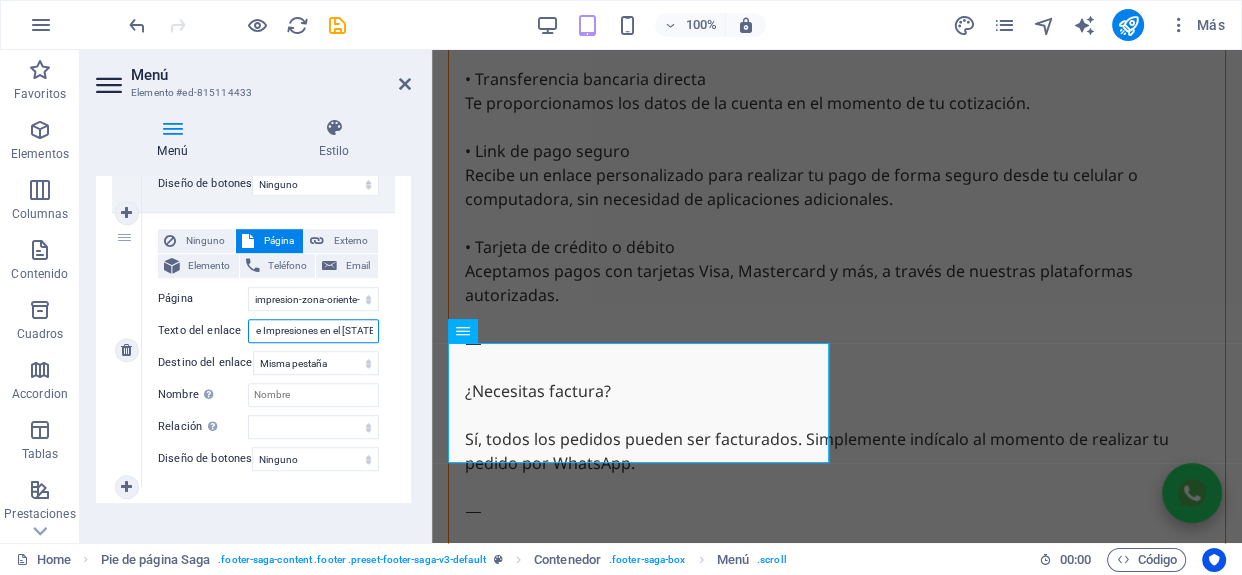 type on "Copias e Impresiones en el Edome" 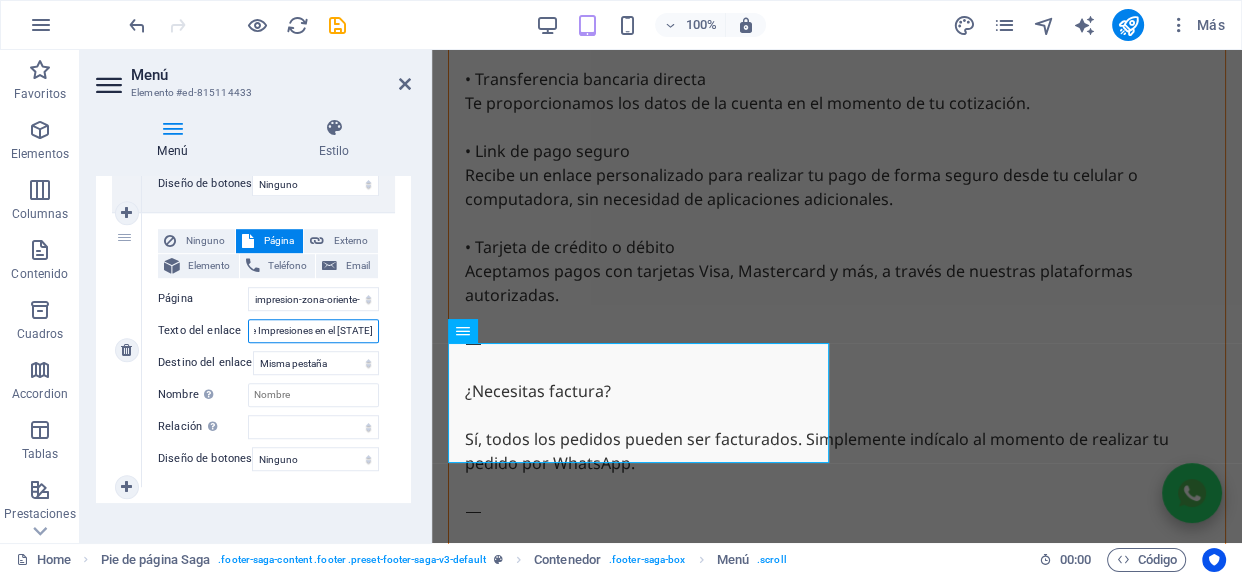 select 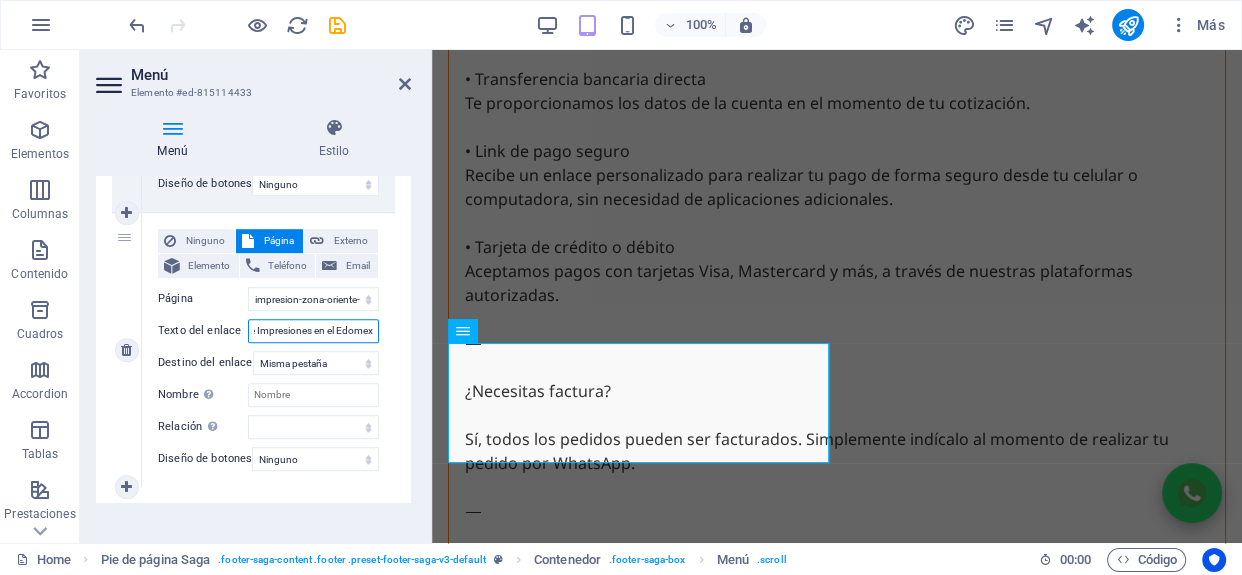 scroll, scrollTop: 0, scrollLeft: 41, axis: horizontal 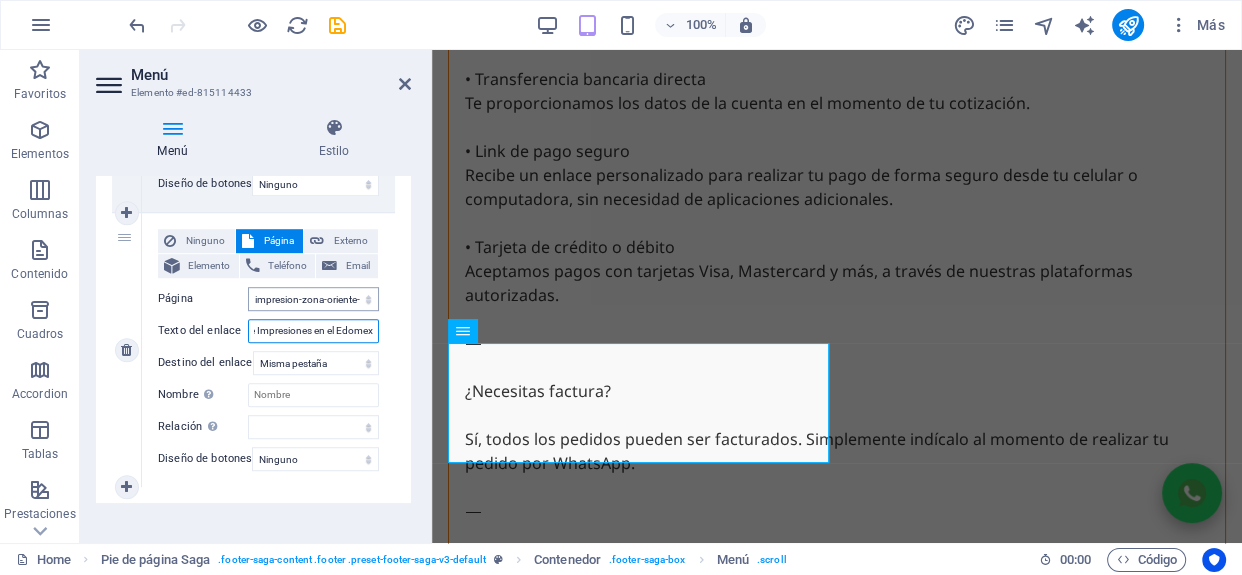 type on "Copias e Impresiones en el Edomex" 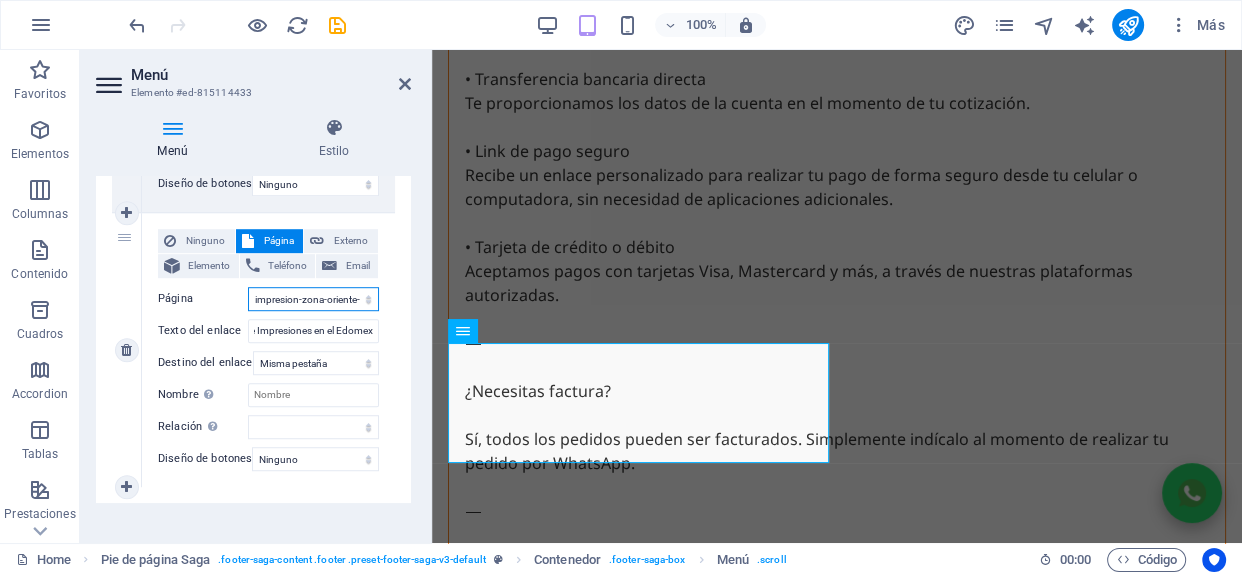 scroll, scrollTop: 0, scrollLeft: 0, axis: both 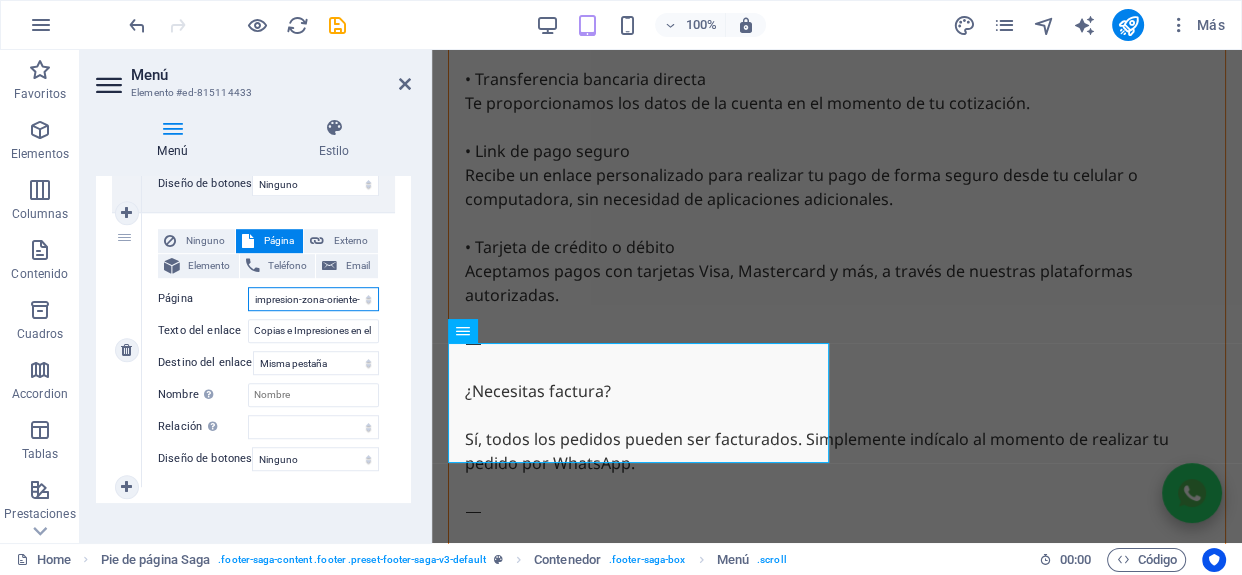 click on "Home impresion-zona-oriente-edomex Legal Notice Privacy" at bounding box center [313, 299] 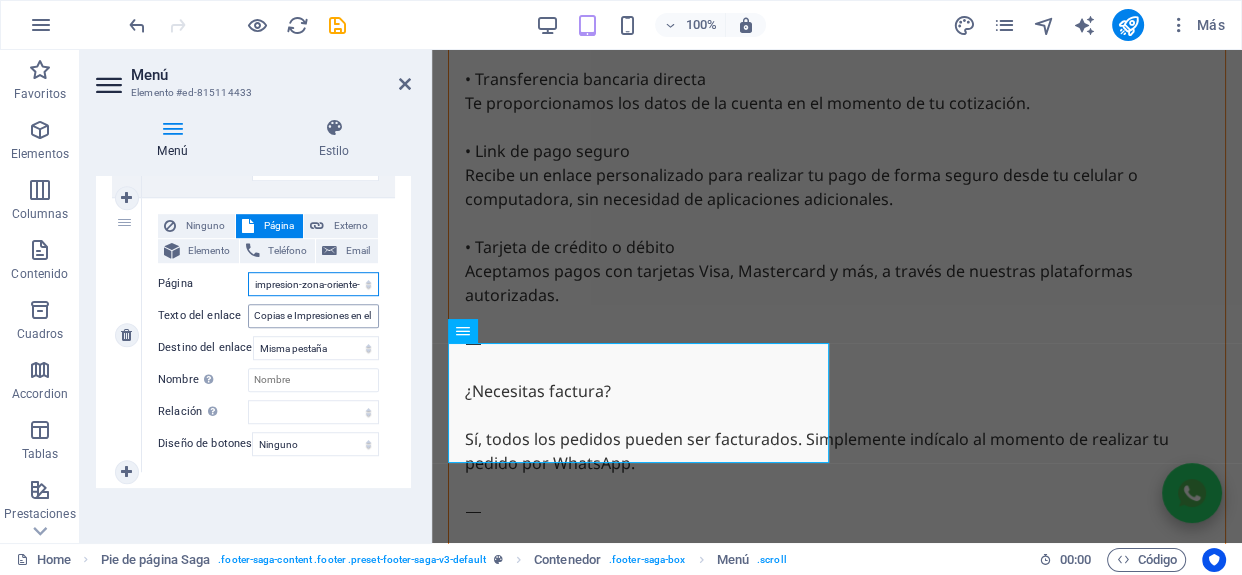 scroll, scrollTop: 1297, scrollLeft: 0, axis: vertical 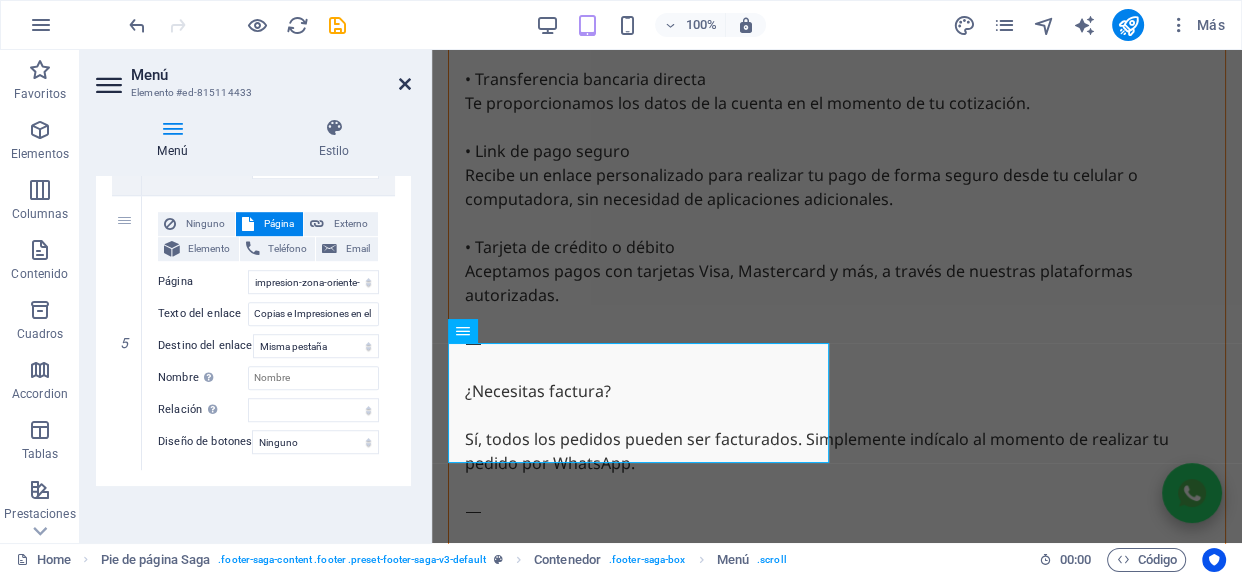 click at bounding box center (405, 84) 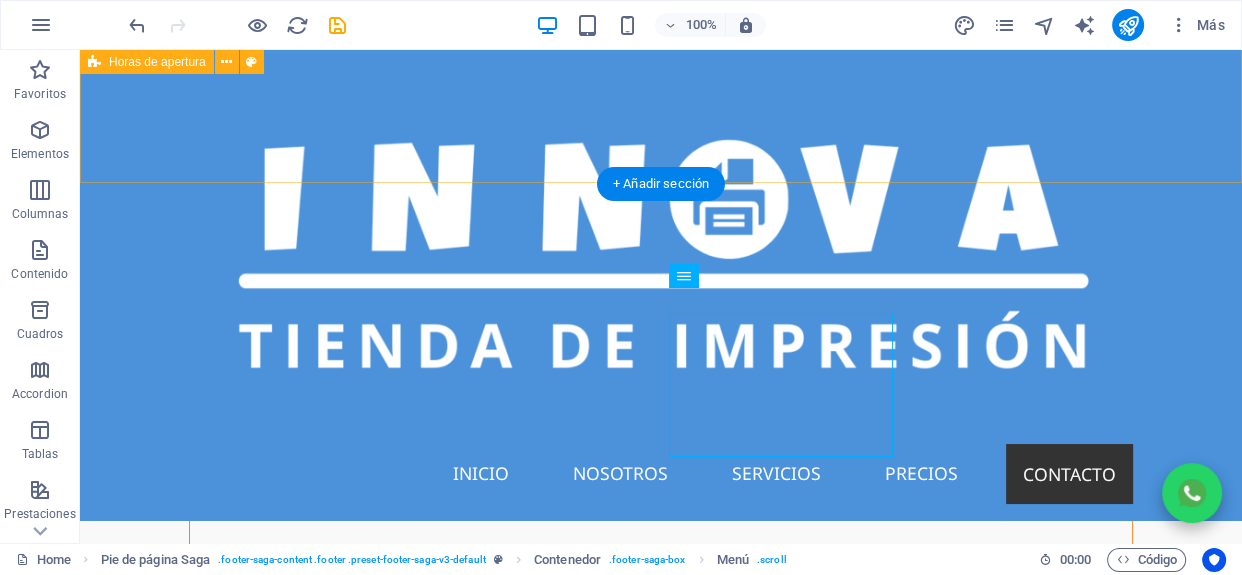 scroll, scrollTop: 12123, scrollLeft: 0, axis: vertical 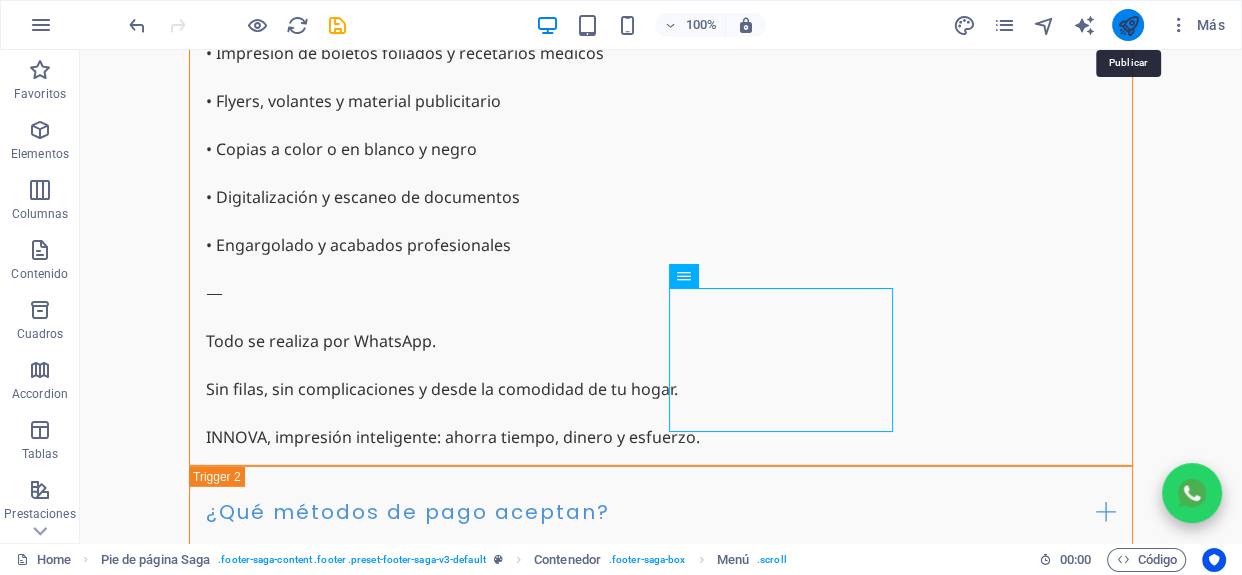 click at bounding box center (1128, 25) 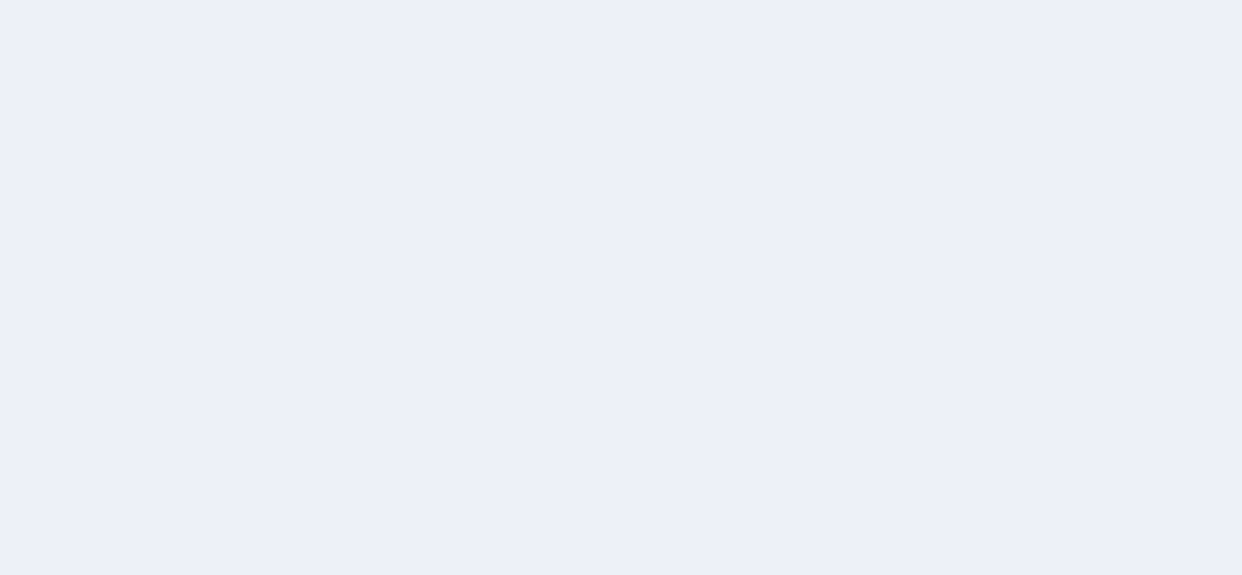 scroll, scrollTop: 0, scrollLeft: 0, axis: both 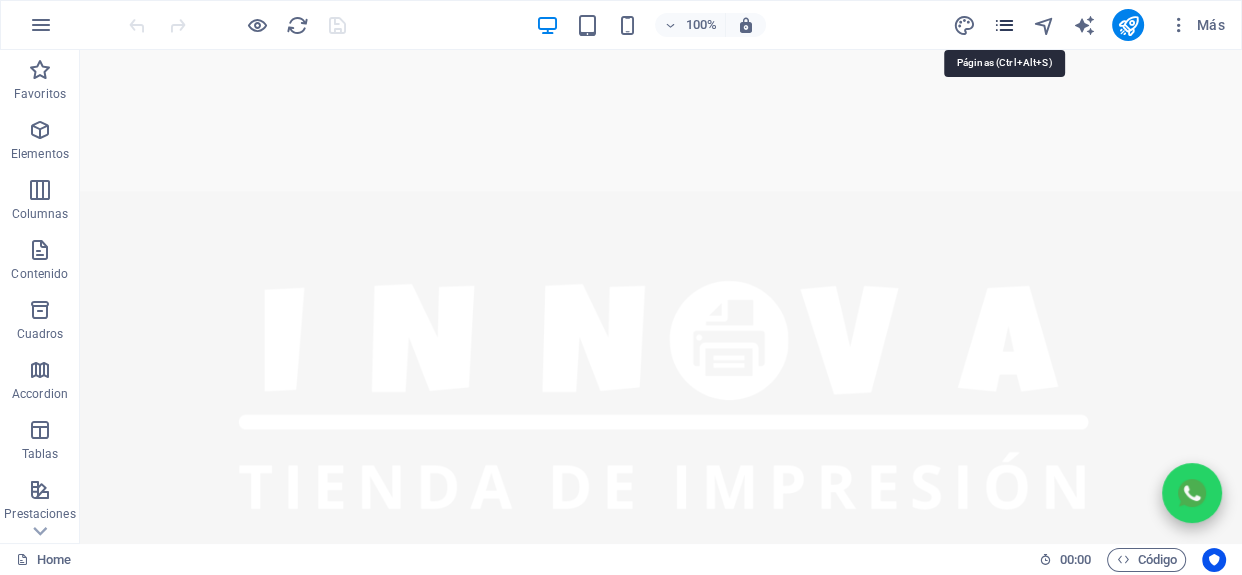 click at bounding box center (1004, 25) 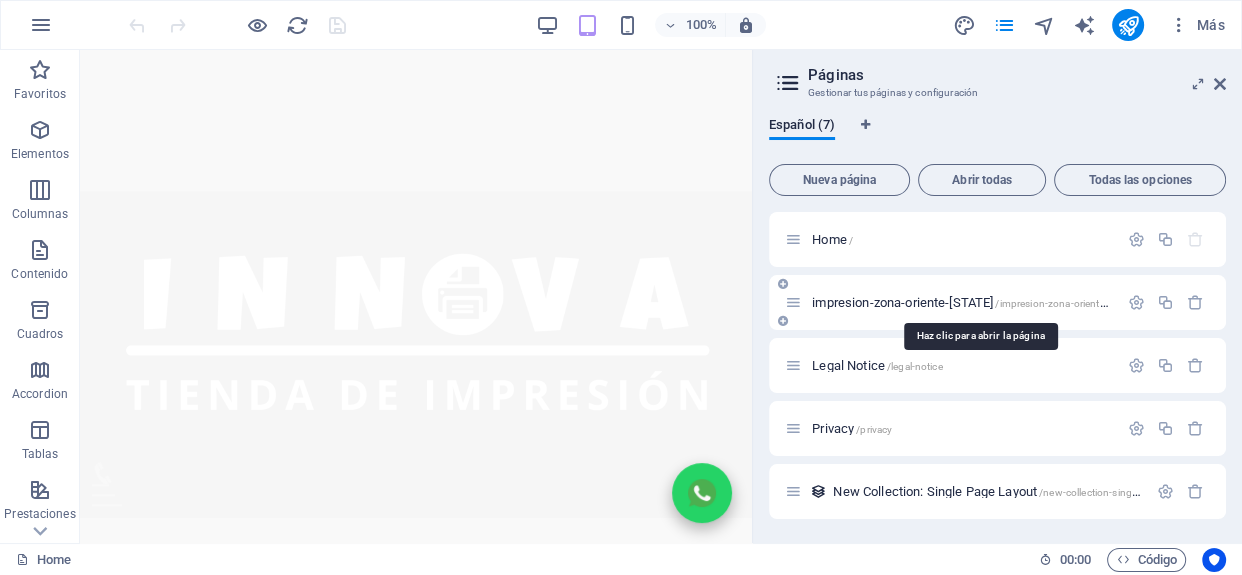 click on "impresion-zona-oriente-[STATE] /impresion-zona-oriente-[STATE]" at bounding box center (978, 302) 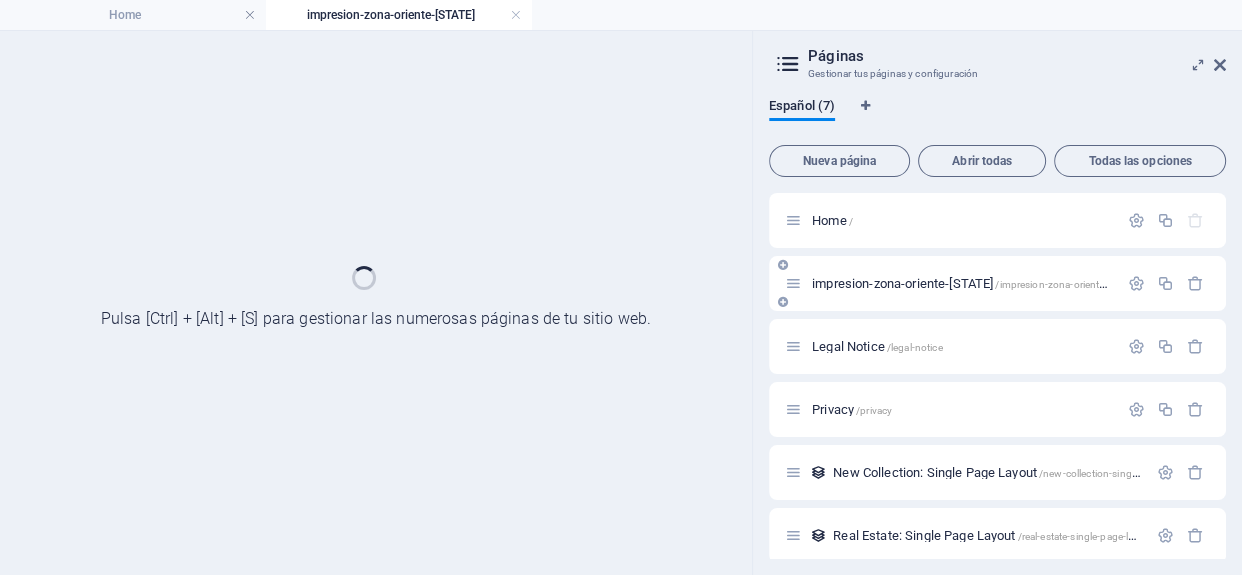 scroll, scrollTop: 0, scrollLeft: 0, axis: both 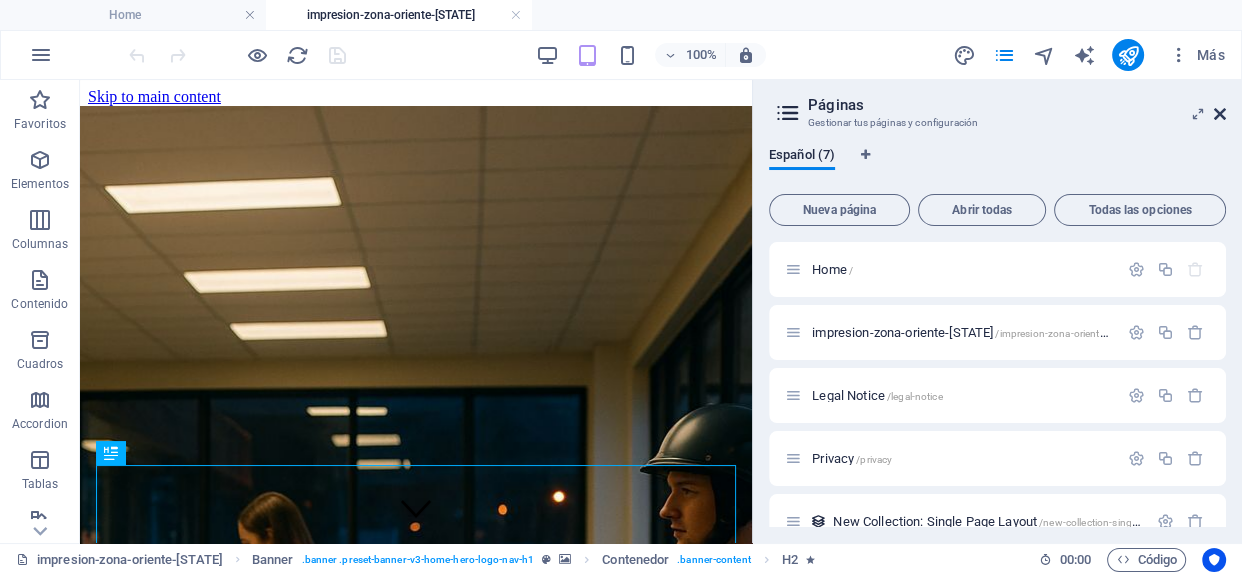 click at bounding box center (1220, 114) 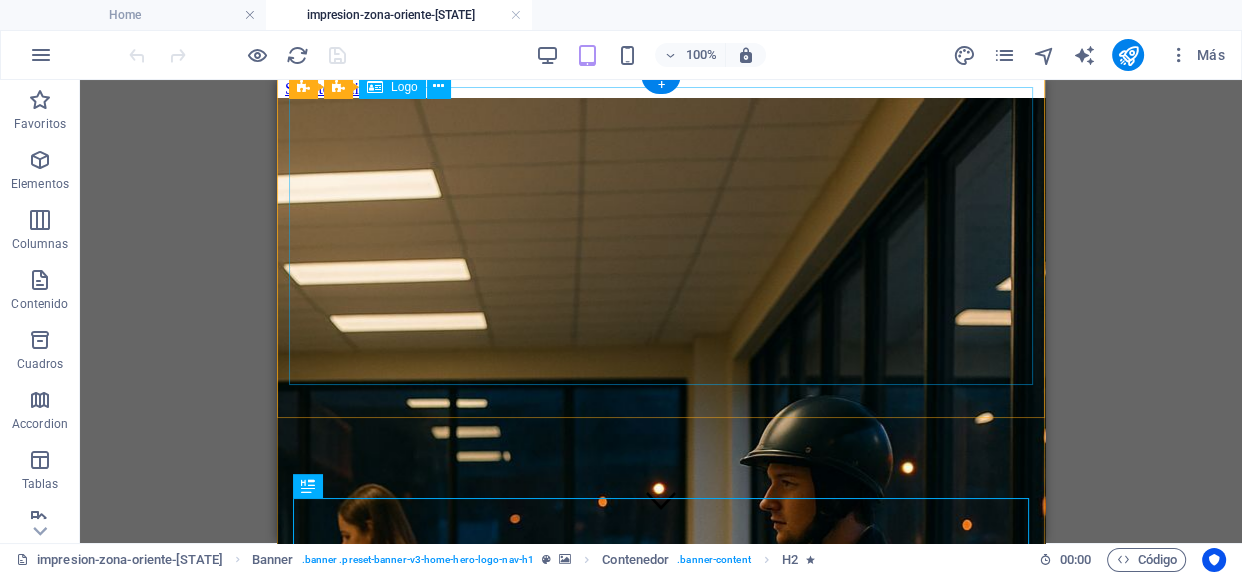 scroll, scrollTop: 9, scrollLeft: 0, axis: vertical 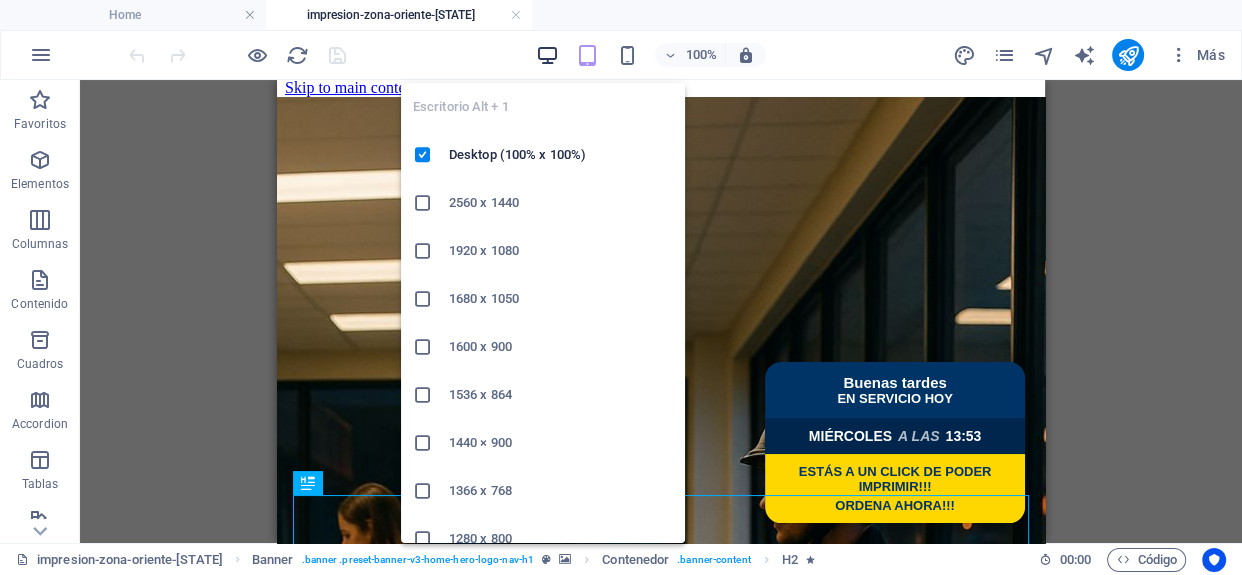 click at bounding box center (547, 55) 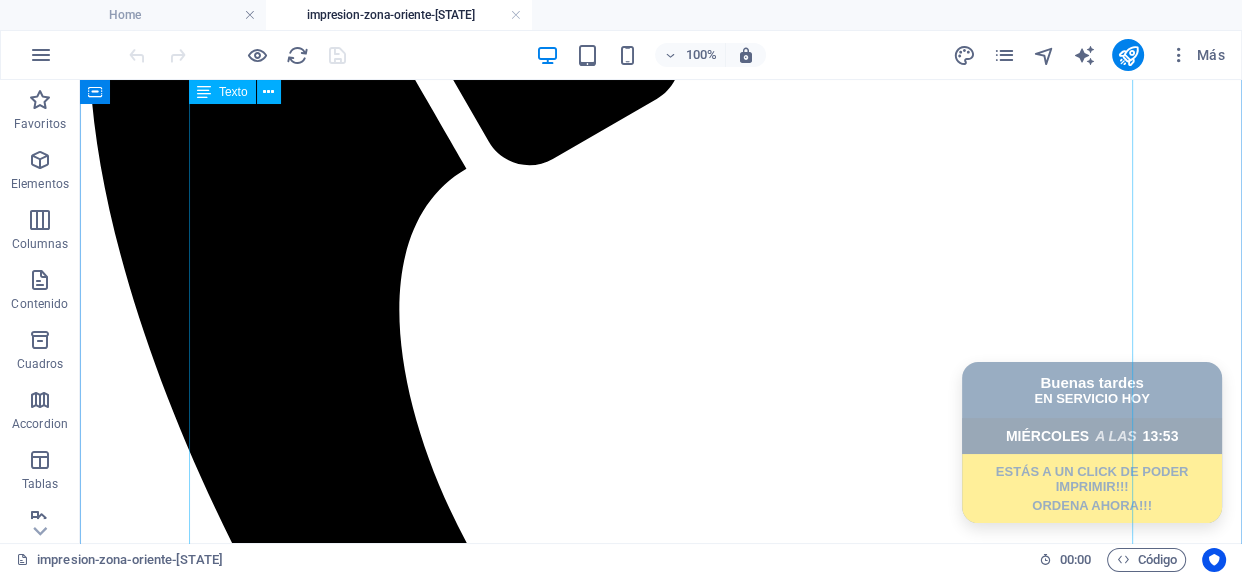 scroll, scrollTop: 1761, scrollLeft: 0, axis: vertical 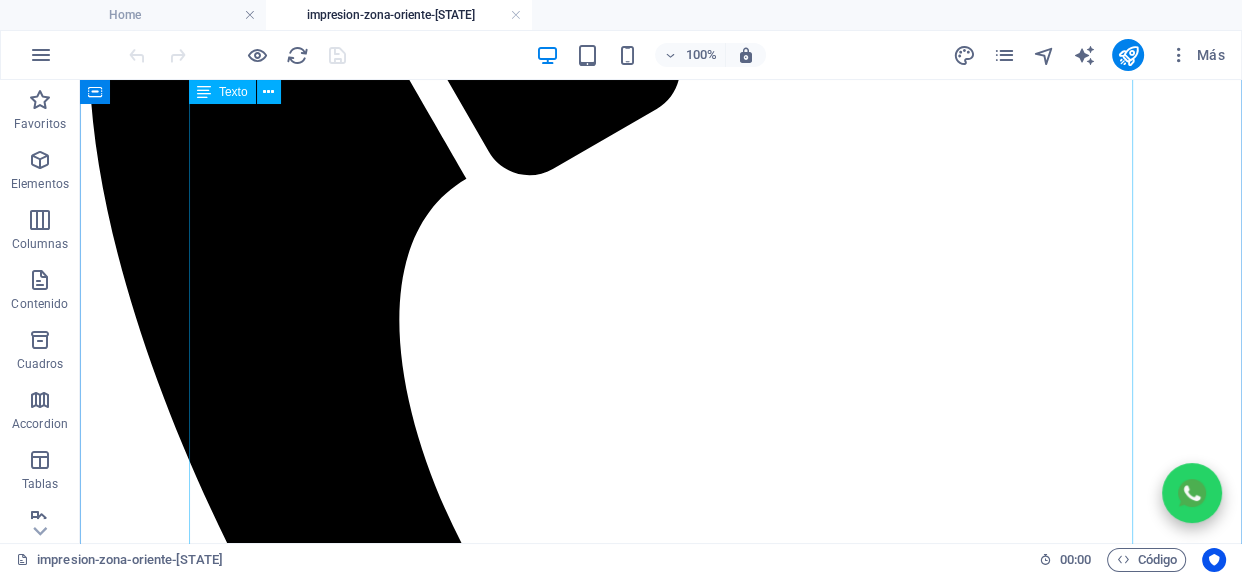 click on "¿Buscas un lugar confiable para imprimir, fotocopiar o escanear documentos en la zona oriente del [STATE]? En INNOVA Tienda de Impresión te ofrecemos atención personalizada en mostrador, sin necesidad de cita y con los mejores tiempos de entrega de la región. Estamos ubicados estratégicamente para atender a estudiantes, profesionistas y empresas de: [CITY], [CITY], [CITY], [CITY], [CITY], [CITY], y otras zonas cercanas Servicios que ofrecemos en mostrador: ✅ Impresiones blanco y negro o a color ✅ Fotocopias económicas por volumen ✅ Engargolado, laminado y escaneos ✅ Impresión de CURP, actas, líneas de captura y más 💡 Descuentos automáticos por volumen desde la primera impresión. 🕖 Horario extendido: abrimos desde las 7:00 a.m. 📄 Facturación disponible en cualquier compra. 💳 Aceptamos efectivo, tarjeta y pago en línea. Ven a imprimir de forma inteligente: sin filas, sin complicaciones y al mejor precio. Somos líderes en:" at bounding box center [661, 2325] 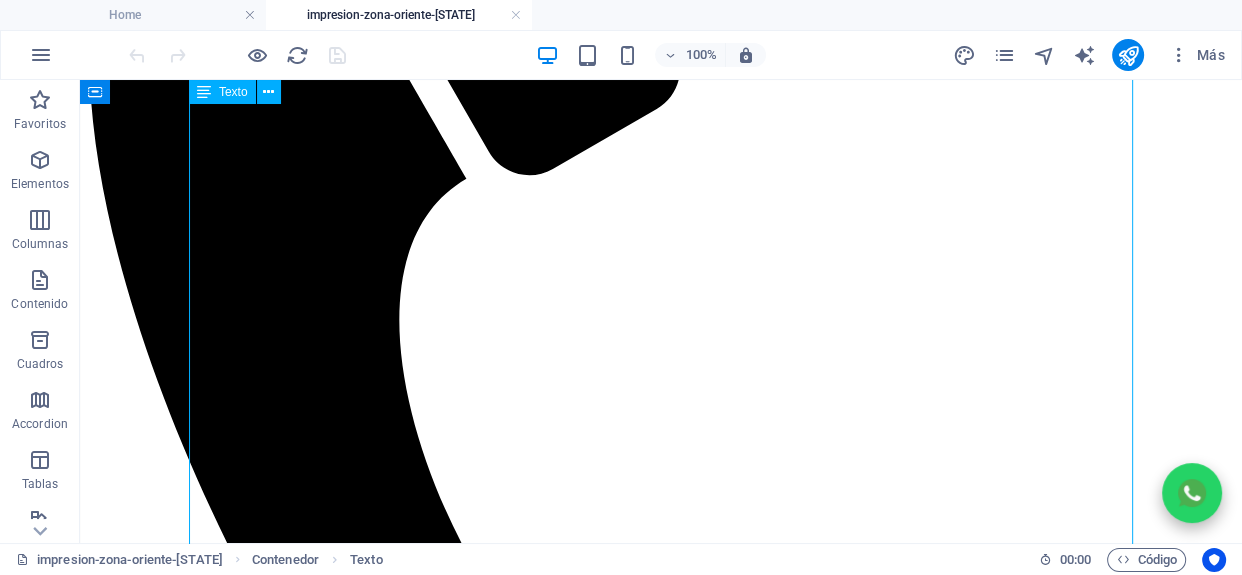 click on "¿Buscas un lugar confiable para imprimir, fotocopiar o escanear documentos en la zona oriente del [STATE]? En INNOVA Tienda de Impresión te ofrecemos atención personalizada en mostrador, sin necesidad de cita y con los mejores tiempos de entrega de la región. Estamos ubicados estratégicamente para atender a estudiantes, profesionistas y empresas de: [CITY], [CITY], [CITY], [CITY], [CITY], [CITY], y otras zonas cercanas Servicios que ofrecemos en mostrador: ✅ Impresiones blanco y negro o a color ✅ Fotocopias económicas por volumen ✅ Engargolado, laminado y escaneos ✅ Impresión de CURP, actas, líneas de captura y más 💡 Descuentos automáticos por volumen desde la primera impresión. 🕖 Horario extendido: abrimos desde las 7:00 a.m. 📄 Facturación disponible en cualquier compra. 💳 Aceptamos efectivo, tarjeta y pago en línea. Ven a imprimir de forma inteligente: sin filas, sin complicaciones y al mejor precio. Somos líderes en:" at bounding box center [661, 2325] 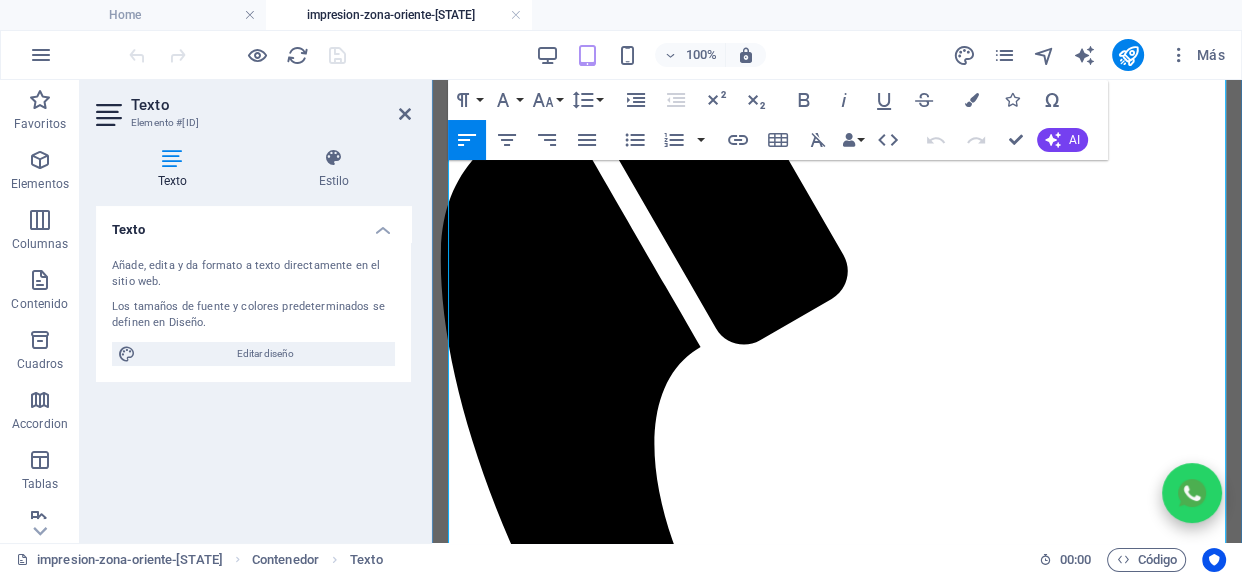 scroll, scrollTop: 1405, scrollLeft: 0, axis: vertical 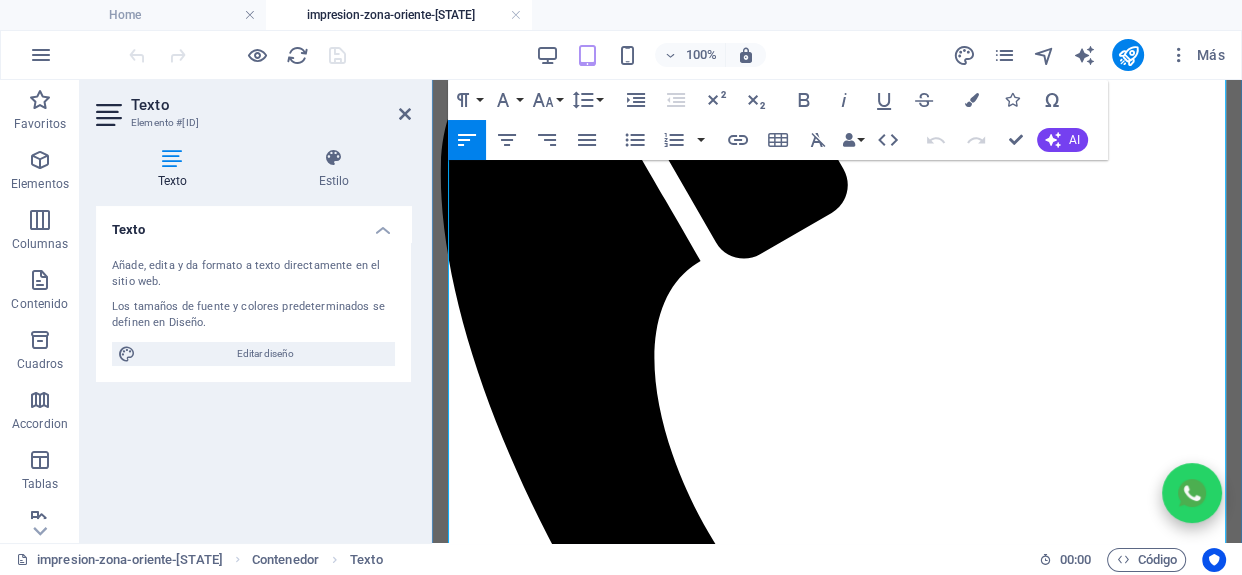 click on "impresión en Texcoco, copias urgentes Texcoco, servicio de impresión centro de Texcoco," at bounding box center [837, 2402] 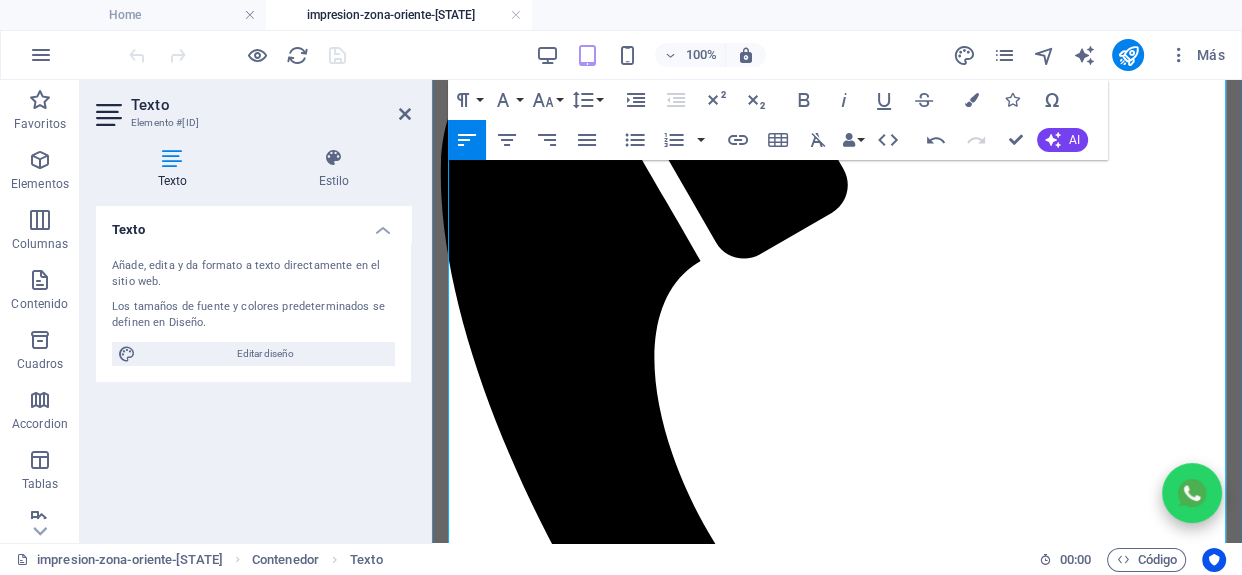 copy on "en el Estado de México" 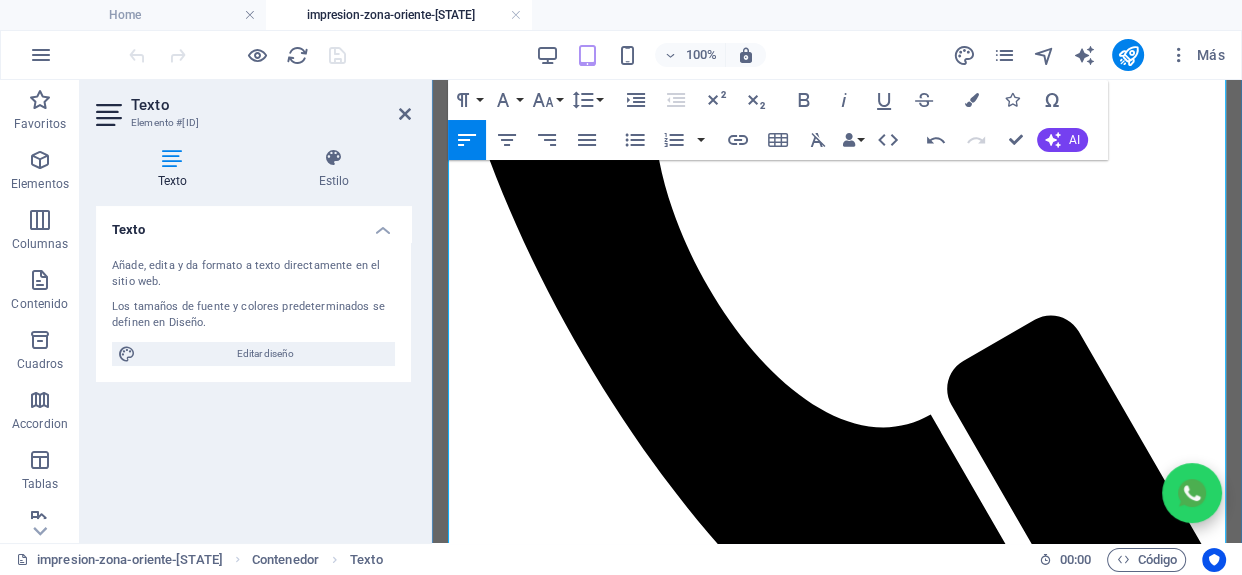 scroll, scrollTop: 1719, scrollLeft: 0, axis: vertical 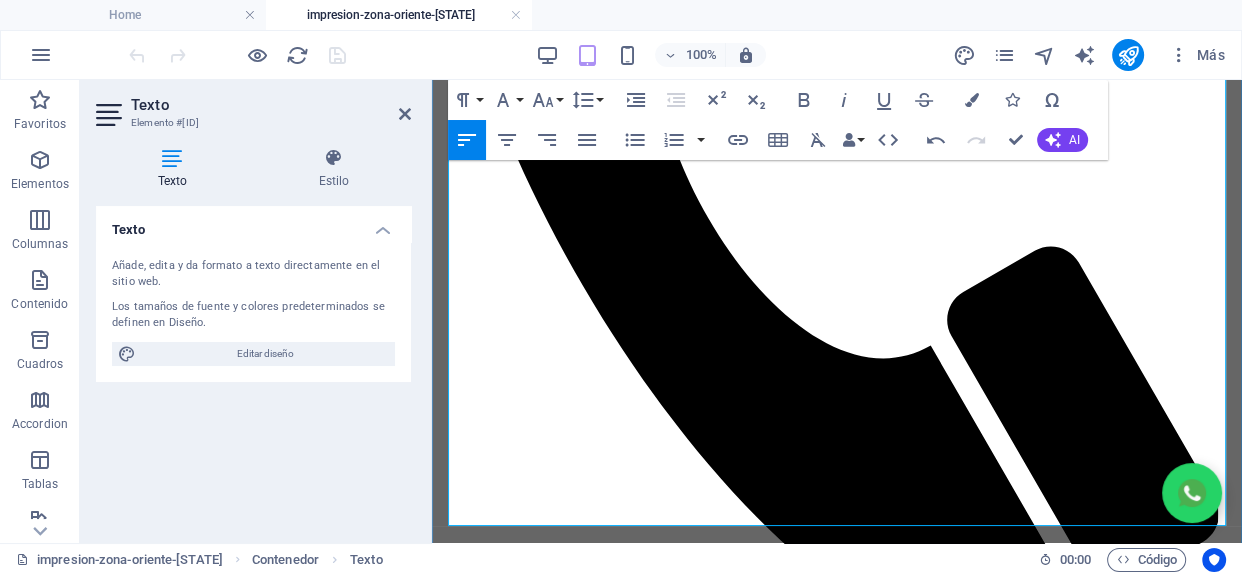 click on "🚶 Visítanos hoy y descubre por qué en [CITY], imprimir con INNOVA es imprimir inteligente" at bounding box center [837, 2484] 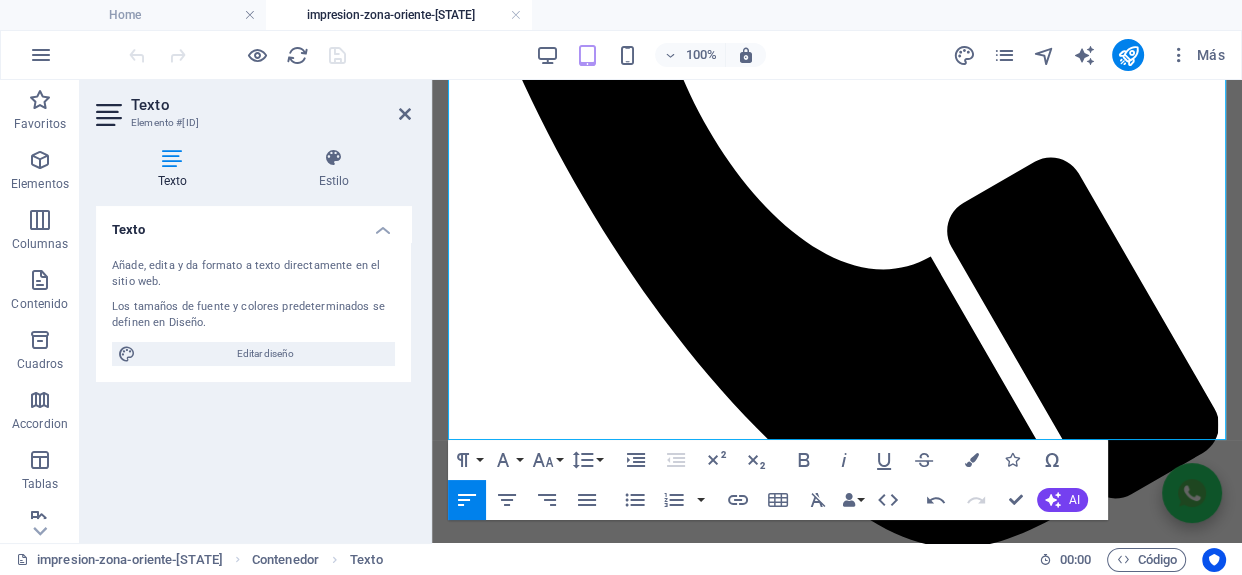 scroll, scrollTop: 1829, scrollLeft: 0, axis: vertical 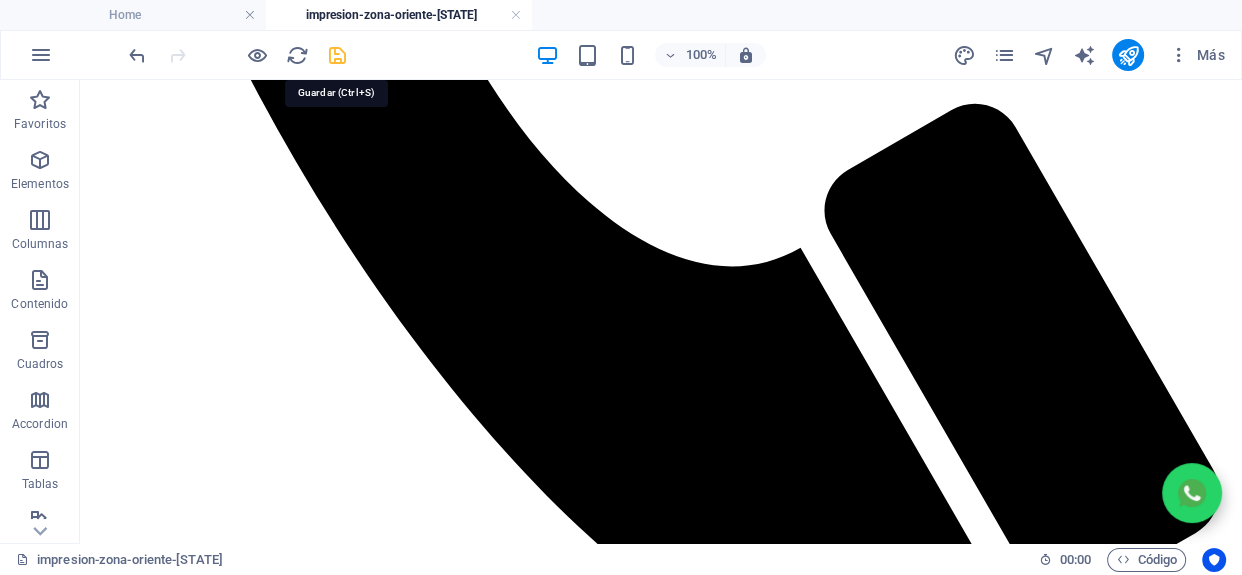 click at bounding box center (337, 55) 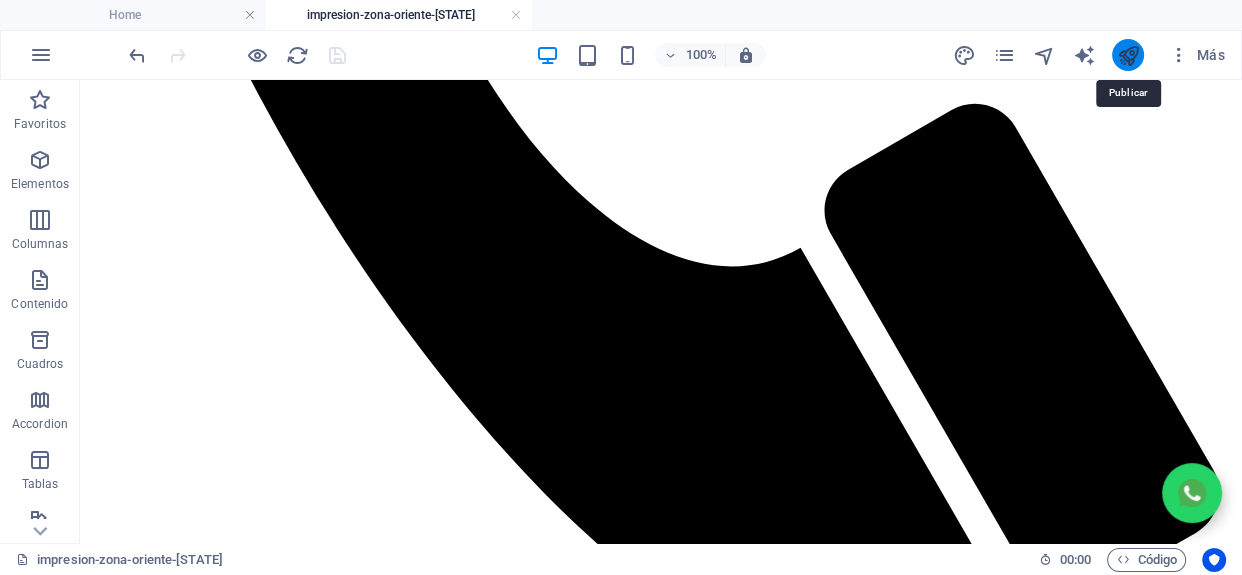 click at bounding box center (1128, 55) 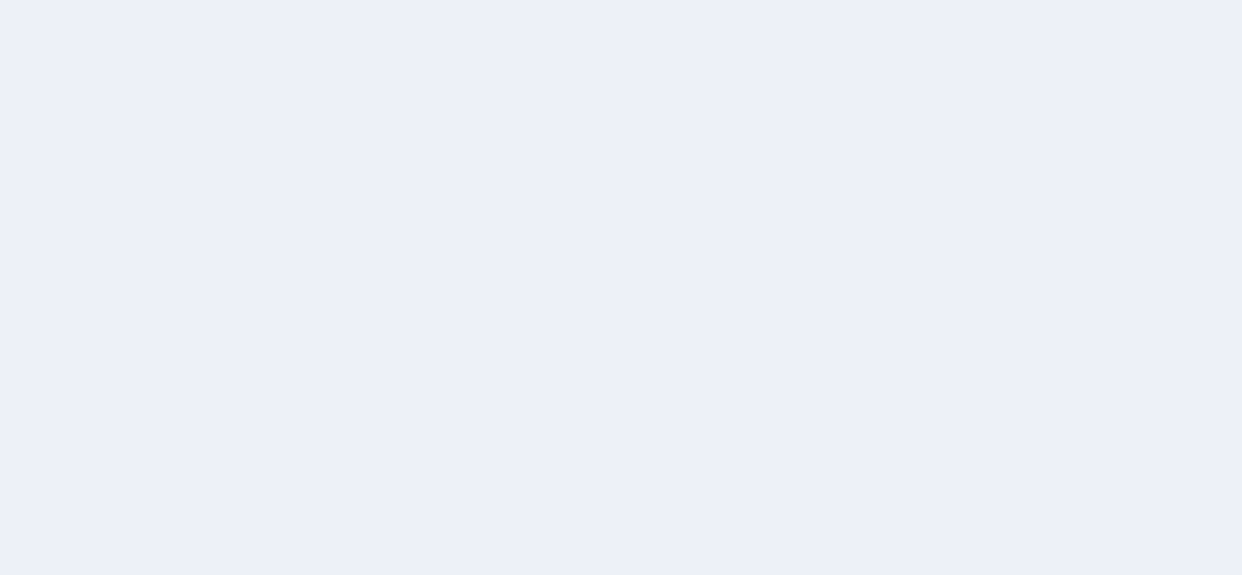 scroll, scrollTop: 0, scrollLeft: 0, axis: both 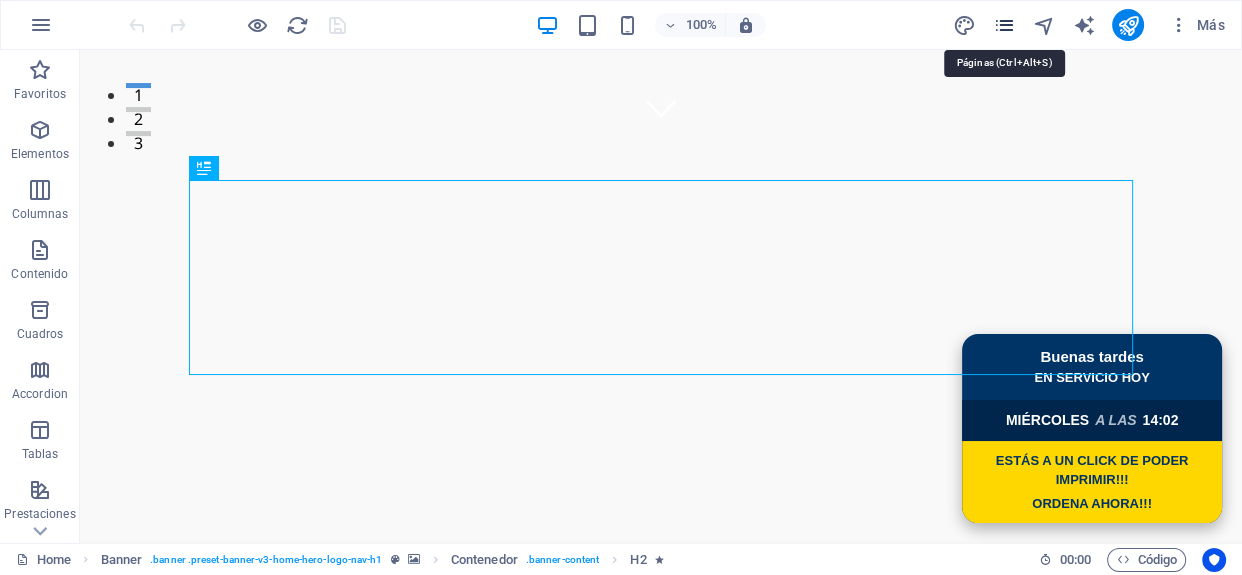 click at bounding box center (1004, 25) 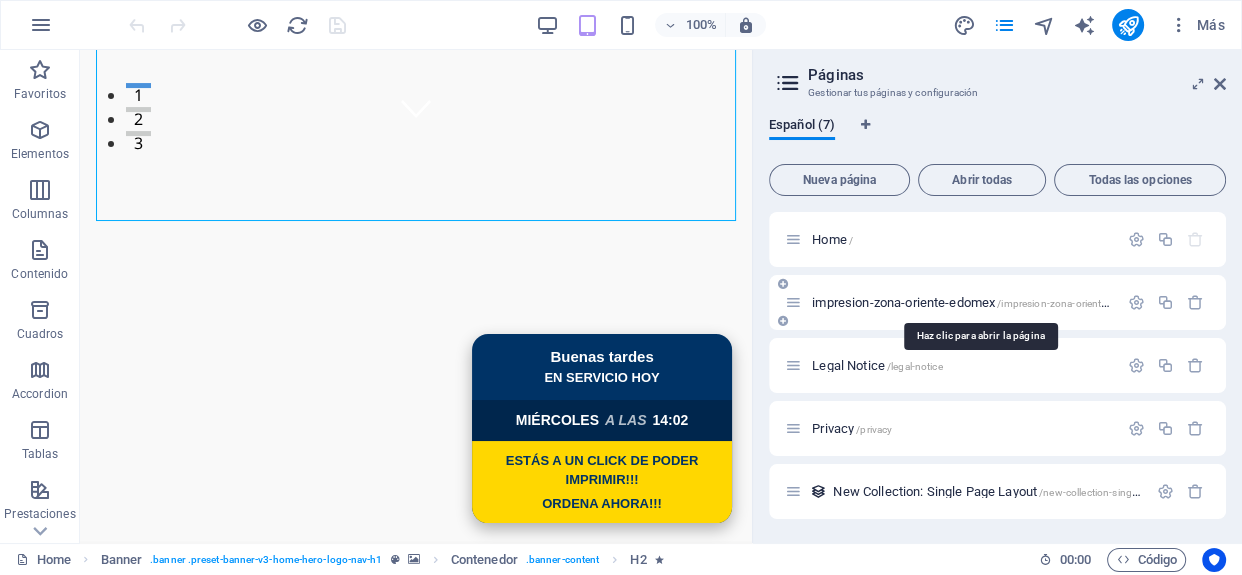 click on "impresion-zona-oriente-[STATE] /impresion-zona-oriente-[STATE]" at bounding box center [979, 302] 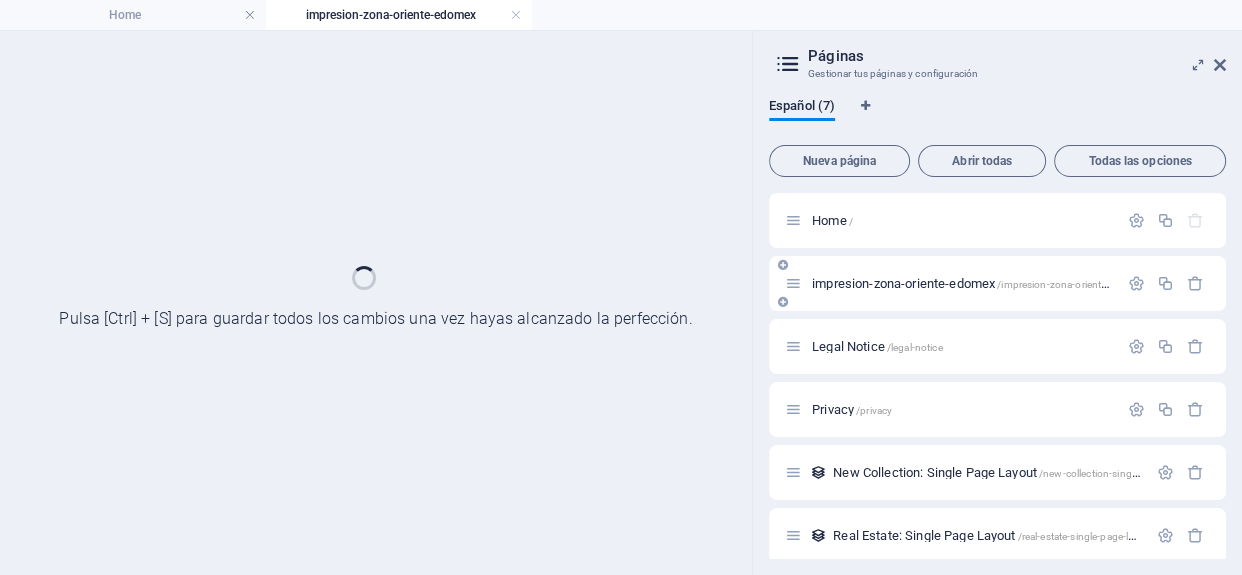 scroll, scrollTop: 0, scrollLeft: 0, axis: both 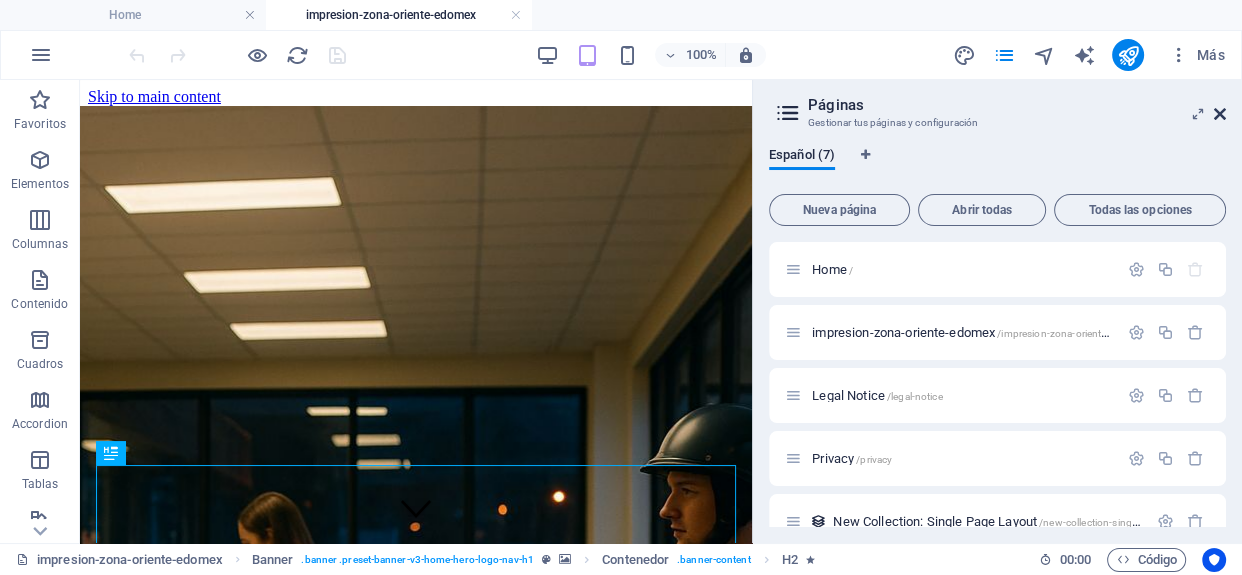 click at bounding box center [1220, 114] 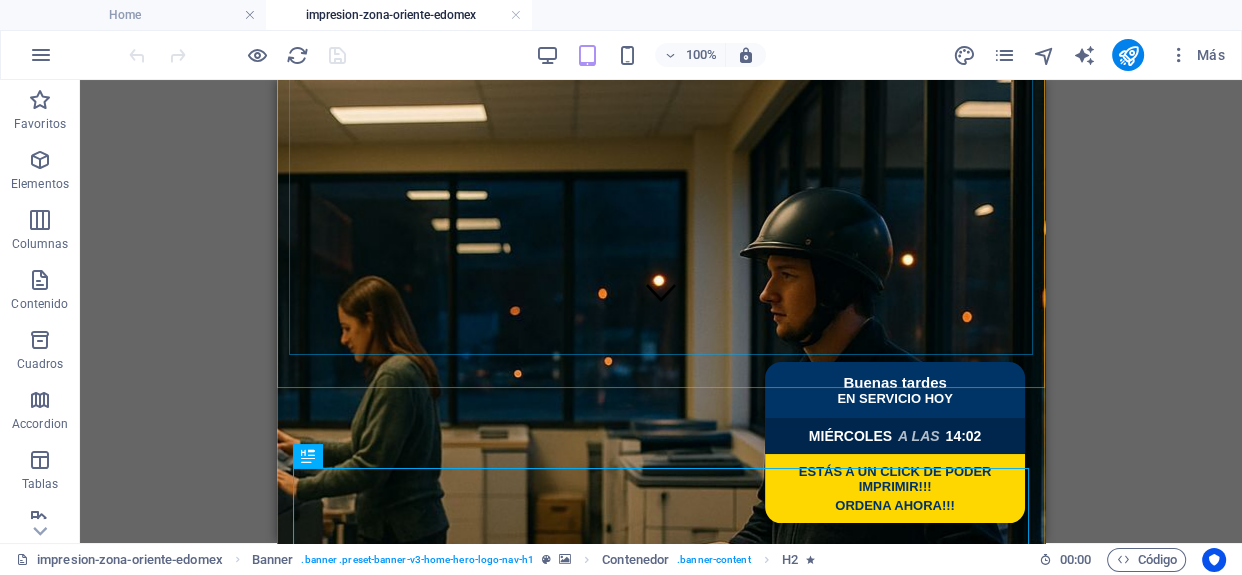 scroll, scrollTop: 230, scrollLeft: 0, axis: vertical 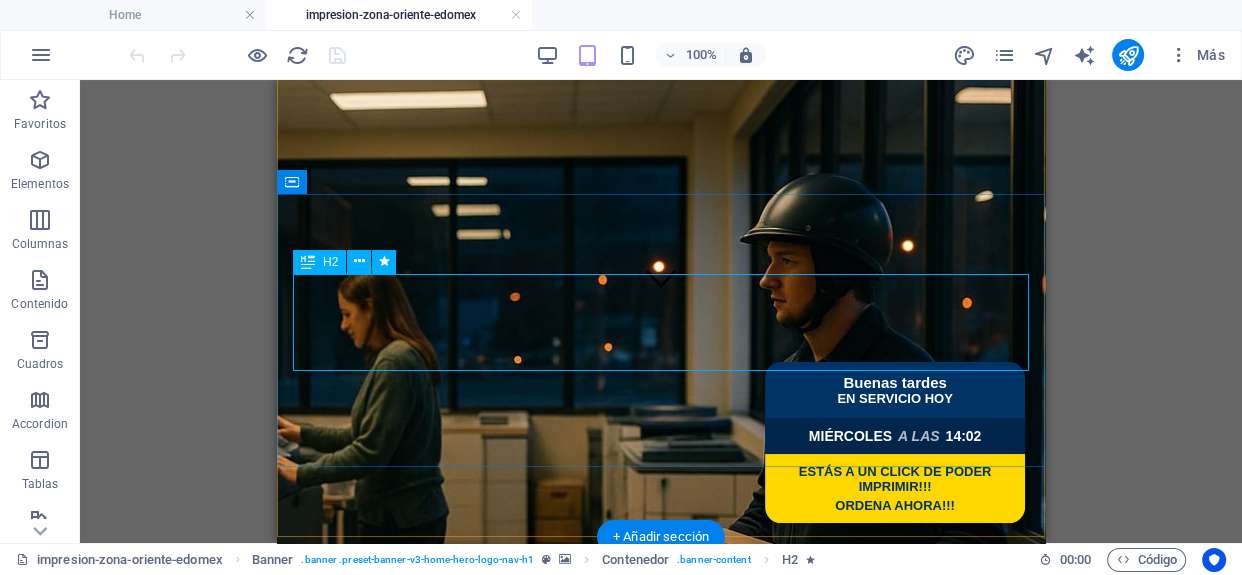 click on "Impresión rápida con atención las 24 horas del día en mostrador en Zona Oriente del Edomex" at bounding box center [661, 2117] 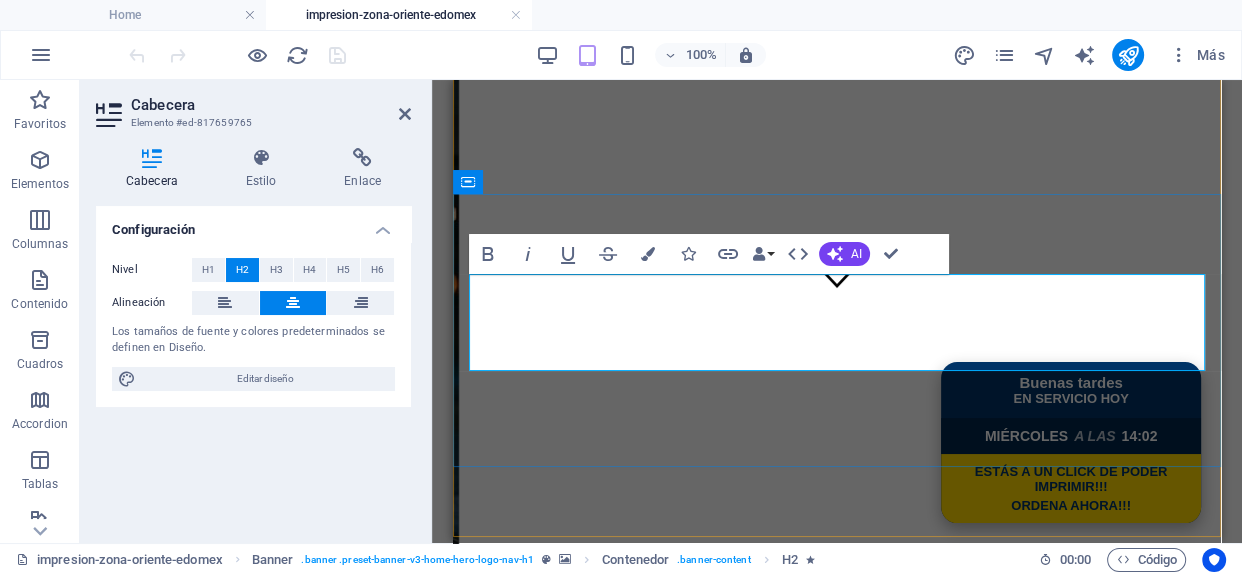 click on "Impresión rápida con atención las 24 horas del día en mostrador en Zona Oriente del Edomex" at bounding box center [837, 2117] 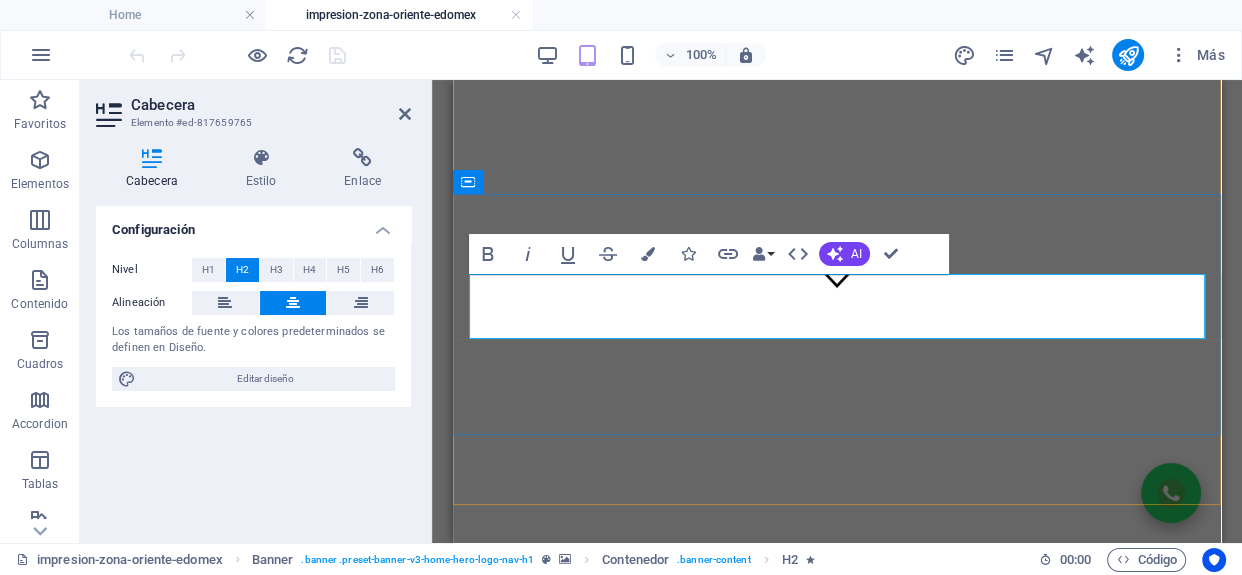click on "Impresión rápida con atención las 24 horas del día en mostrador en Zona Oriente del Edomex" at bounding box center (837, 2071) 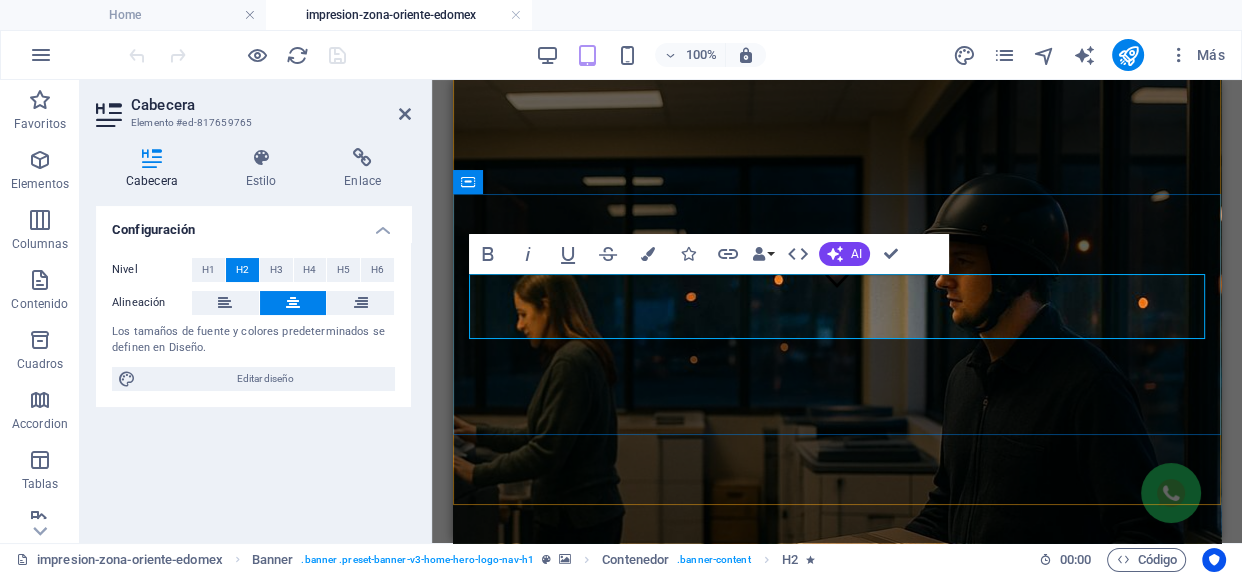 type 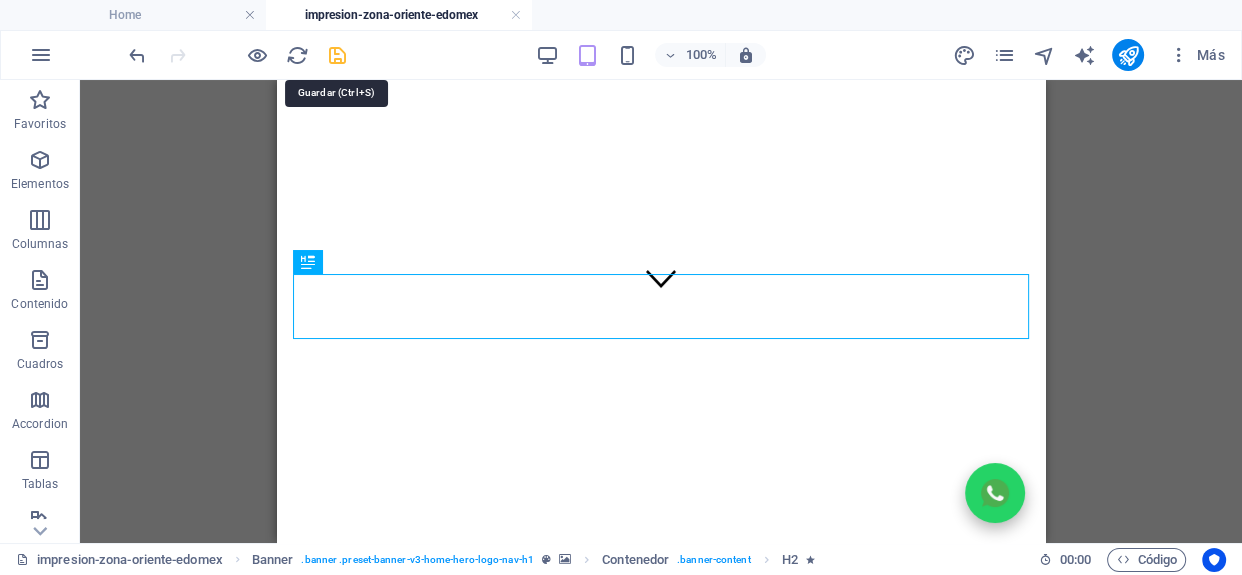 click at bounding box center [337, 55] 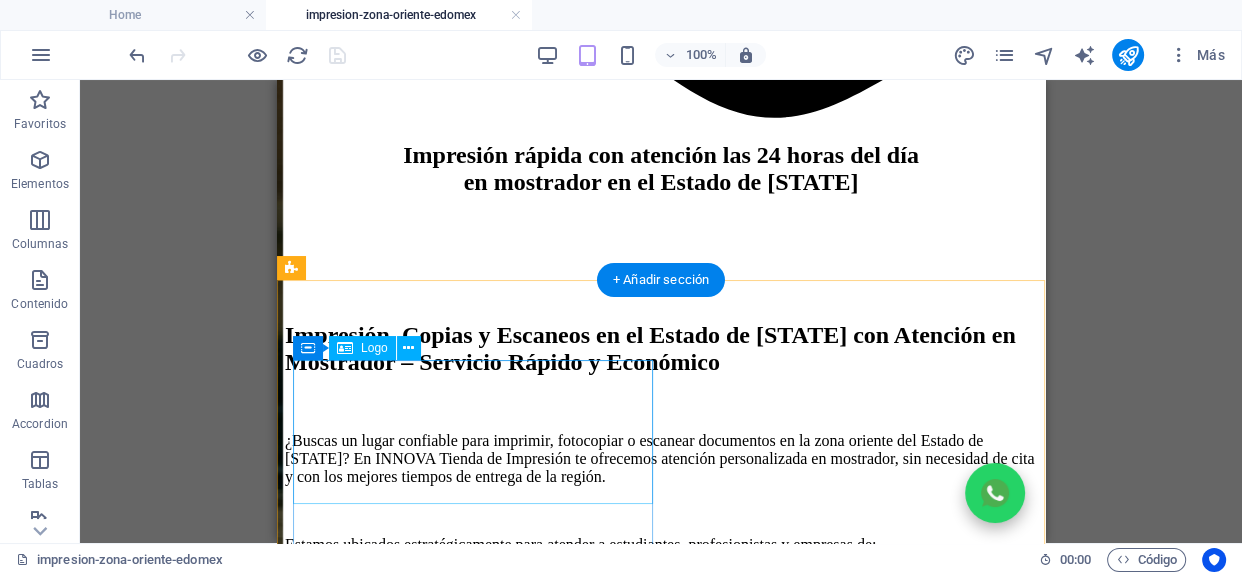scroll, scrollTop: 2195, scrollLeft: 0, axis: vertical 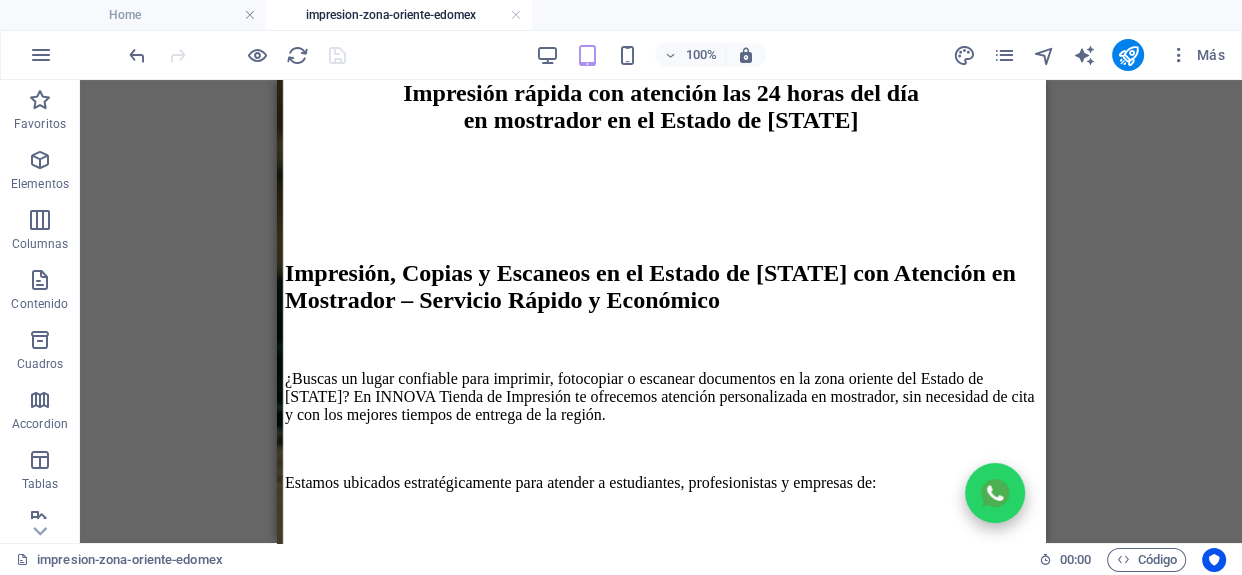 click at bounding box center (1128, 55) 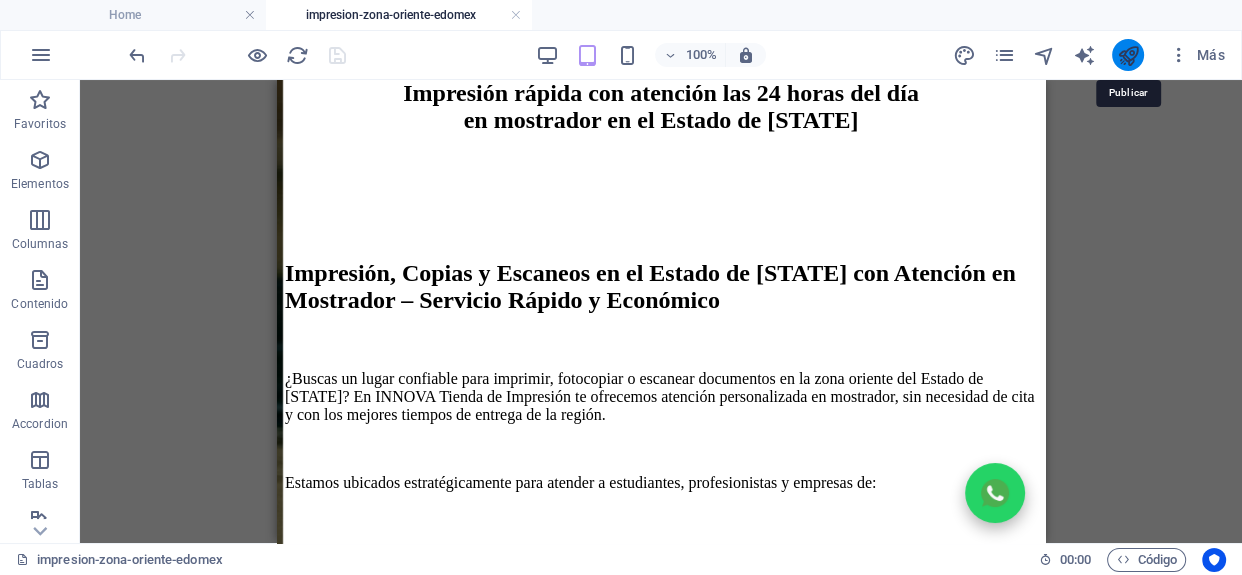 click at bounding box center [1128, 55] 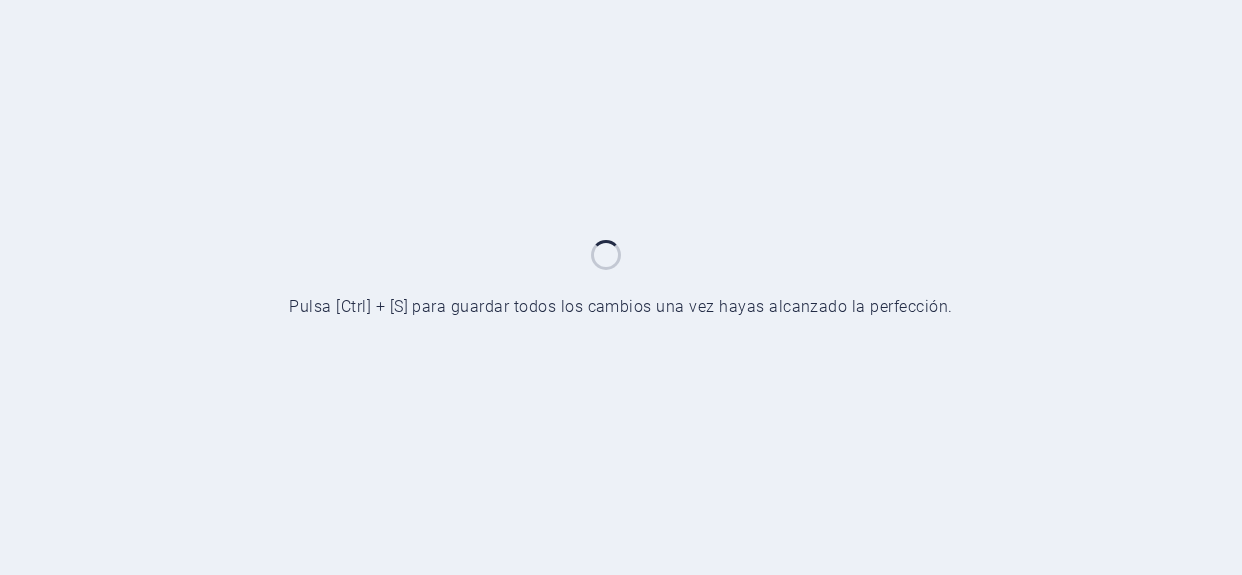 scroll, scrollTop: 0, scrollLeft: 0, axis: both 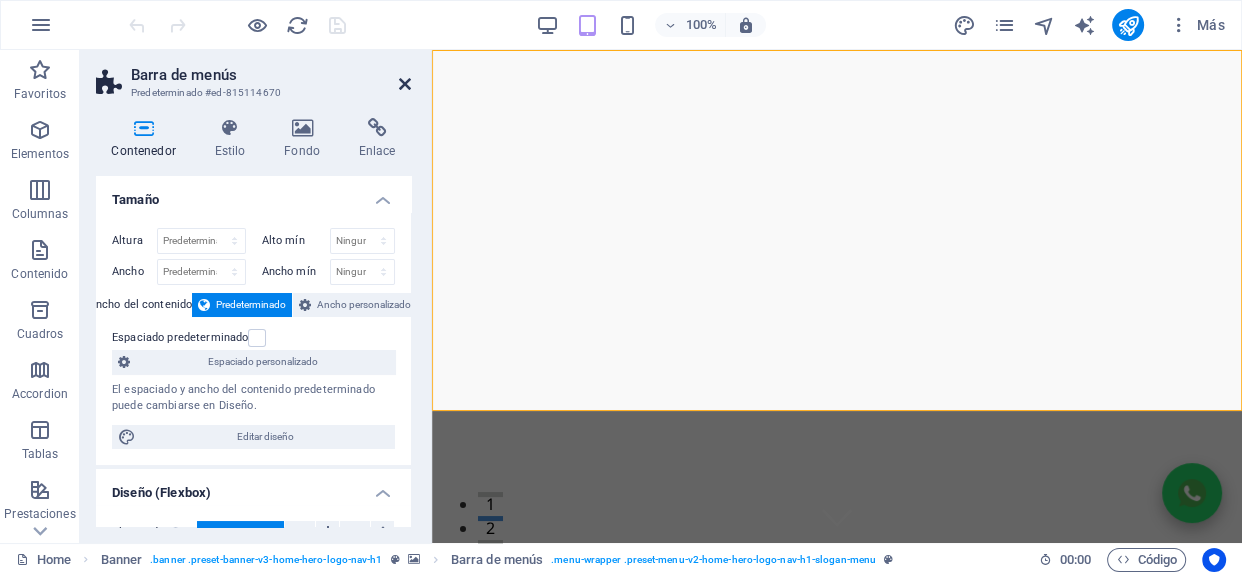 click at bounding box center [405, 84] 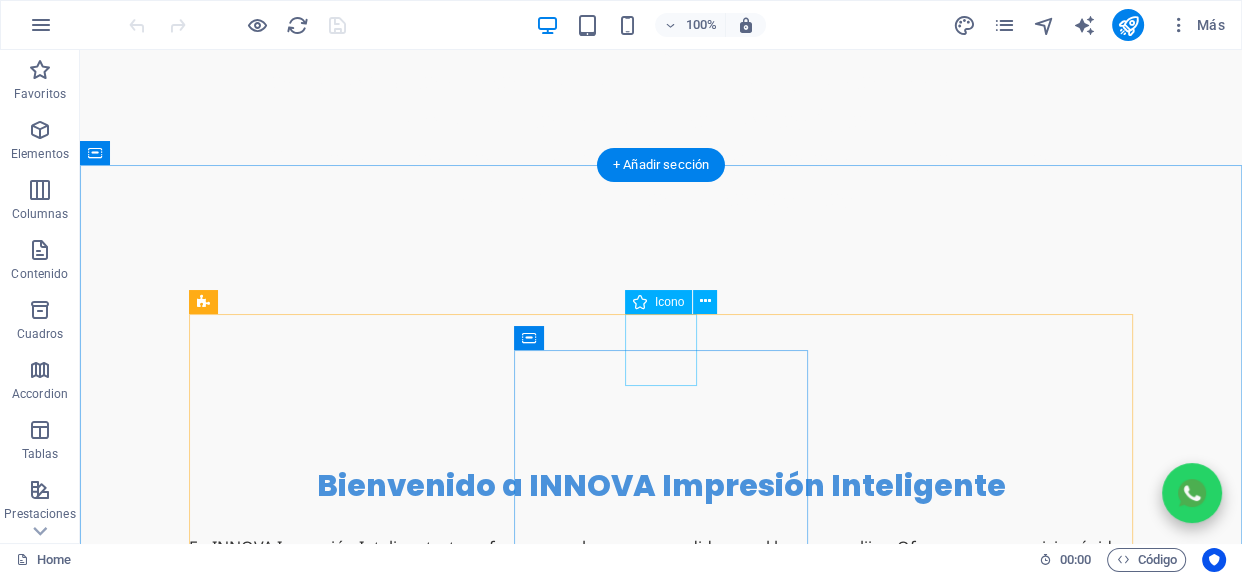 scroll, scrollTop: 1596, scrollLeft: 0, axis: vertical 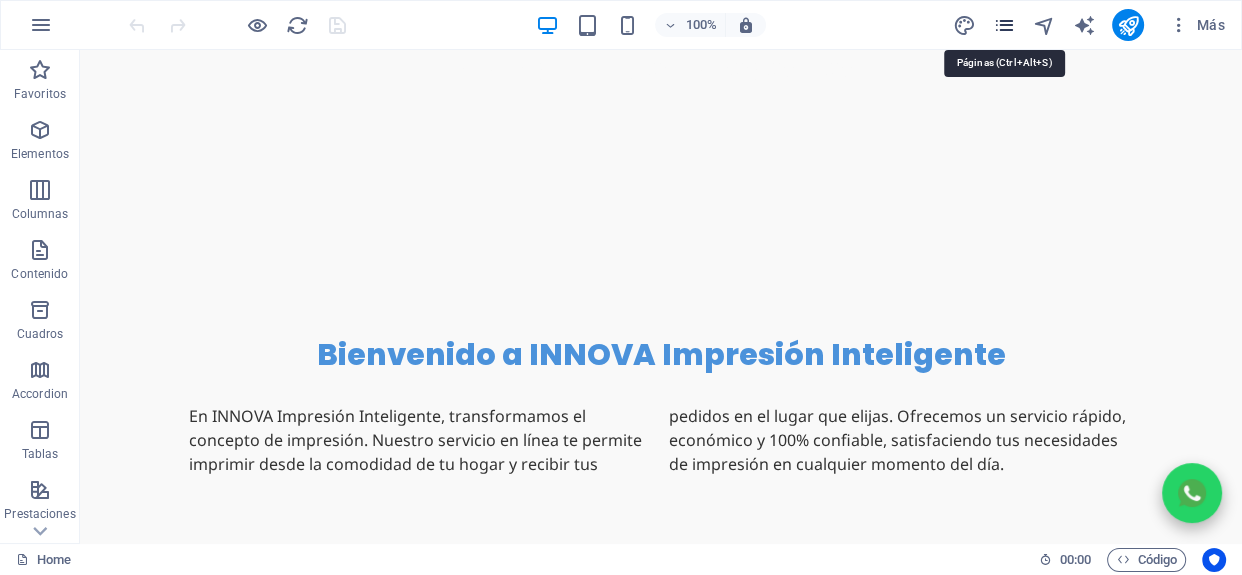 click at bounding box center (1004, 25) 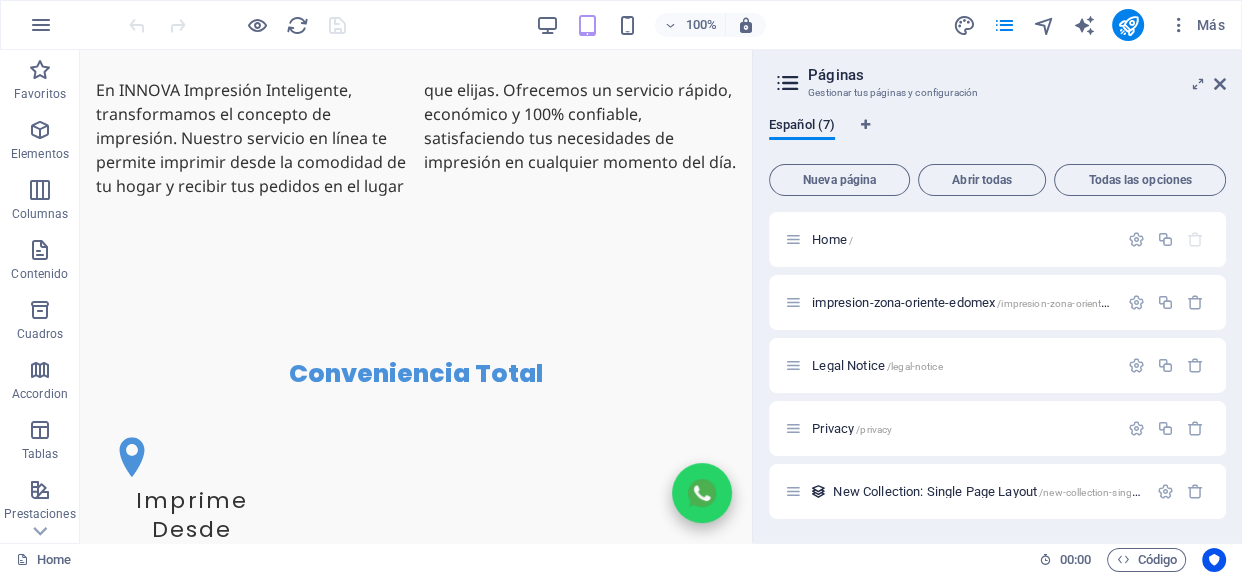 scroll, scrollTop: 1476, scrollLeft: 0, axis: vertical 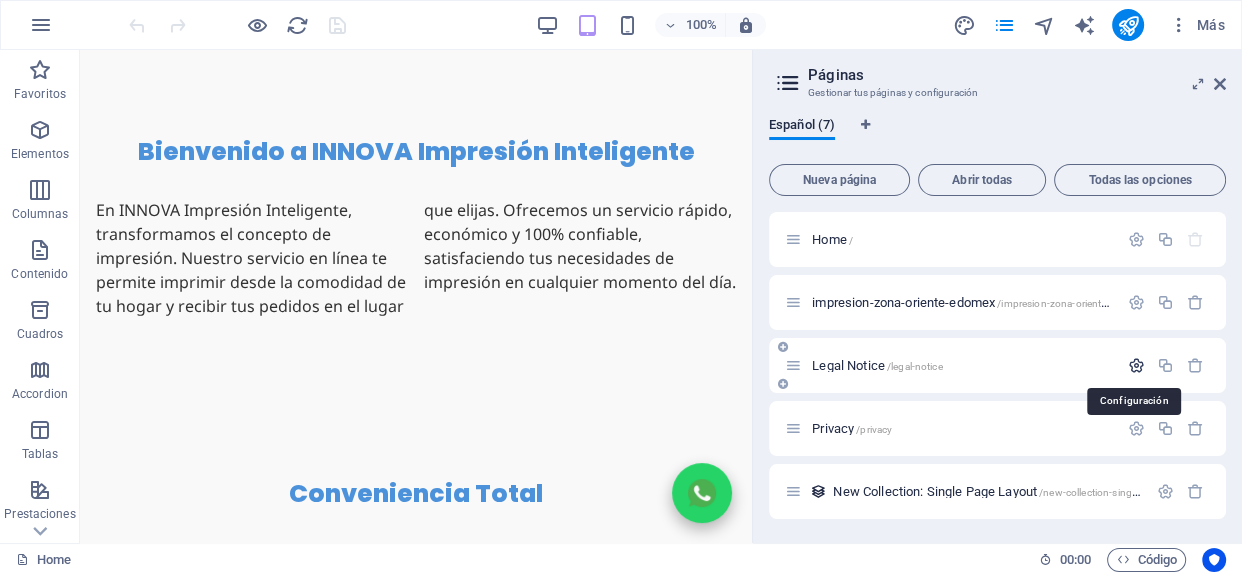 click at bounding box center [1136, 365] 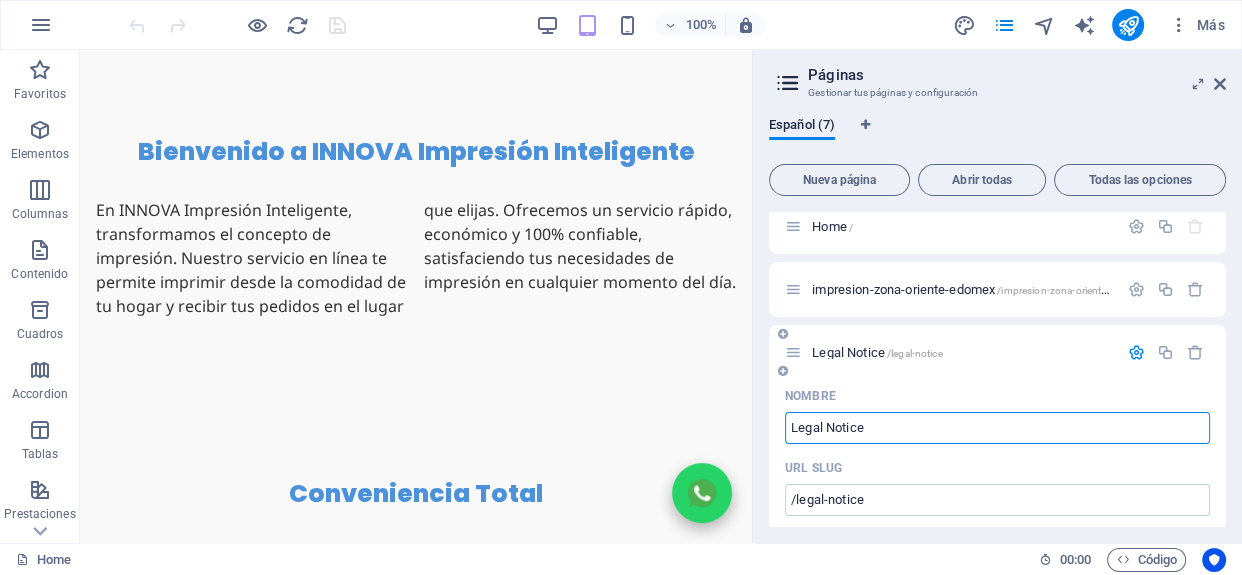 scroll, scrollTop: 28, scrollLeft: 0, axis: vertical 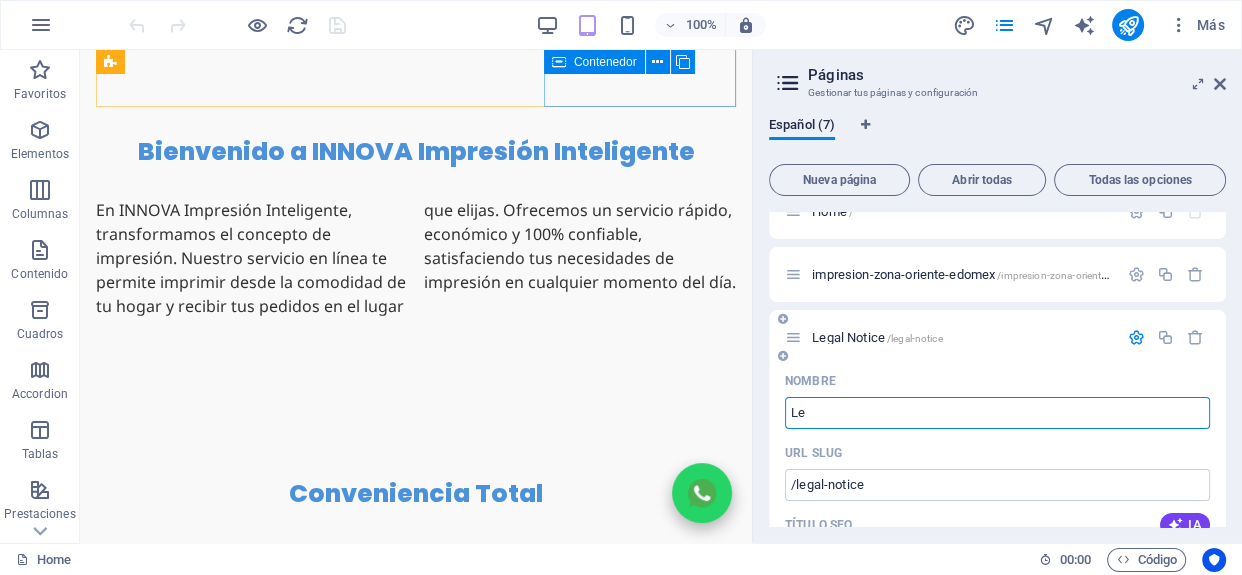 type on "L" 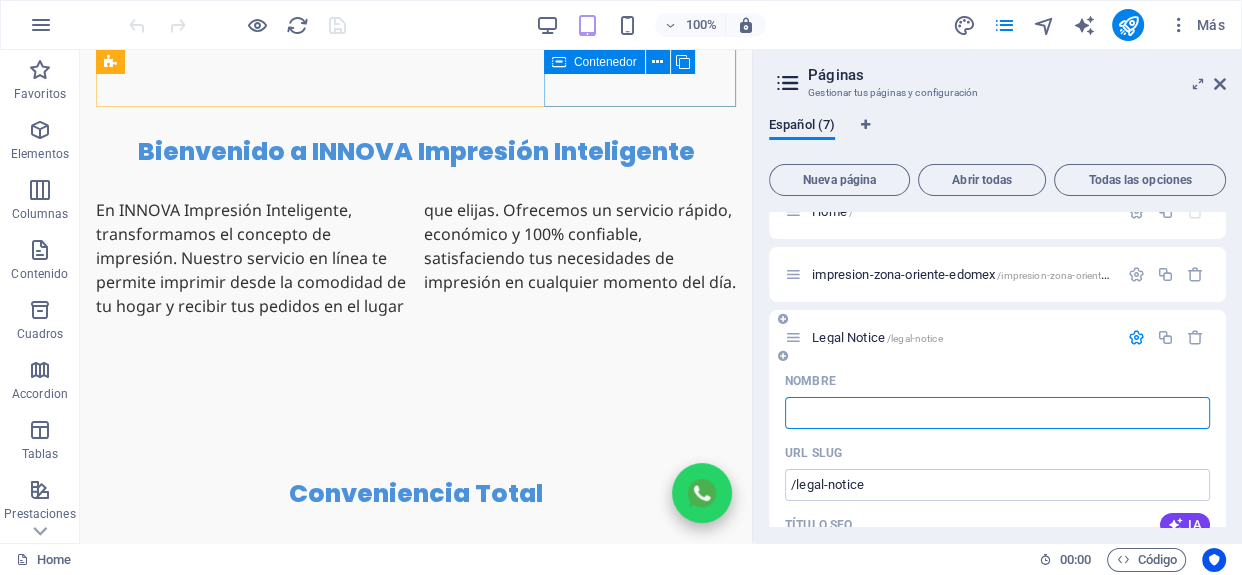 type 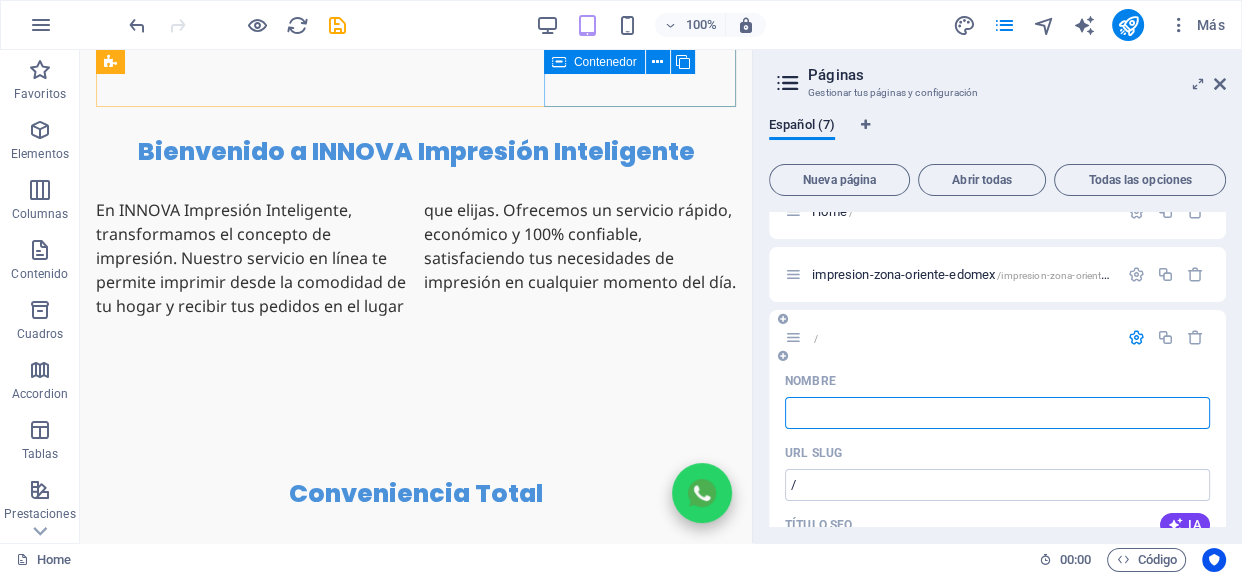 click on "Nombre" at bounding box center [997, 413] 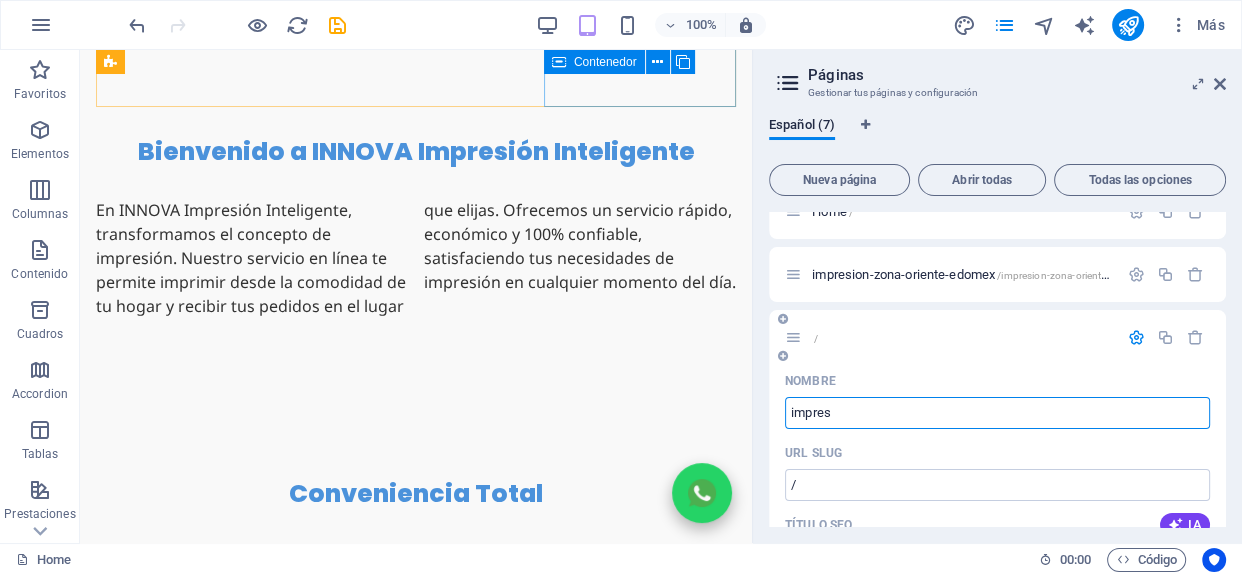 type on "impresi" 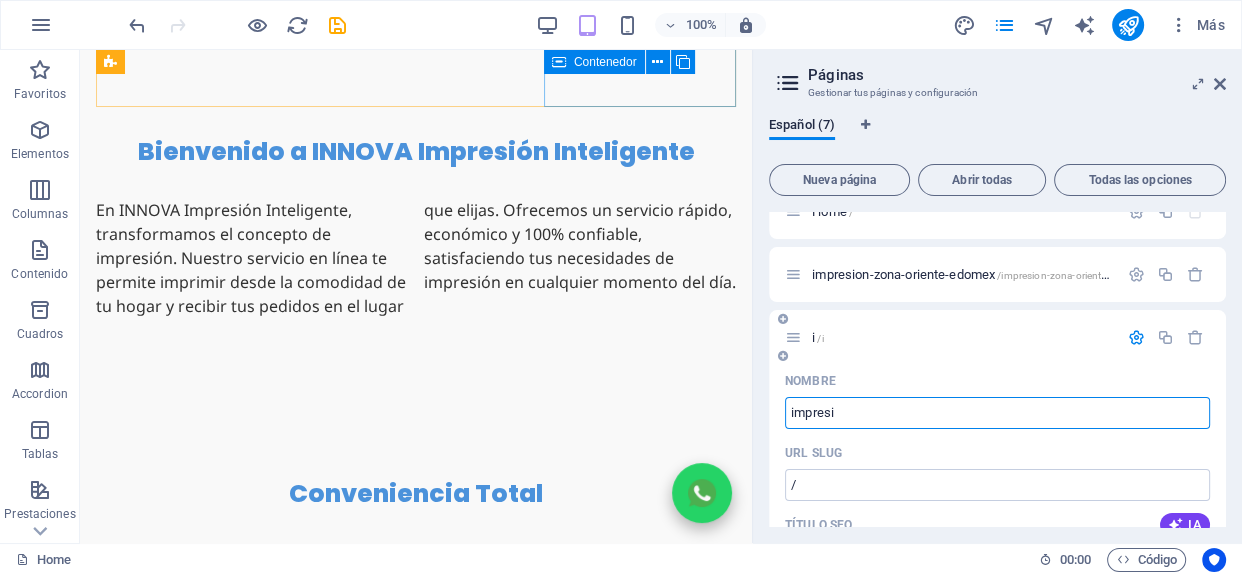 type on "/i" 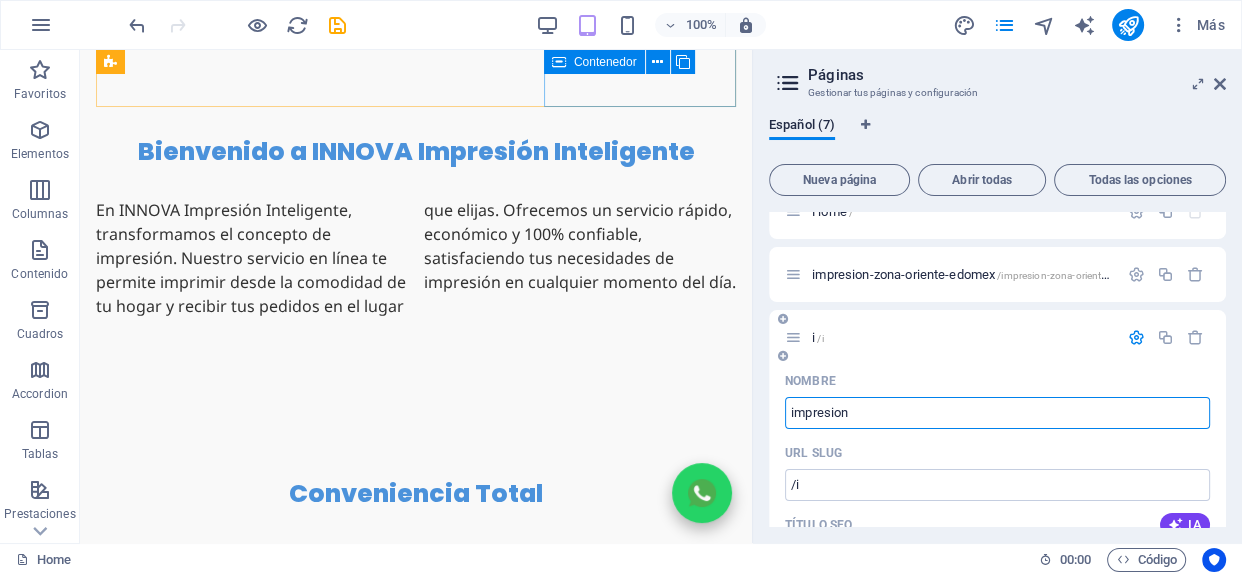 type on "impresion-" 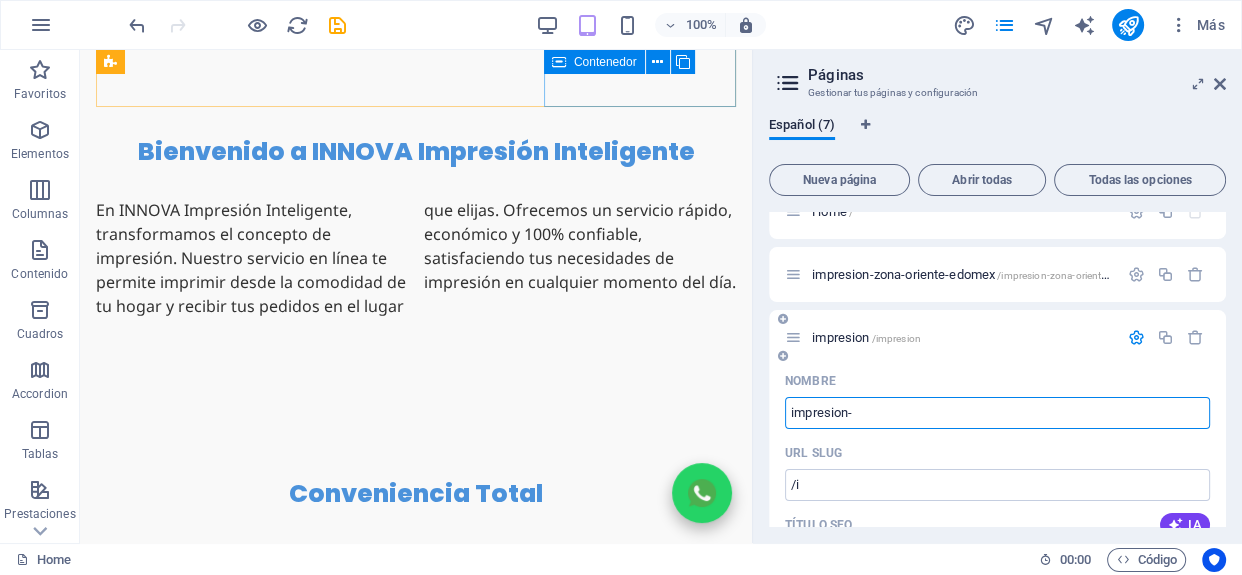 type on "/impresion" 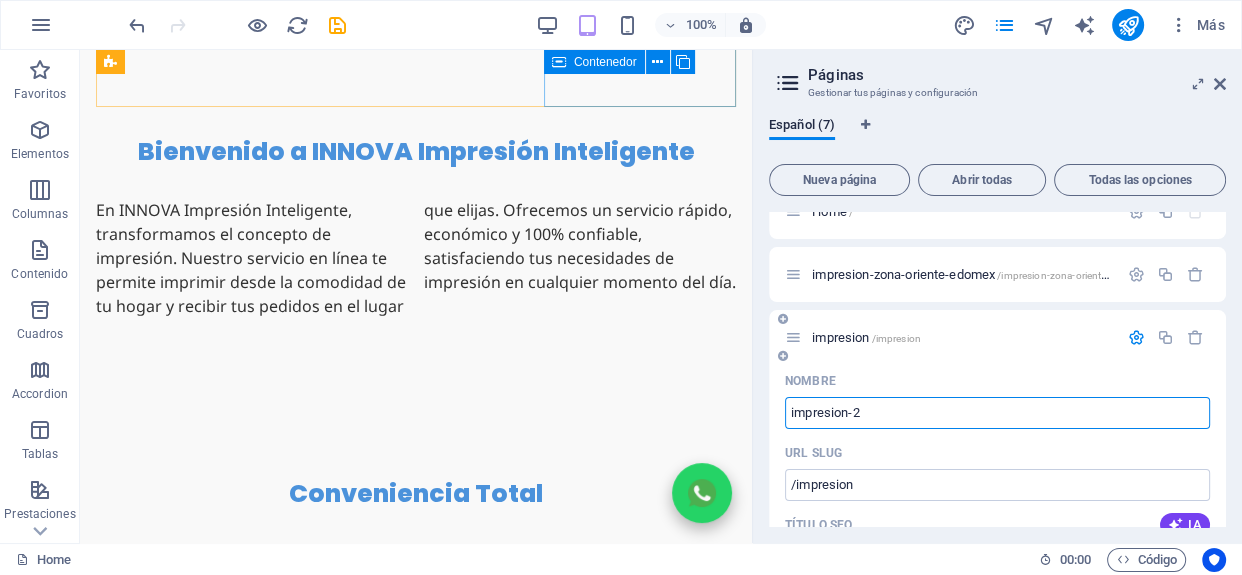 type on "impresion-24" 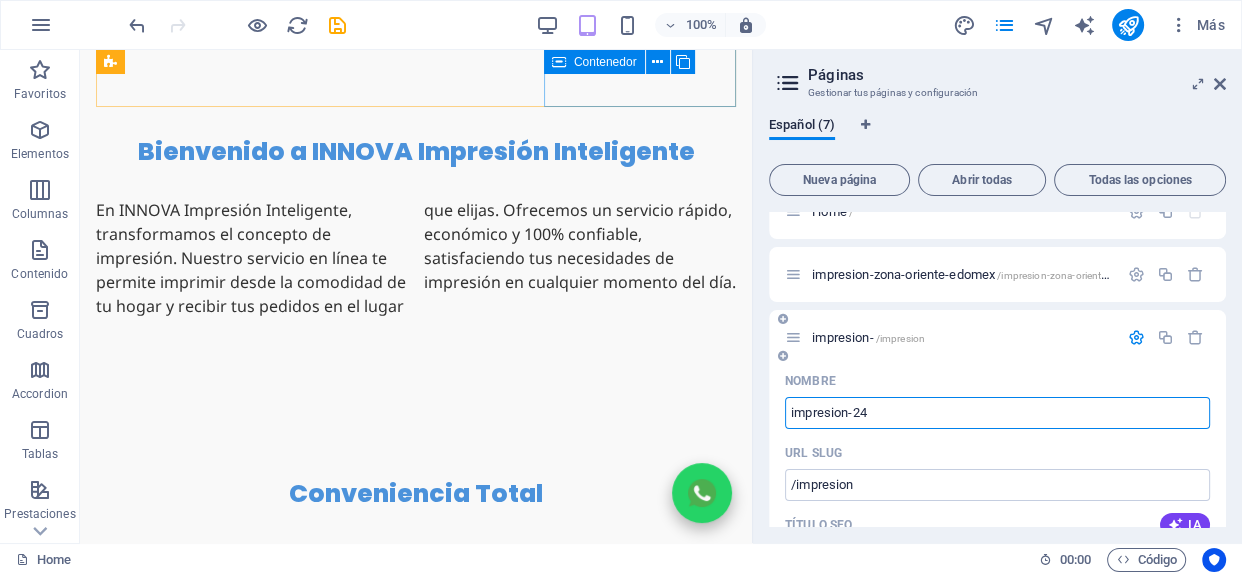 type on "impresion-" 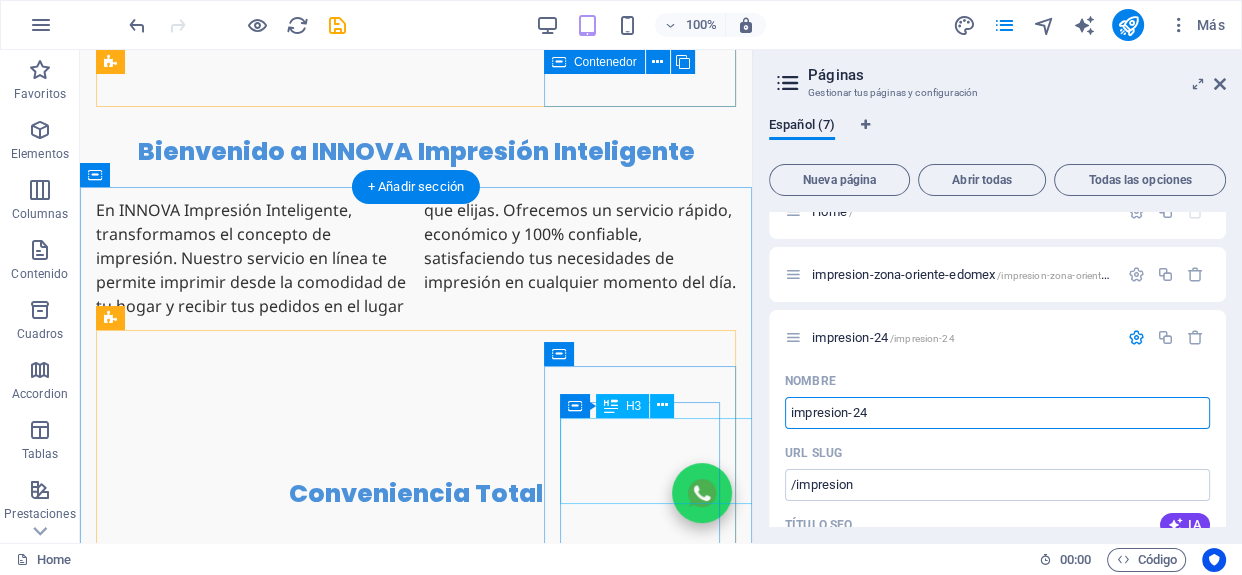 type on "impresion-24" 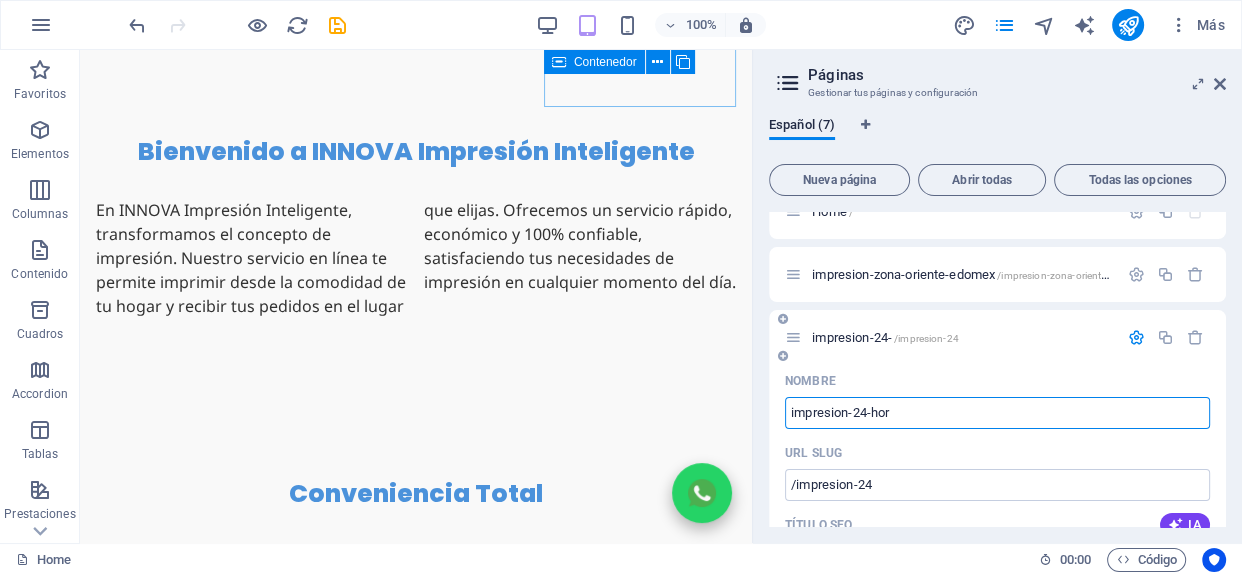 type on "impresion-24-hora" 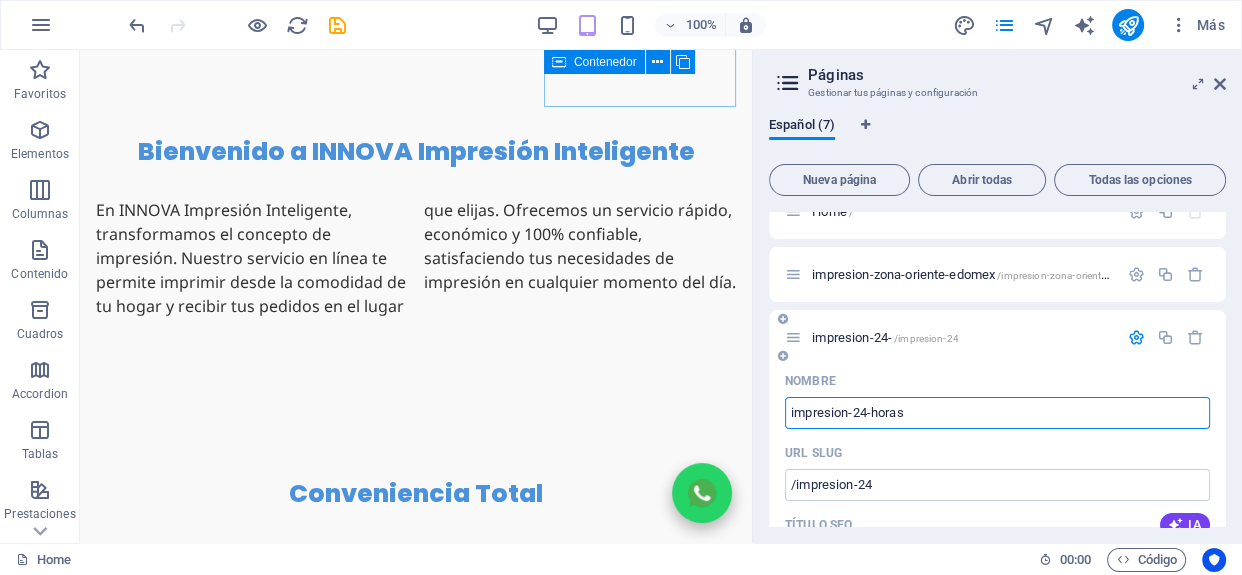 type on "impresion-24-horas" 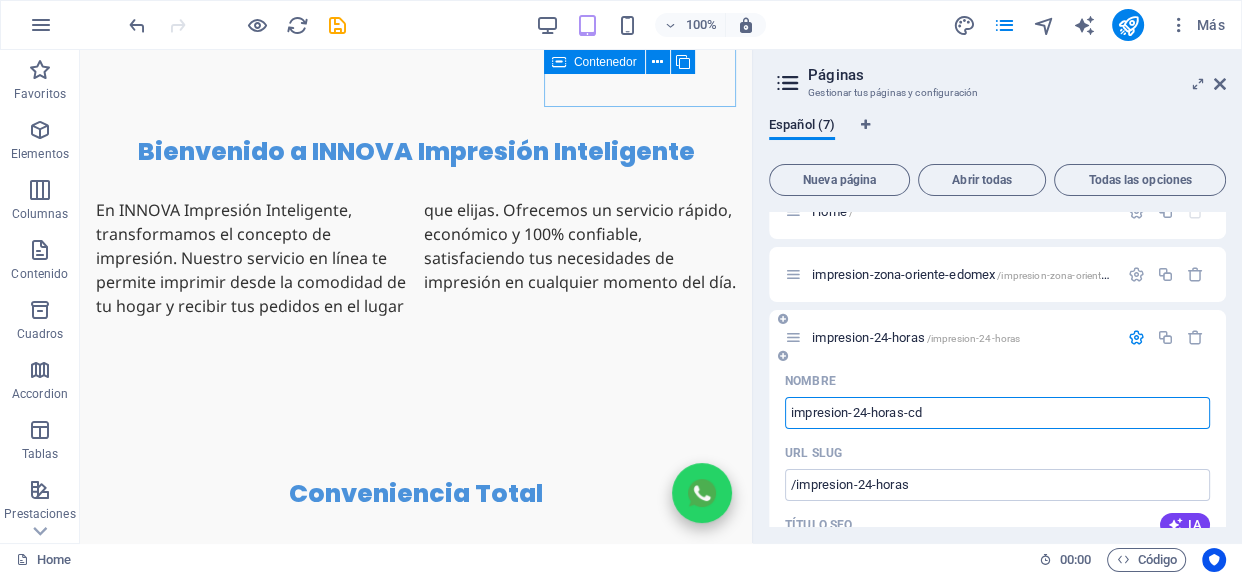 type on "impresion-24-horas-cdm" 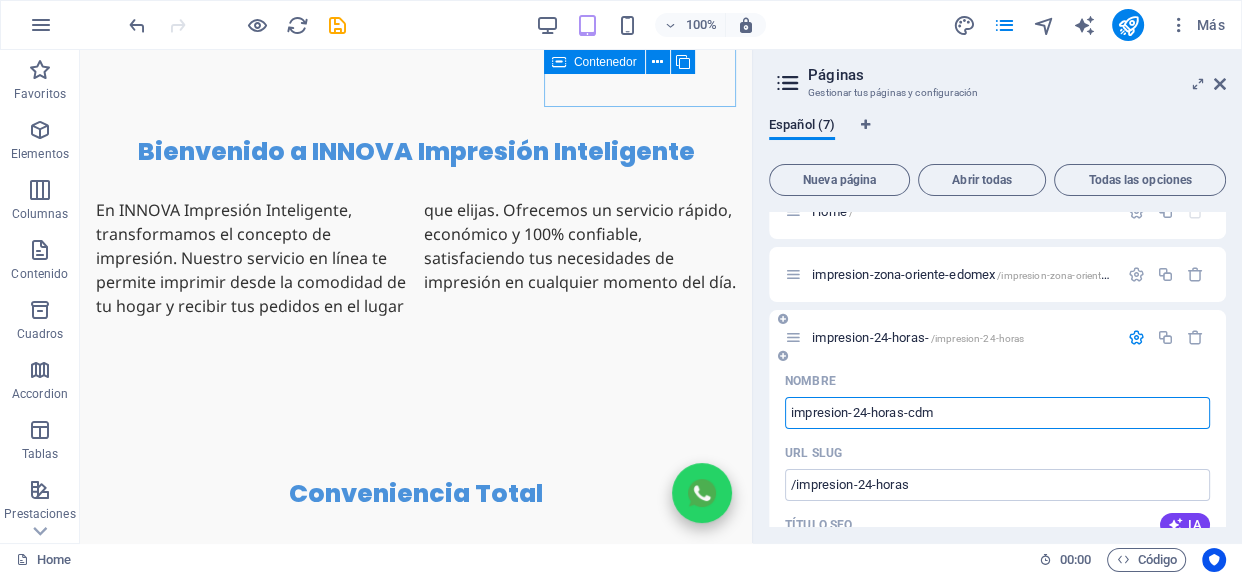 type on "impresion-24-horas-" 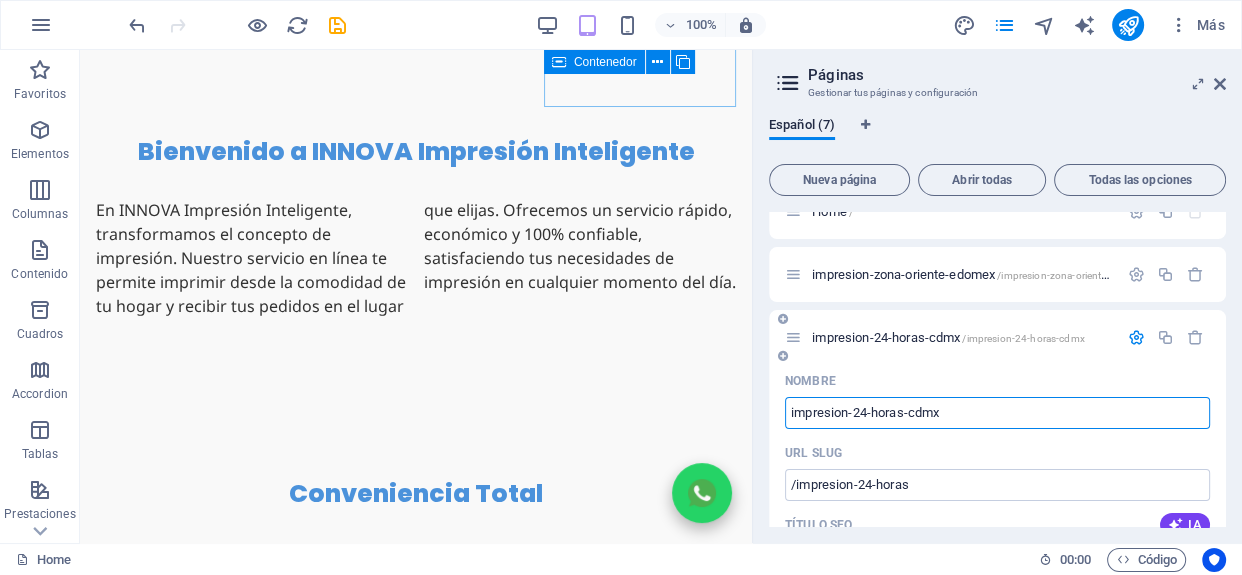 type on "impresion-24-horas-cdmx" 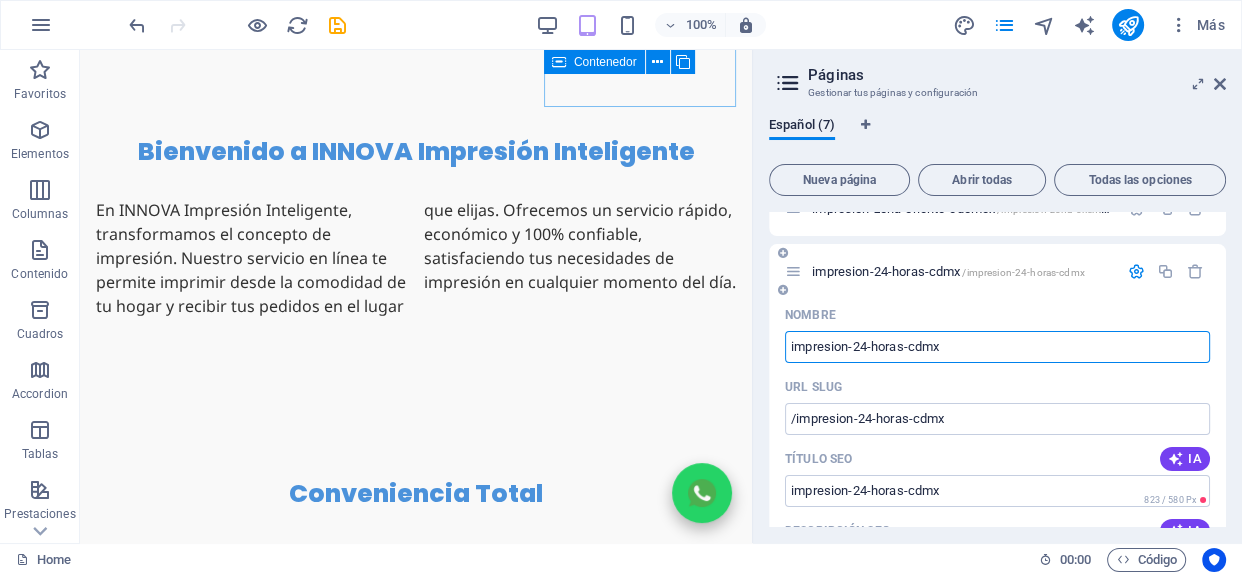scroll, scrollTop: 101, scrollLeft: 0, axis: vertical 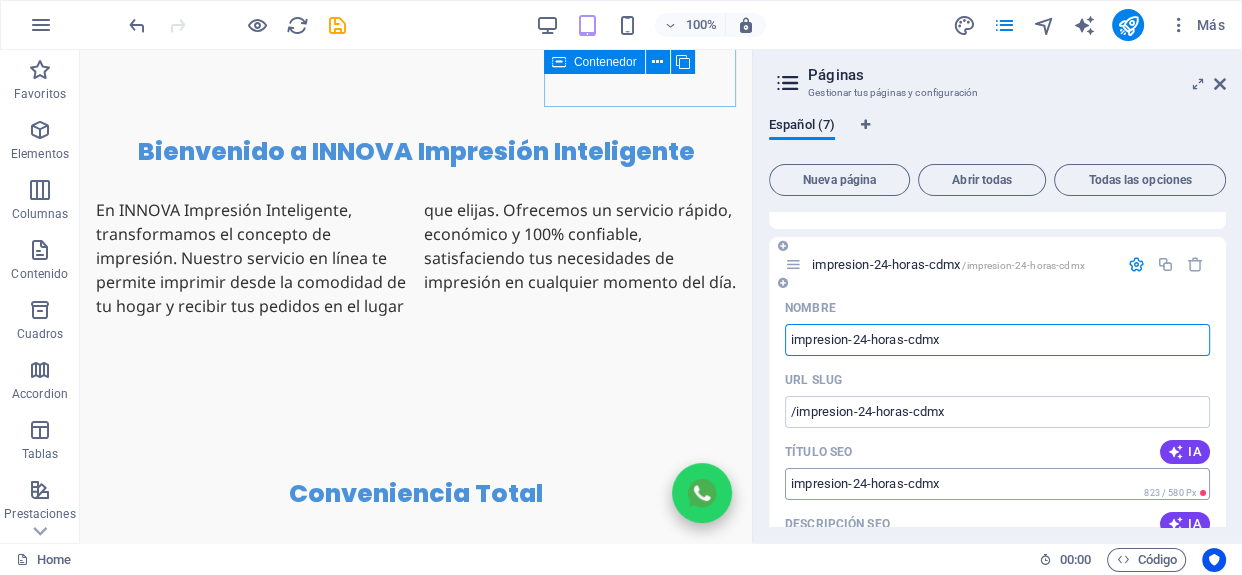 type on "impresion-24-horas-cdmx" 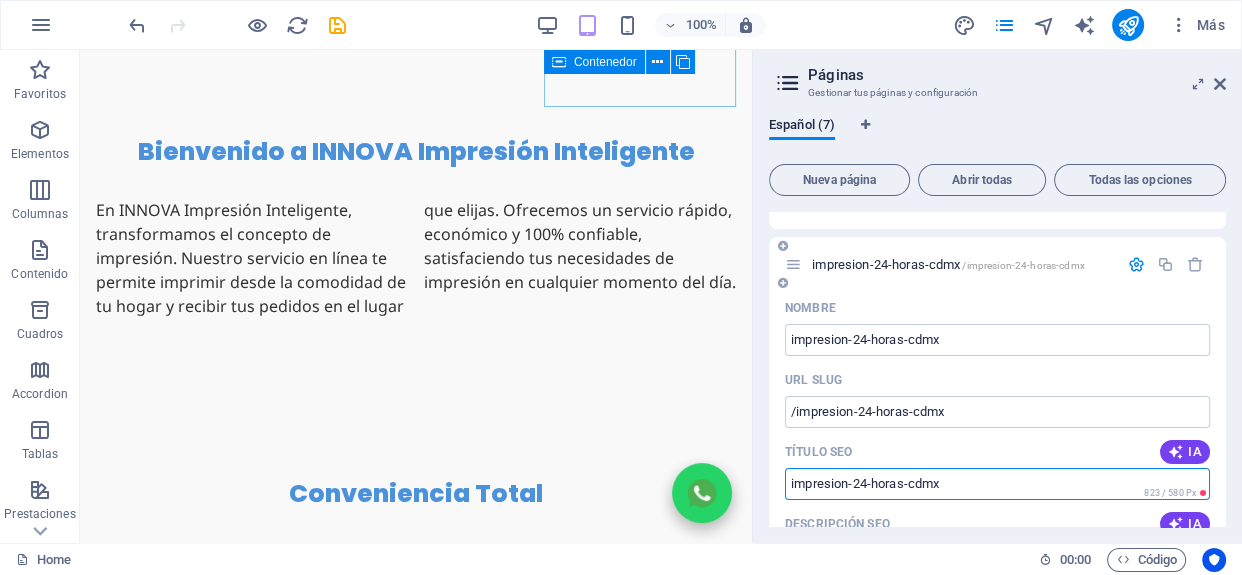 click on "impresion-24-horas-cdmx" at bounding box center [997, 484] 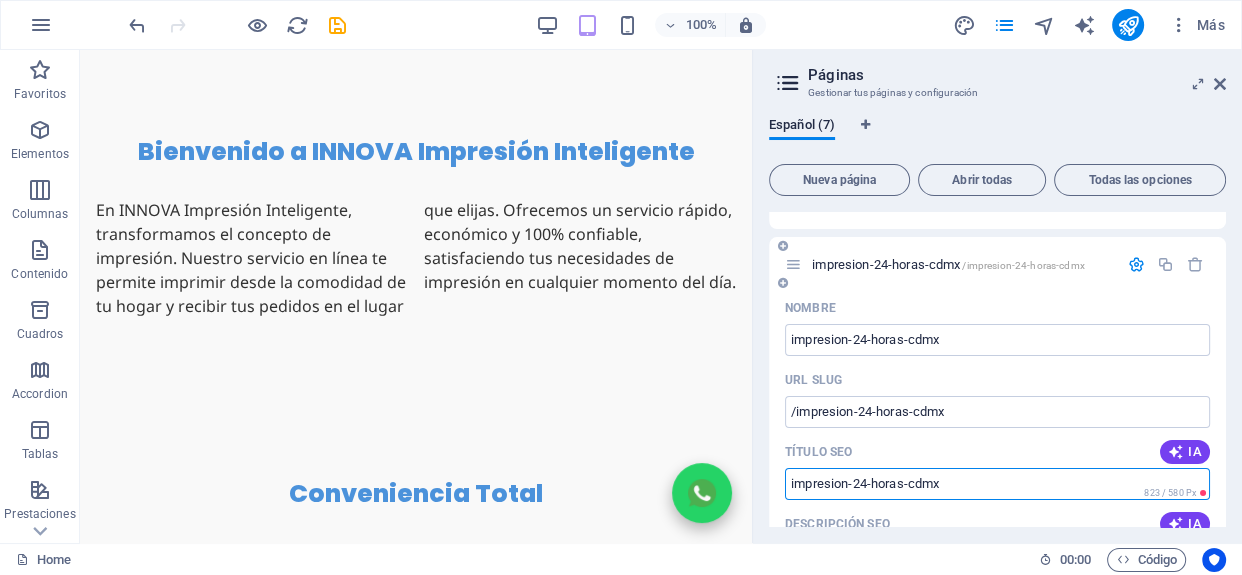 click on "impresion-24-horas-cdmx" at bounding box center (997, 484) 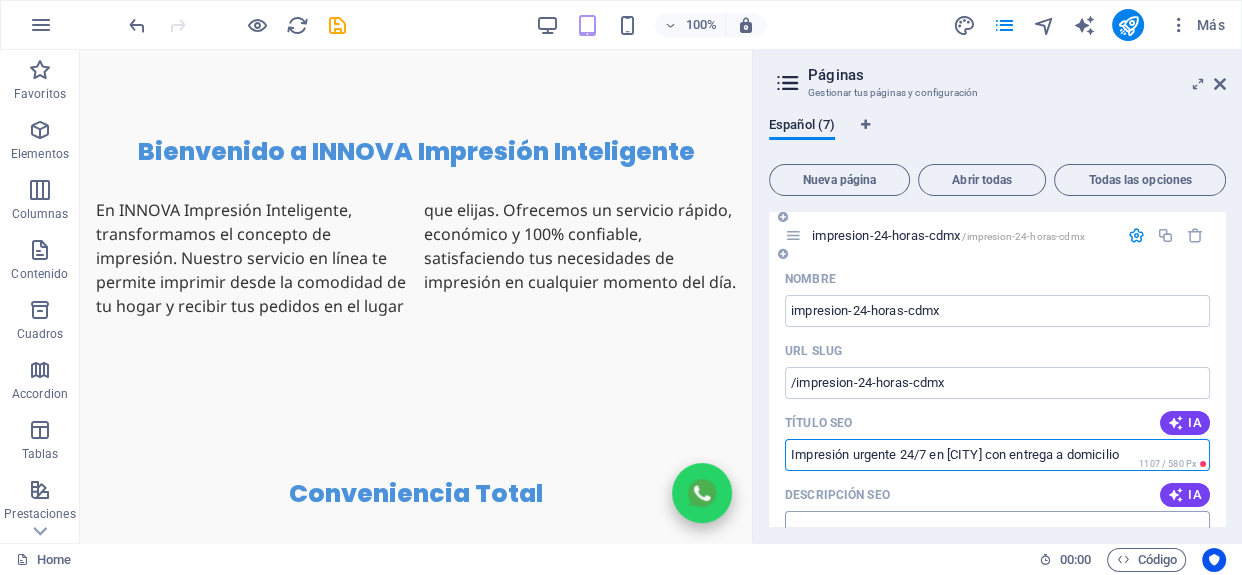 scroll, scrollTop: 214, scrollLeft: 0, axis: vertical 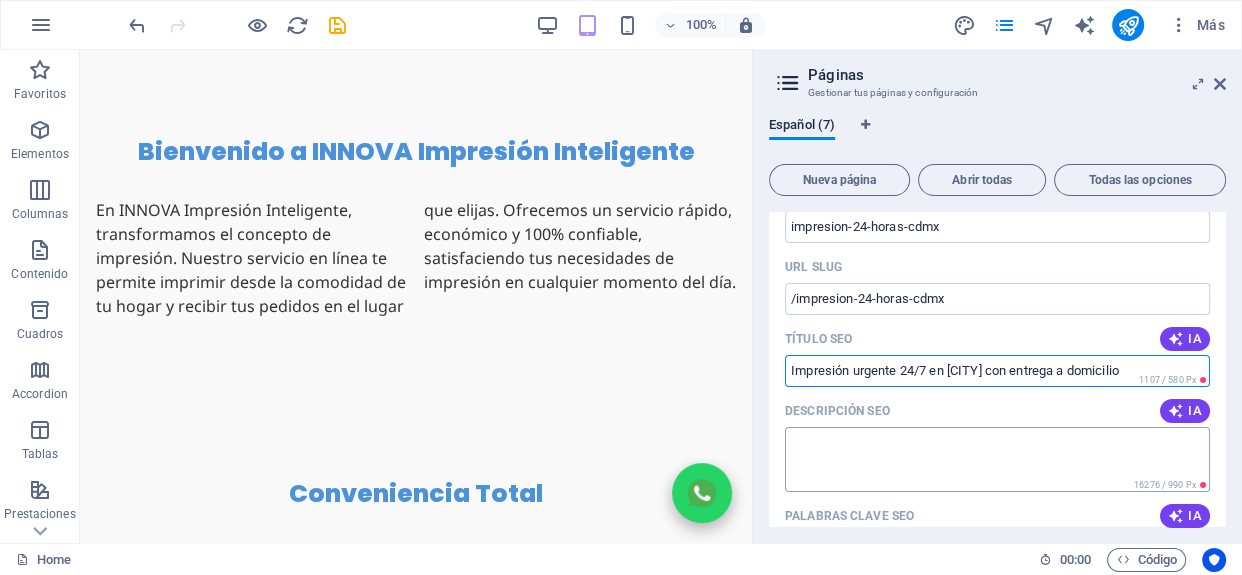 type on "Impresión urgente 24/7 en [CITY] con entrega a domicilio" 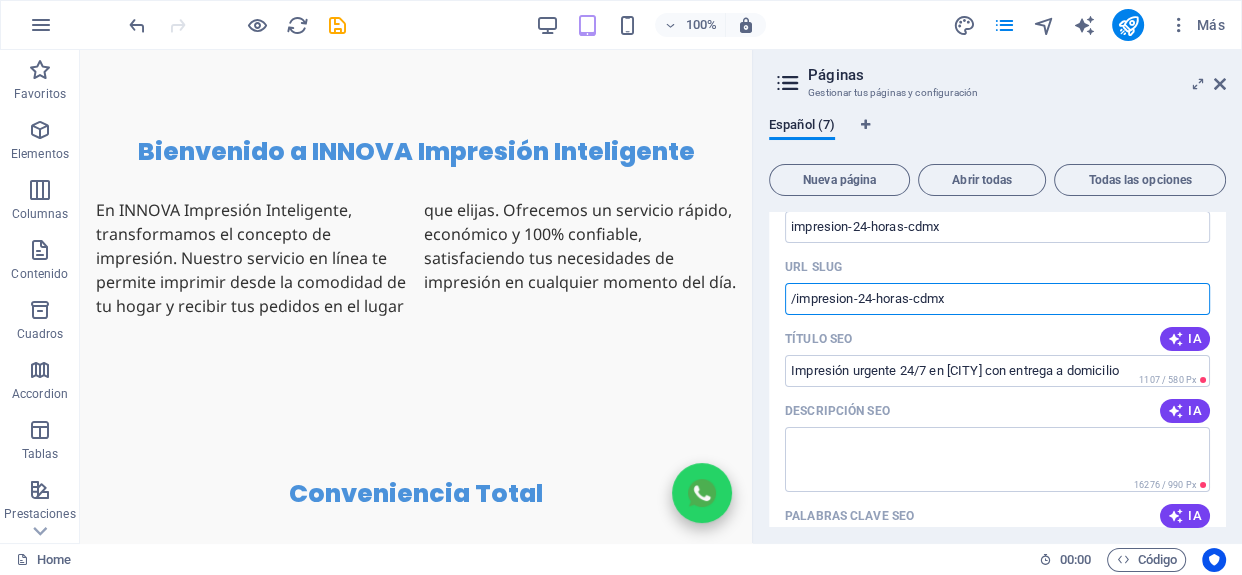 click on "/impresion-24-horas-cdmx" at bounding box center (997, 299) 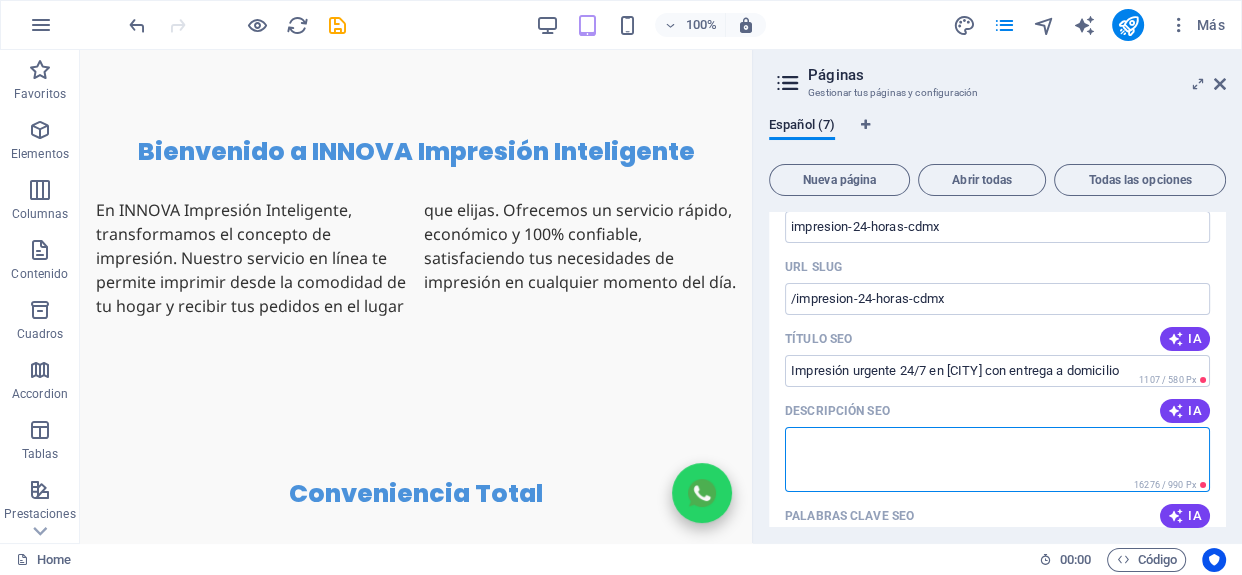 click on "Descripción SEO" at bounding box center (997, 459) 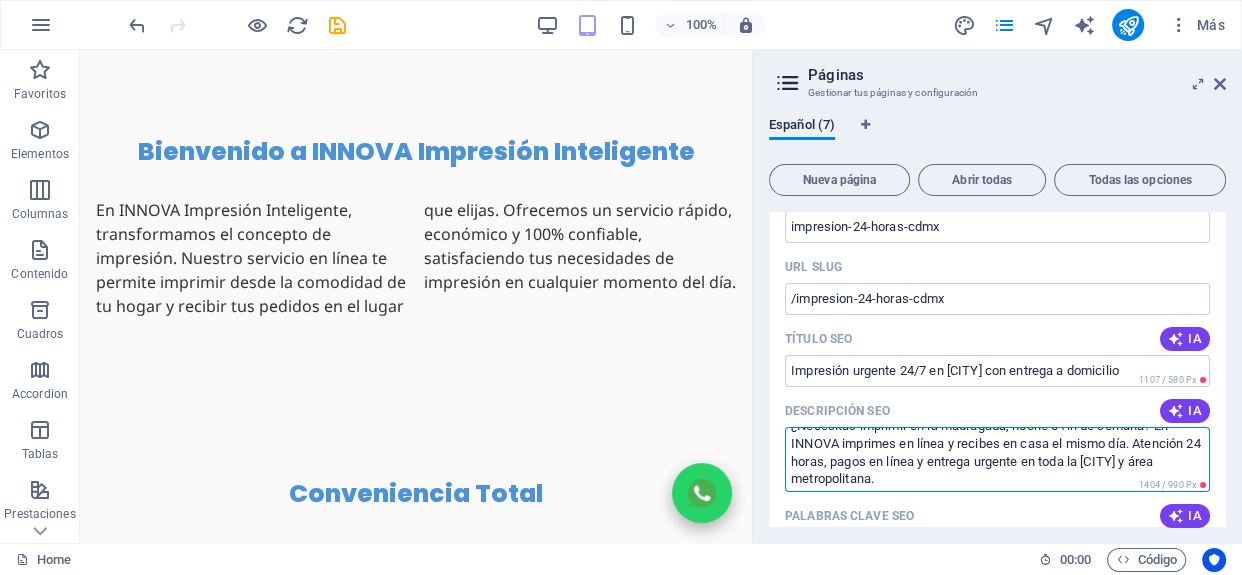 scroll, scrollTop: 17, scrollLeft: 0, axis: vertical 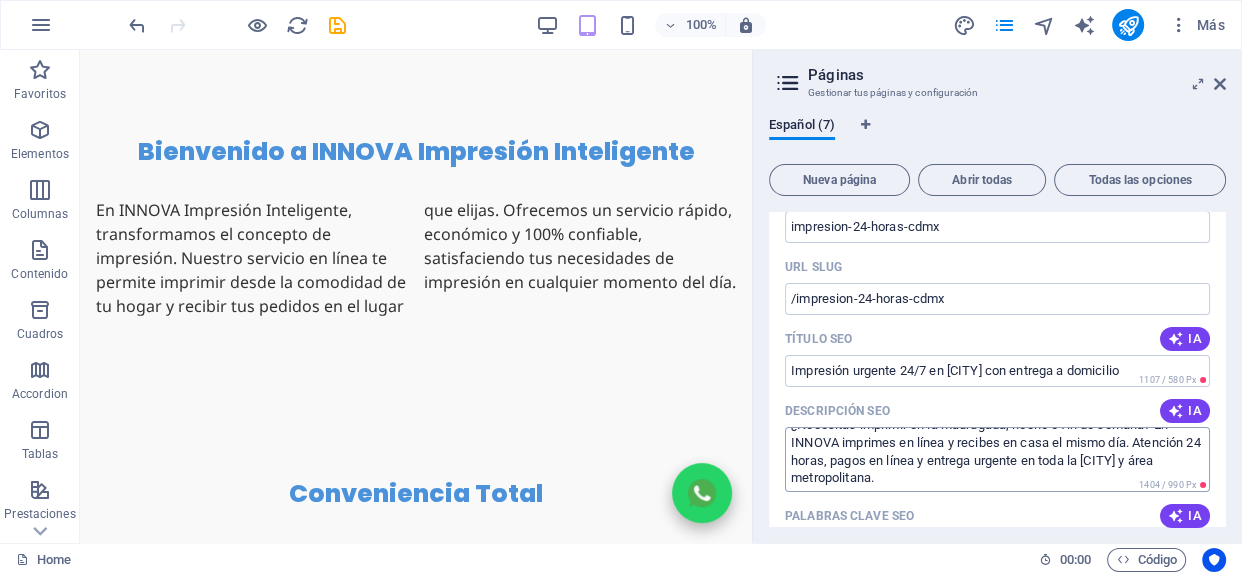 click on "¿Necesitas imprimir en la madrugada, noche o fin de semana? En INNOVA imprimes en línea y recibes en casa el mismo día. Atención 24 horas, pagos en línea y entrega urgente en toda la [CITY] y área metropolitana." at bounding box center (997, 459) 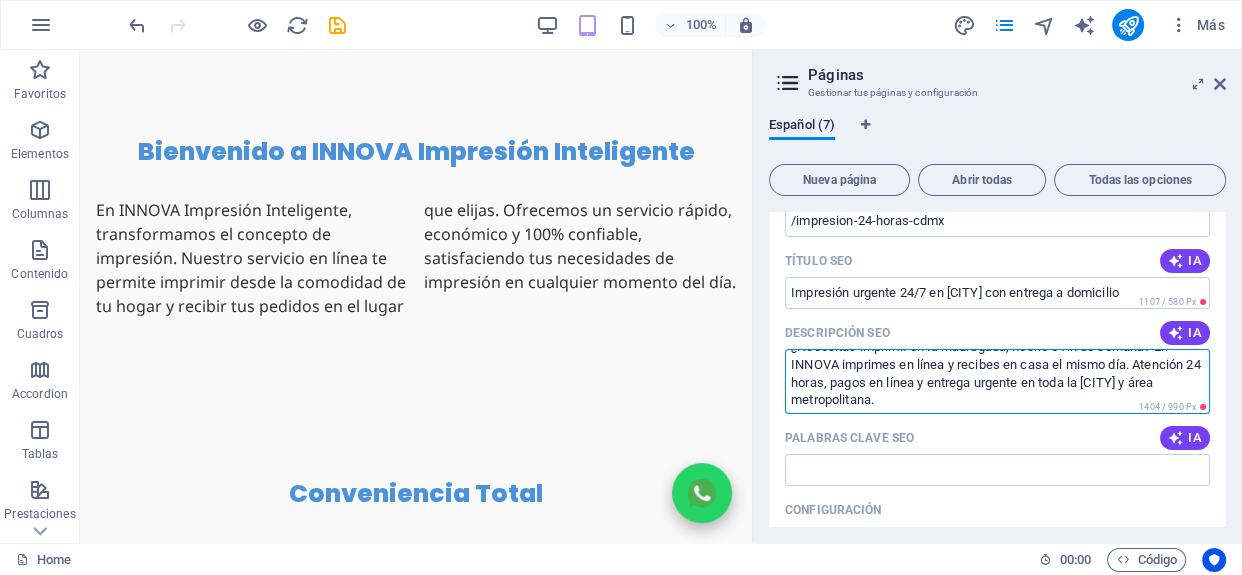 scroll, scrollTop: 337, scrollLeft: 0, axis: vertical 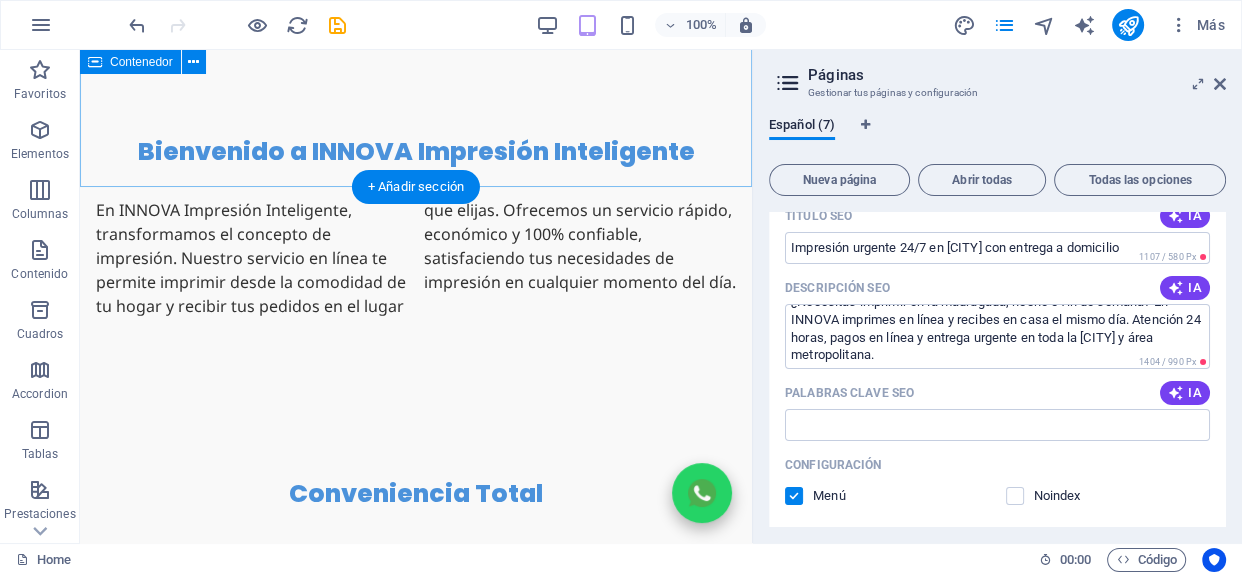 click on "Conveniencia Total Imprime Desde Cualquier Lugar Desde tu celular, sin necesidad de salir de casa y con envíos veloces. Precios Competitivos y Atractivos Descuentos por volumen y un servicio de calidad al mejor precio. Atención disponible las 24 horas Estamos aquí para asistirte con cotizaciones y consultas en todo momento." at bounding box center [416, 962] 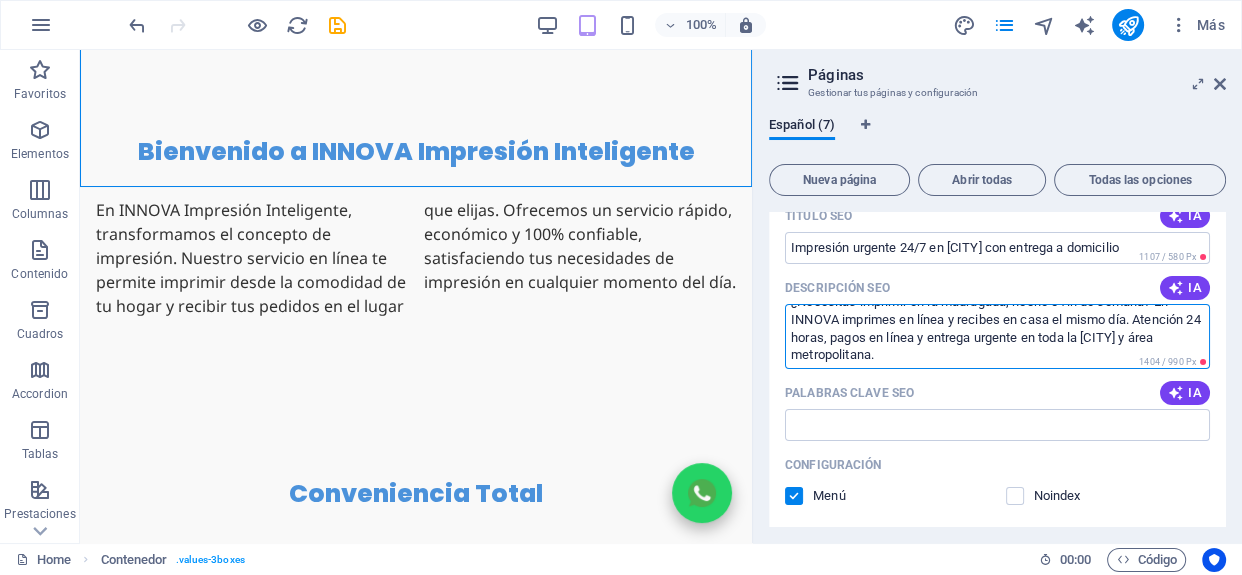 click on "¿Necesitas imprimir en la madrugada, noche o fin de semana? En INNOVA imprimes en línea y recibes en casa el mismo día. Atención 24 horas, pagos en línea y entrega urgente en toda la [CITY] y área metropolitana." at bounding box center (997, 336) 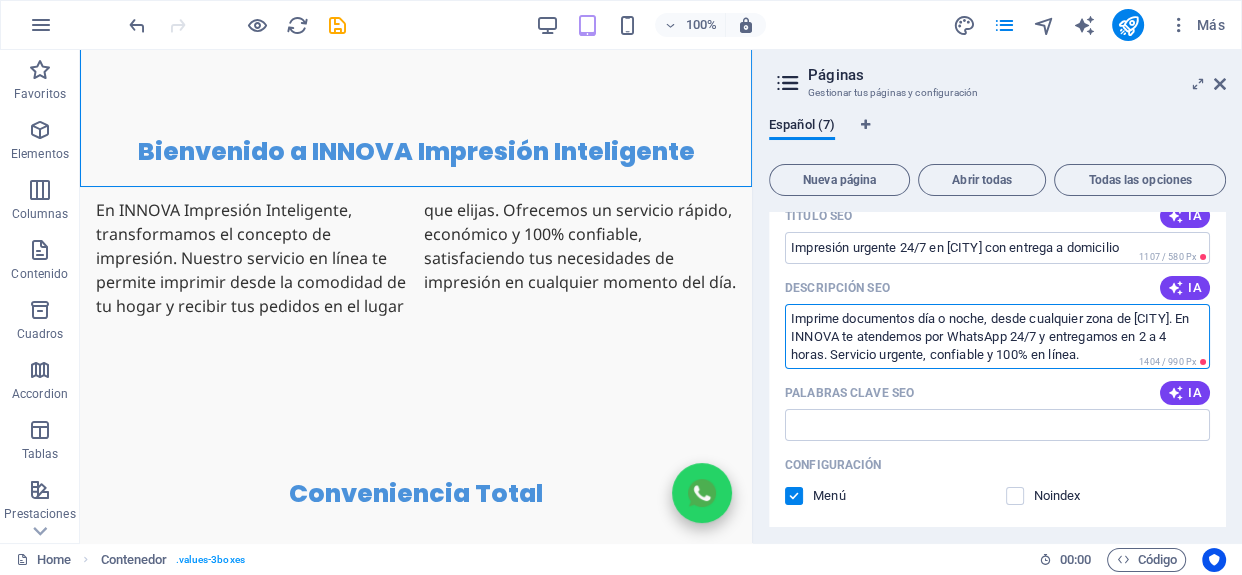 scroll, scrollTop: 0, scrollLeft: 0, axis: both 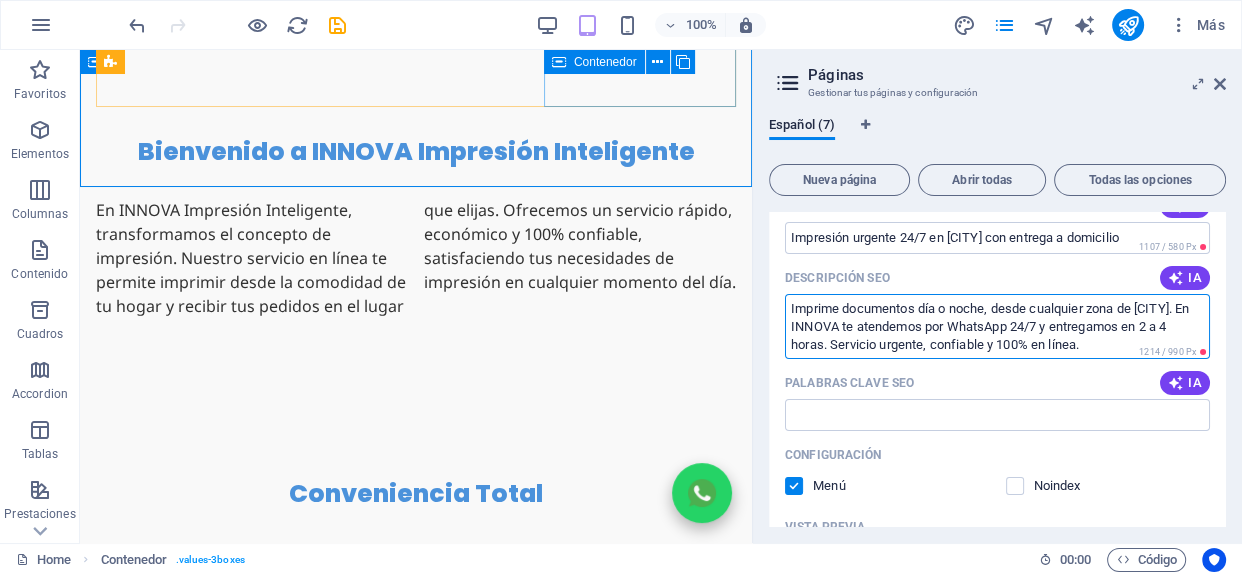 type on "Imprime documentos día o noche, desde cualquier zona de [CITY]. En INNOVA te atendemos por WhatsApp 24/7 y entregamos en 2 a 4 horas. Servicio urgente, confiable y 100% en línea." 